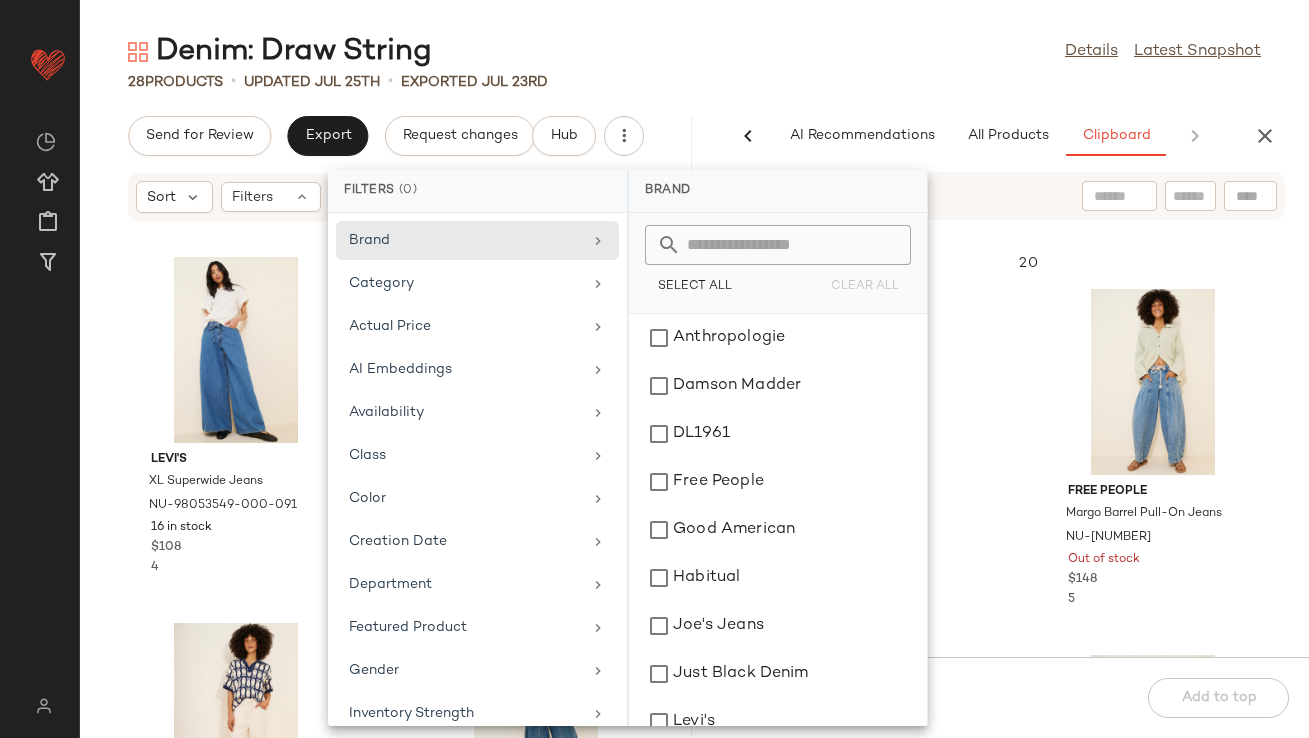 scroll, scrollTop: 0, scrollLeft: 0, axis: both 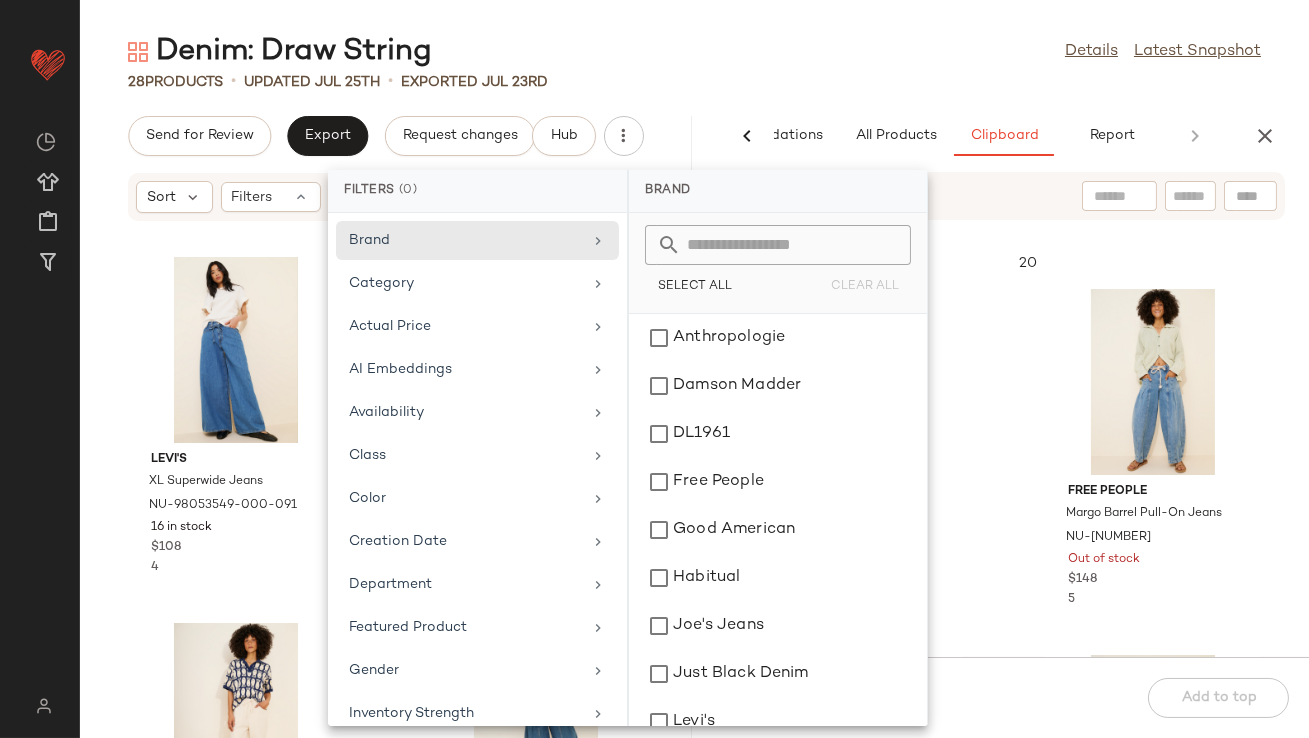 click on "Denim: Draw String  Details   Latest Snapshot" 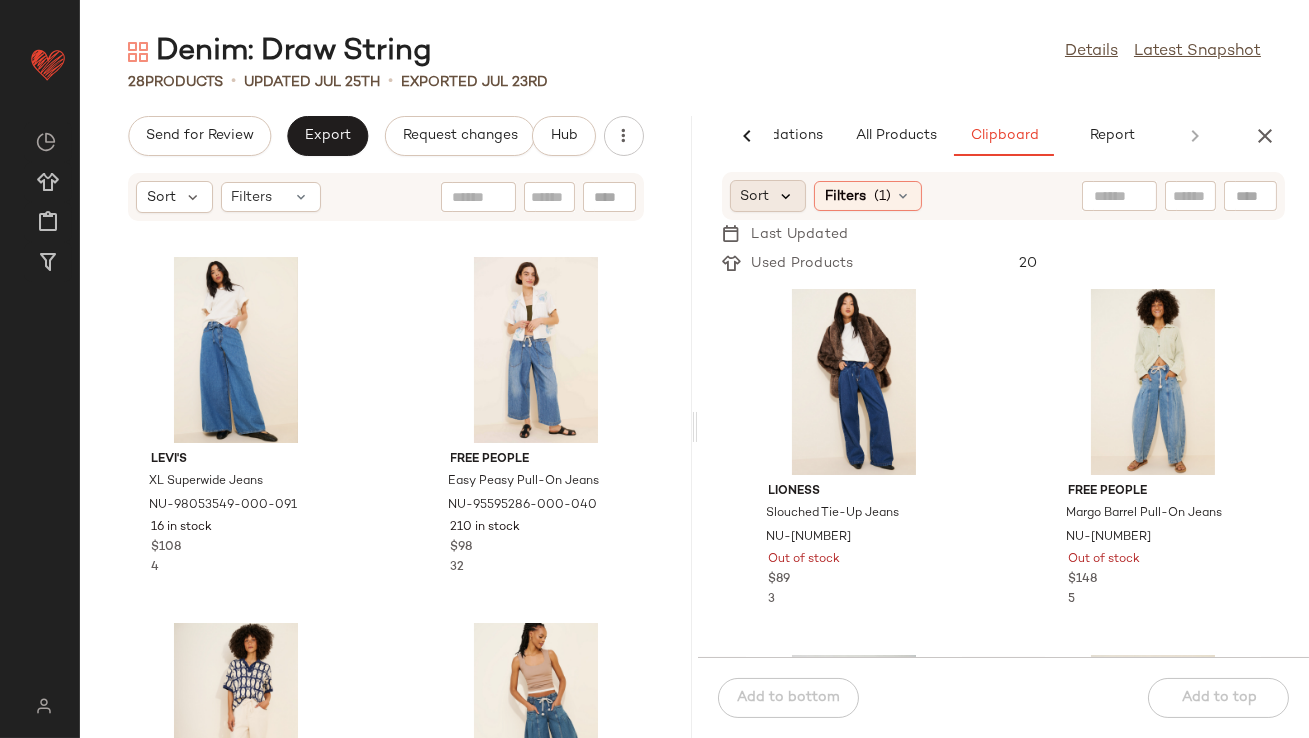 click at bounding box center [787, 196] 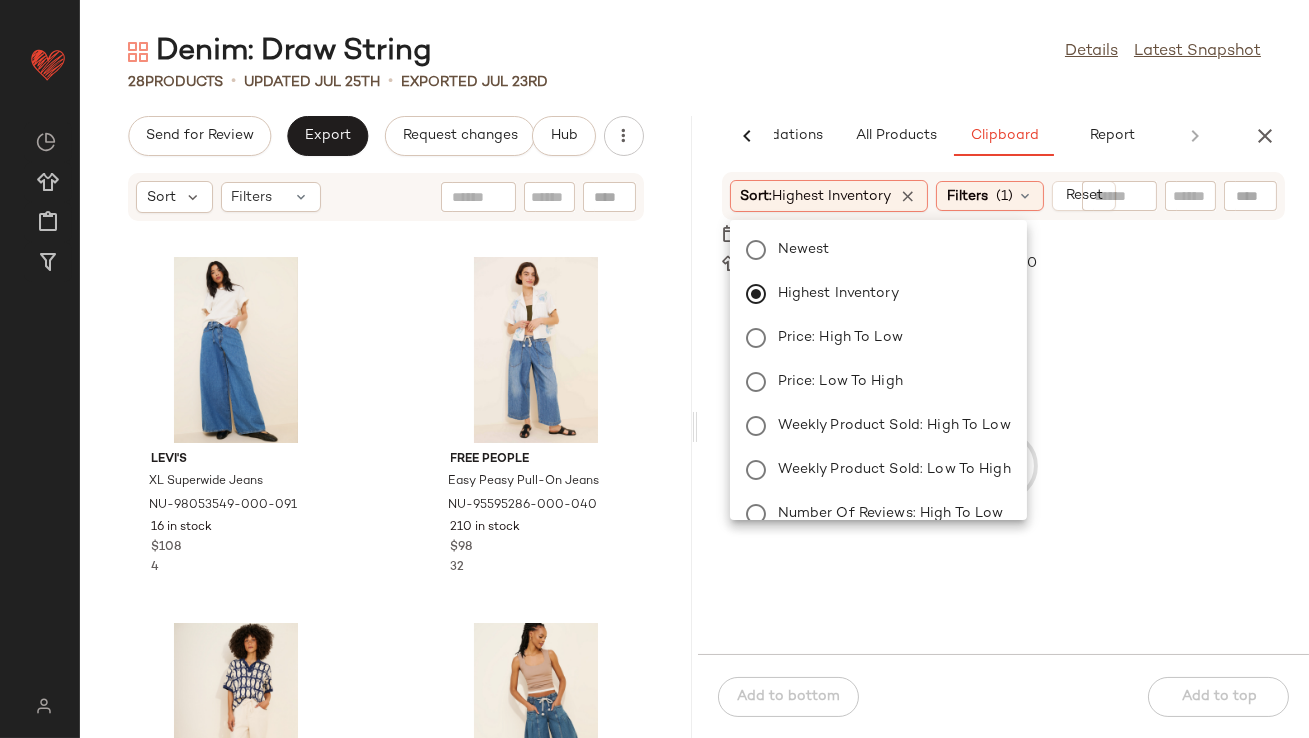 click on "Denim: Draw String  Details   Latest Snapshot" 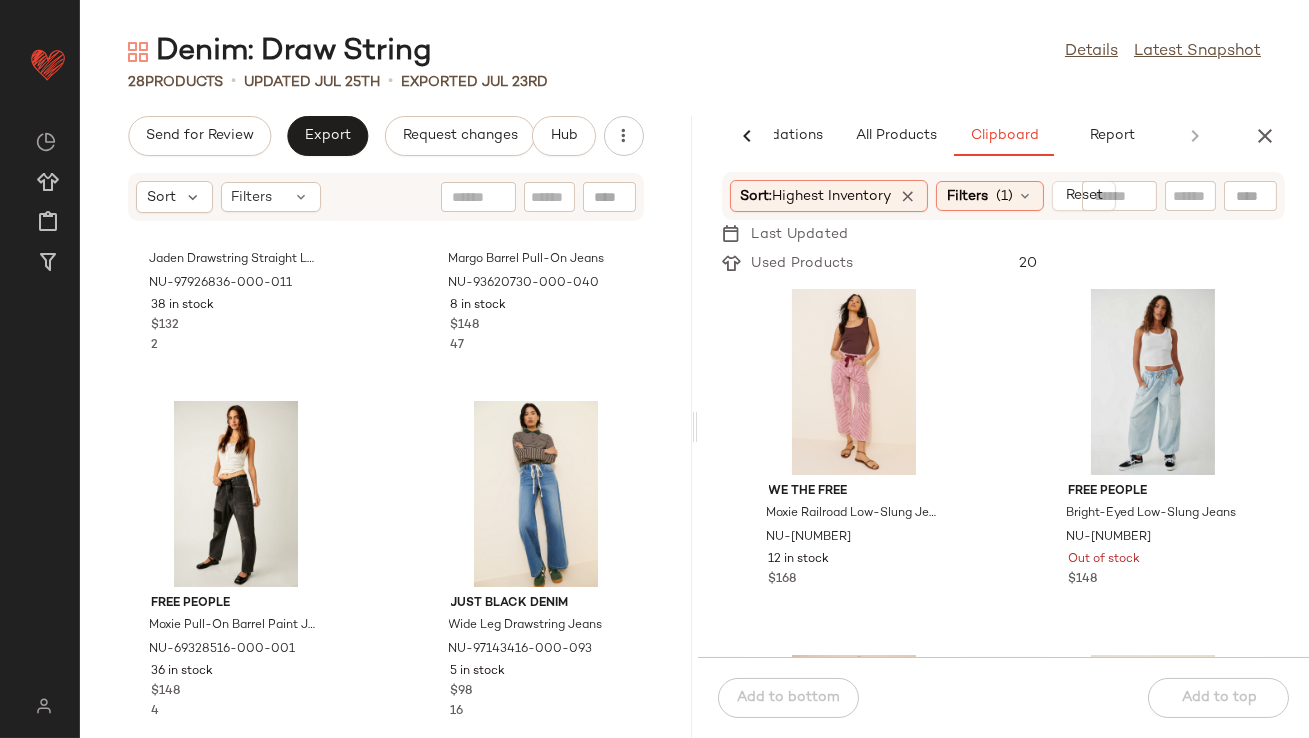 scroll, scrollTop: 656, scrollLeft: 0, axis: vertical 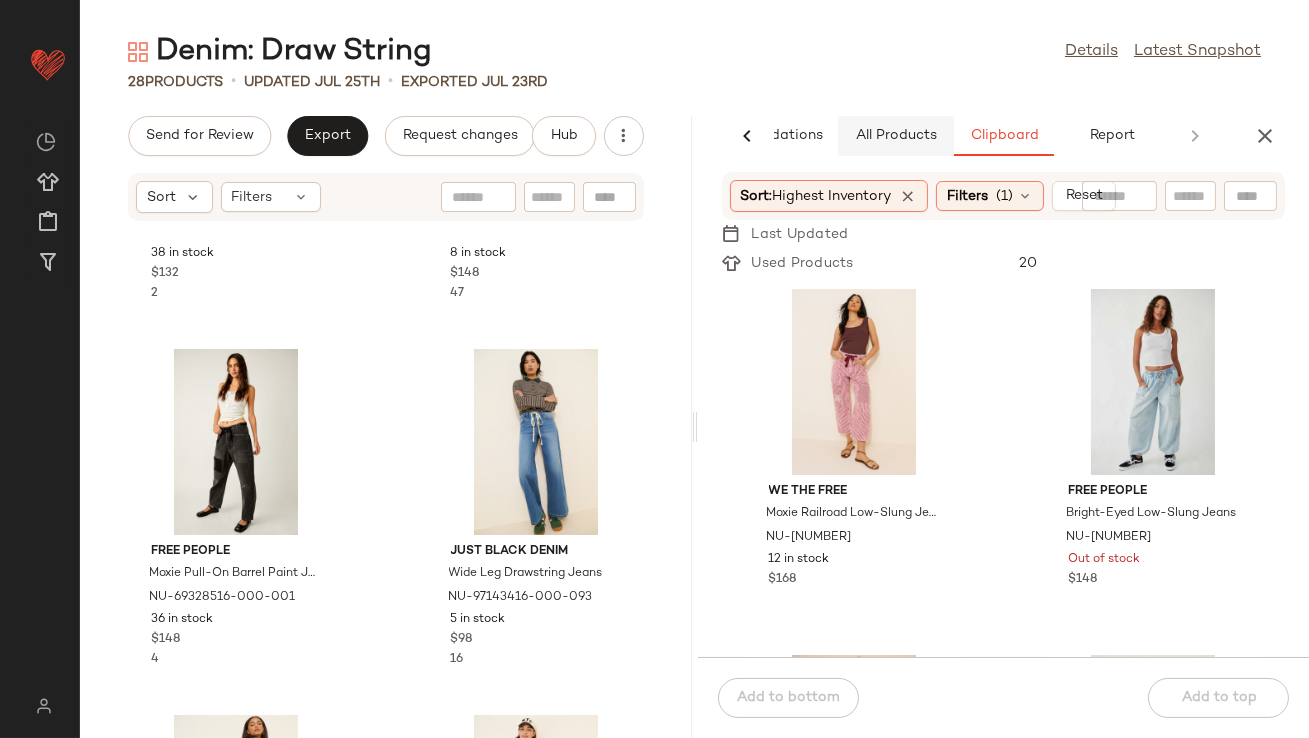 click on "All Products" 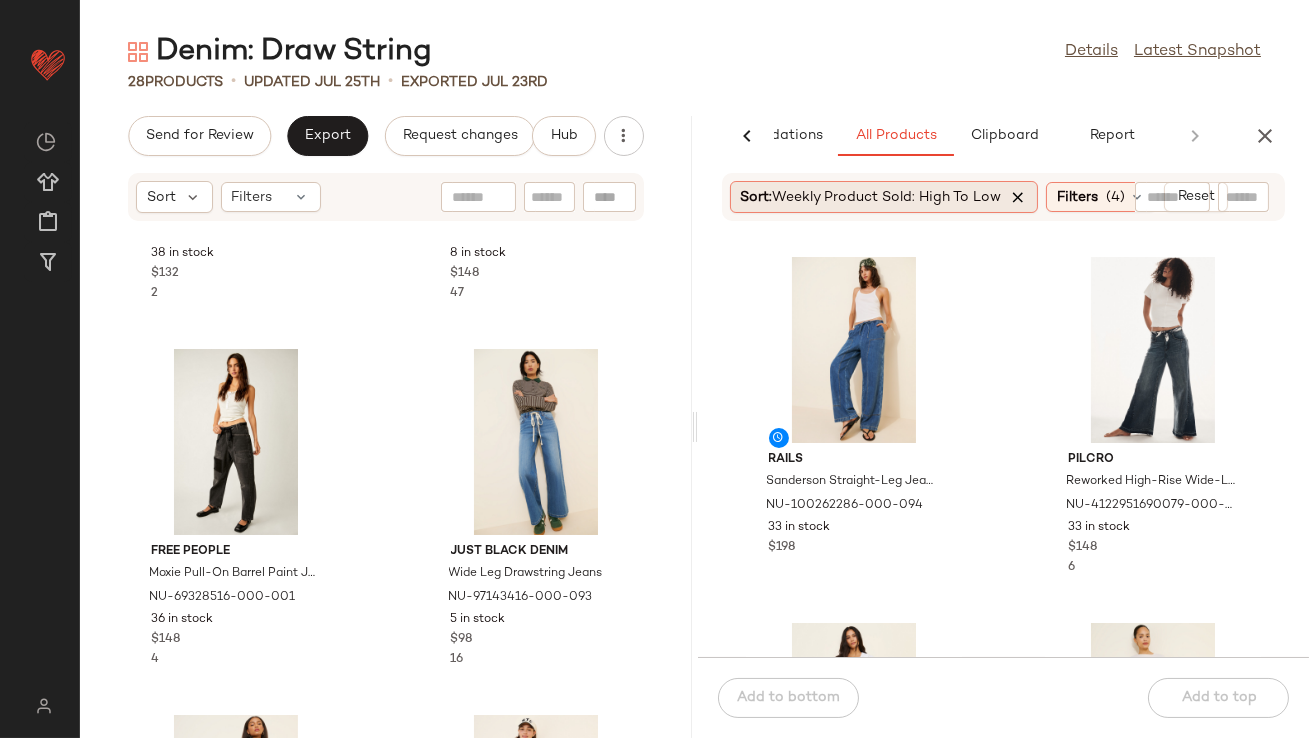 click at bounding box center (1019, 197) 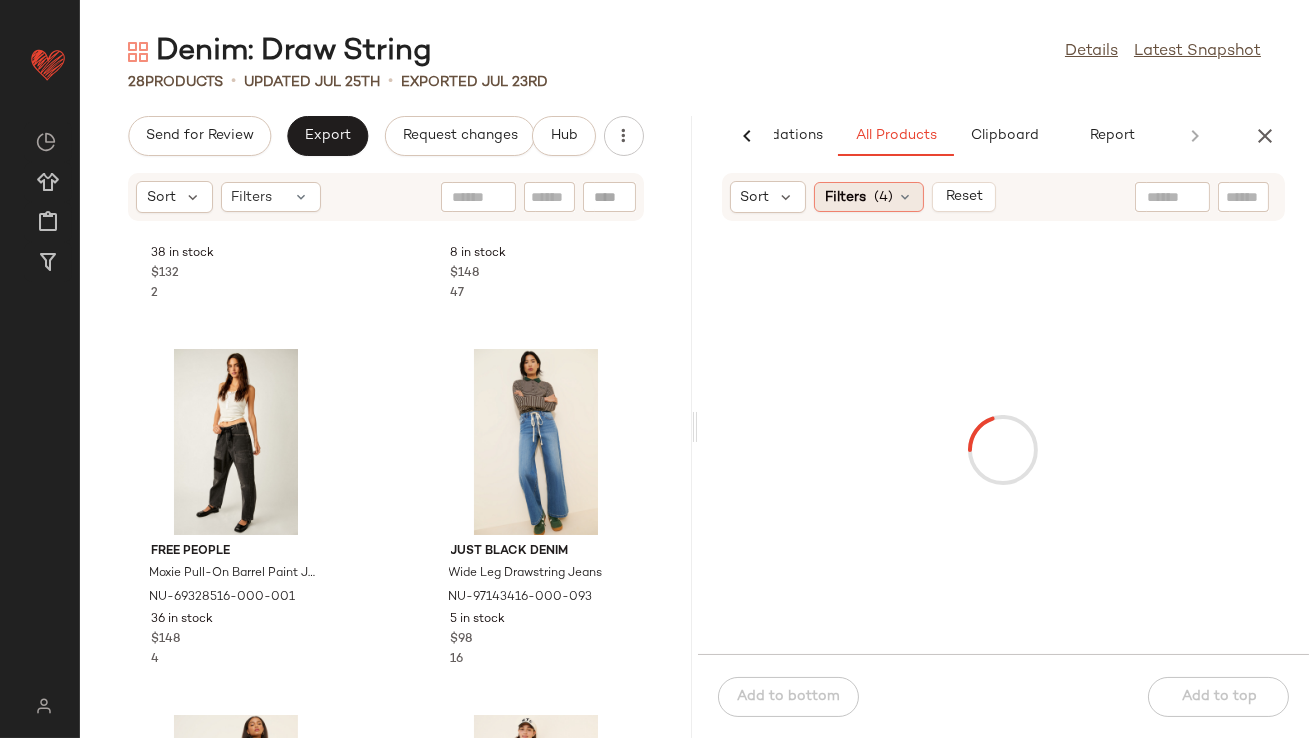 click on "Filters" at bounding box center [845, 197] 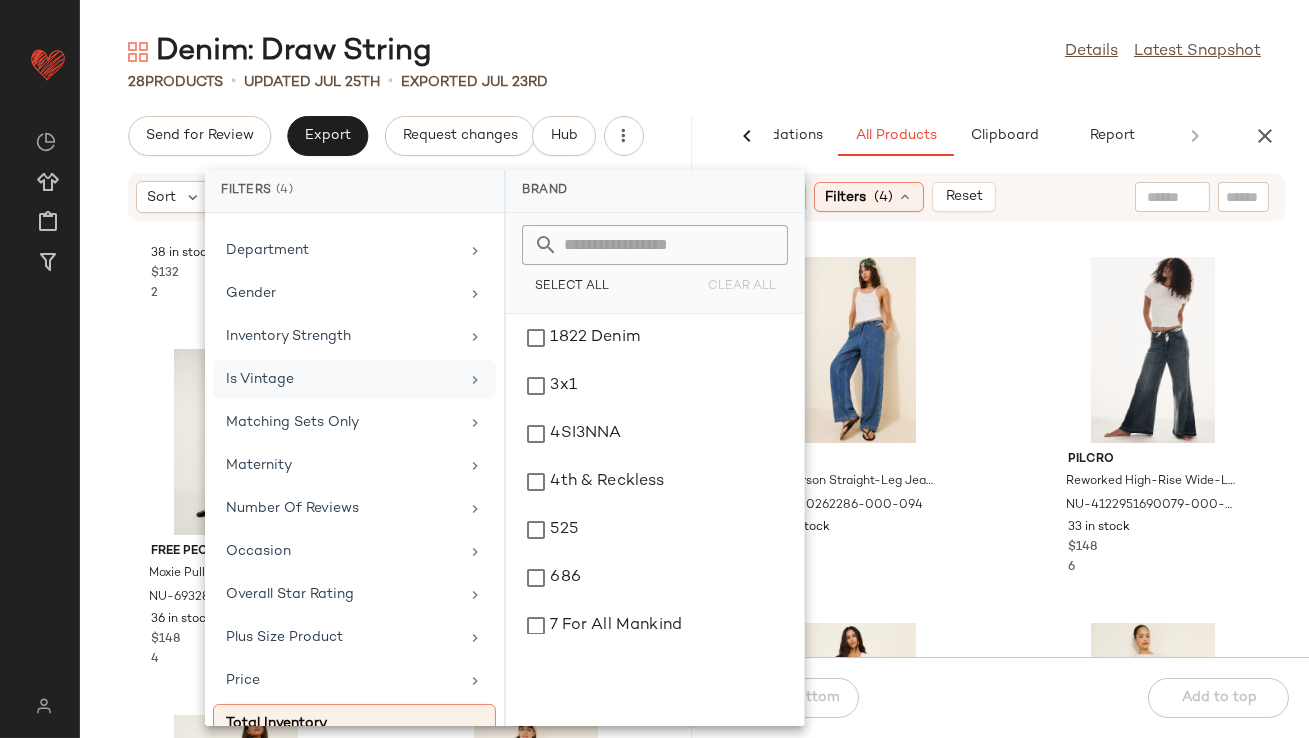 scroll, scrollTop: 456, scrollLeft: 0, axis: vertical 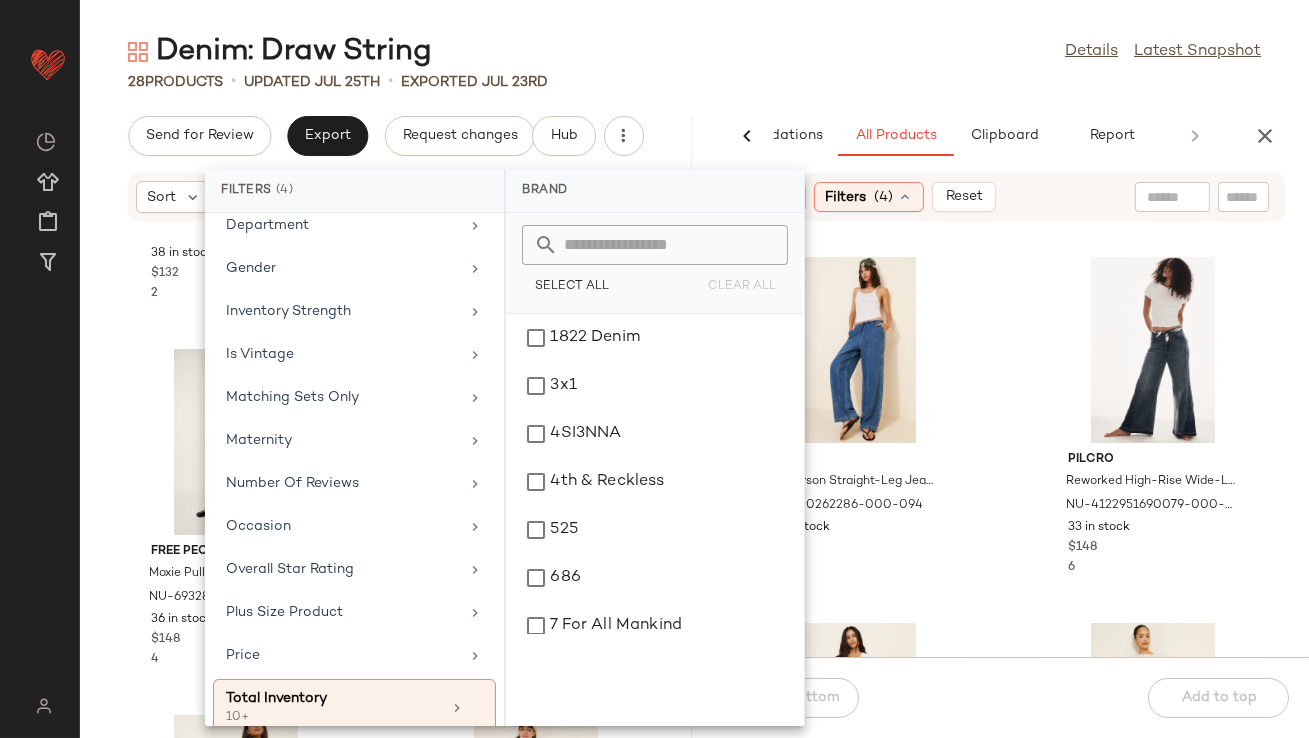 click on "Denim: Draw String  Details   Latest Snapshot  [NUMBER]   Products   •   updated [DATE]  •  Exported [DATE]  Send for Review   Export   Request changes   Hub  Sort  Filters [PERSON] [PERSON] Drawstring Straight Leg Jeans NU-[NUMBER] [NUMBER] in stock $[NUMBER] [NUMBER] Free People [PERSON] Barrel Pull-On Jeans NU-[NUMBER] [NUMBER] in stock $[NUMBER] [NUMBER] Free People [PERSON] Pull-On Barrel Paint Jeans NU-[NUMBER] [NUMBER] in stock $[NUMBER] [NUMBER] Just Black Denim Wide Leg Drawstring Jeans NU-[NUMBER] [NUMBER] in stock $[NUMBER] [NUMBER] [PERSON] Good American Lite Linen Denim Parachute Jeans NU-[NUMBER] [NUMBER] in stock $[NUMBER] [NUMBER] [PERSON] PJ High-Rise Wide-Leg Jeans NU-[NUMBER] [NUMBER] in stock $[NUMBER] [NUMBER] [PERSON] Drawstring Wide Leg Jeans NU-[NUMBER] [NUMBER] in stock $[NUMBER] [NUMBER] [PERSON]'s Jeans The [PERSON] Pant NU-[NUMBER] [NUMBER] in stock $[NUMBER] [NUMBER]  AI Recommendations   All Products   Clipboard   Report  Sort  Filters  ([NUMBER])   Reset  [PERSON] [PERSON] Straight-Leg Jeans NU-[NUMBER] [NUMBER] in stock $[NUMBER] [NUMBER] [PERSON] Reworked High-Rise Wide-Leg Jeans [NUMBER] in stock $[NUMBER]" at bounding box center [694, 385] 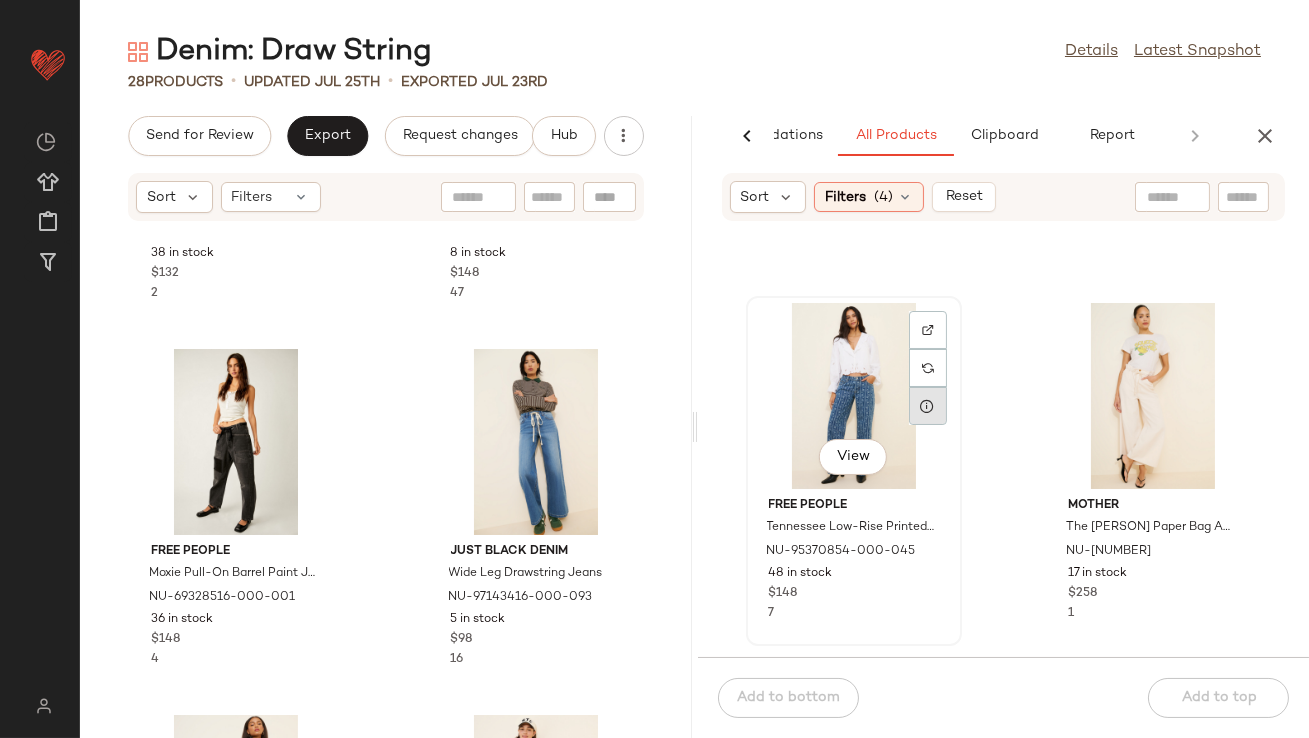 scroll, scrollTop: 326, scrollLeft: 0, axis: vertical 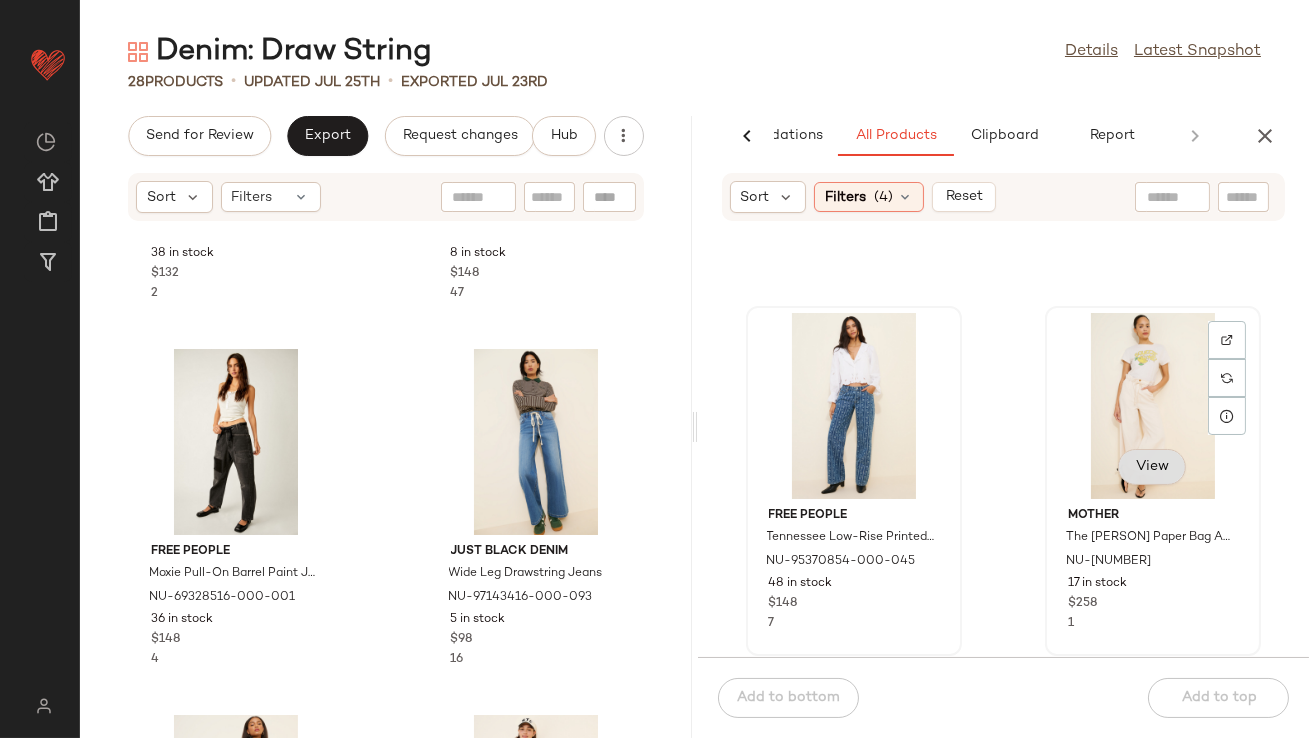 click on "View" at bounding box center [1152, 467] 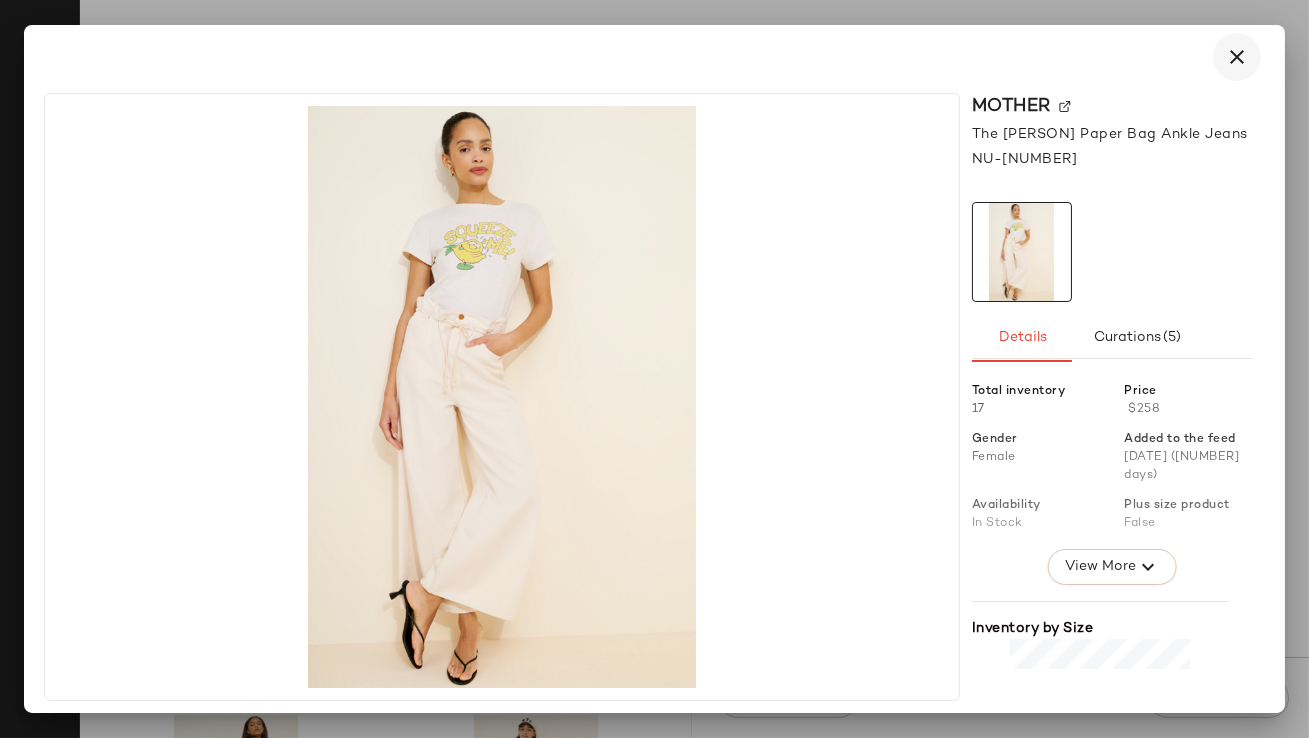 click at bounding box center (1237, 57) 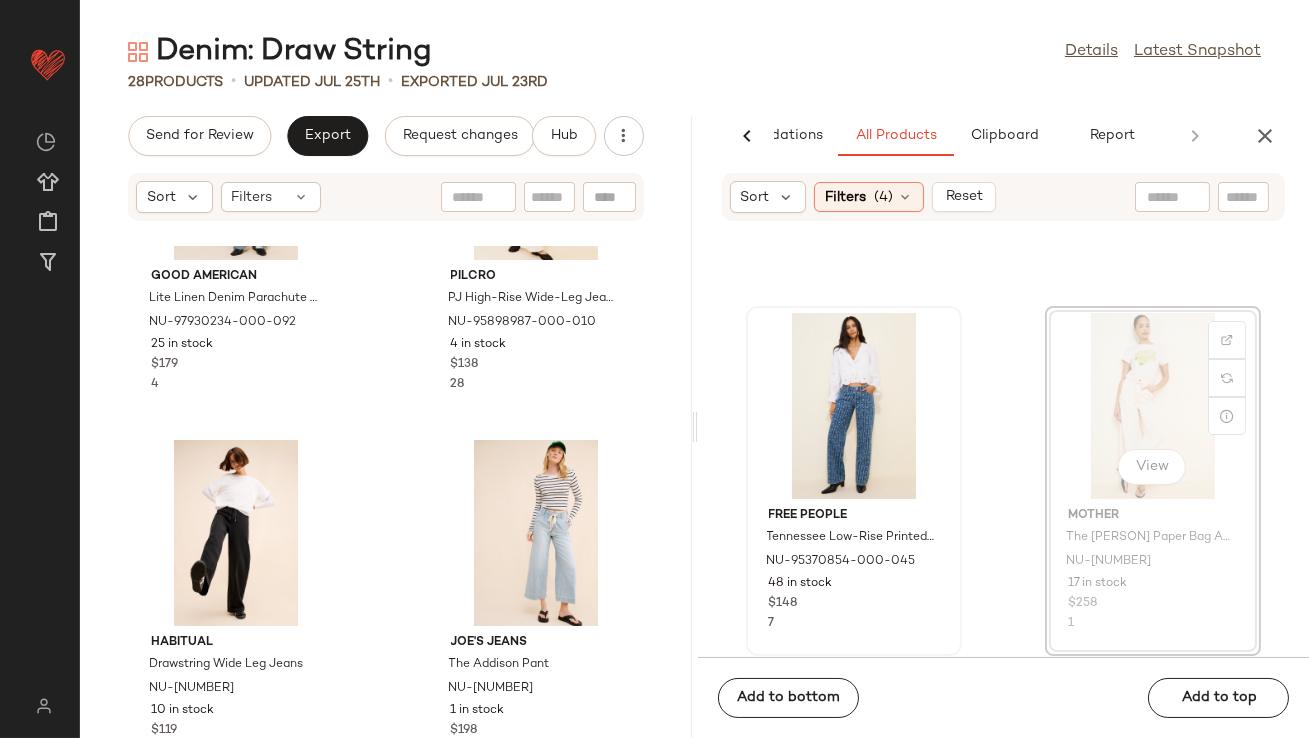 scroll, scrollTop: 1396, scrollLeft: 0, axis: vertical 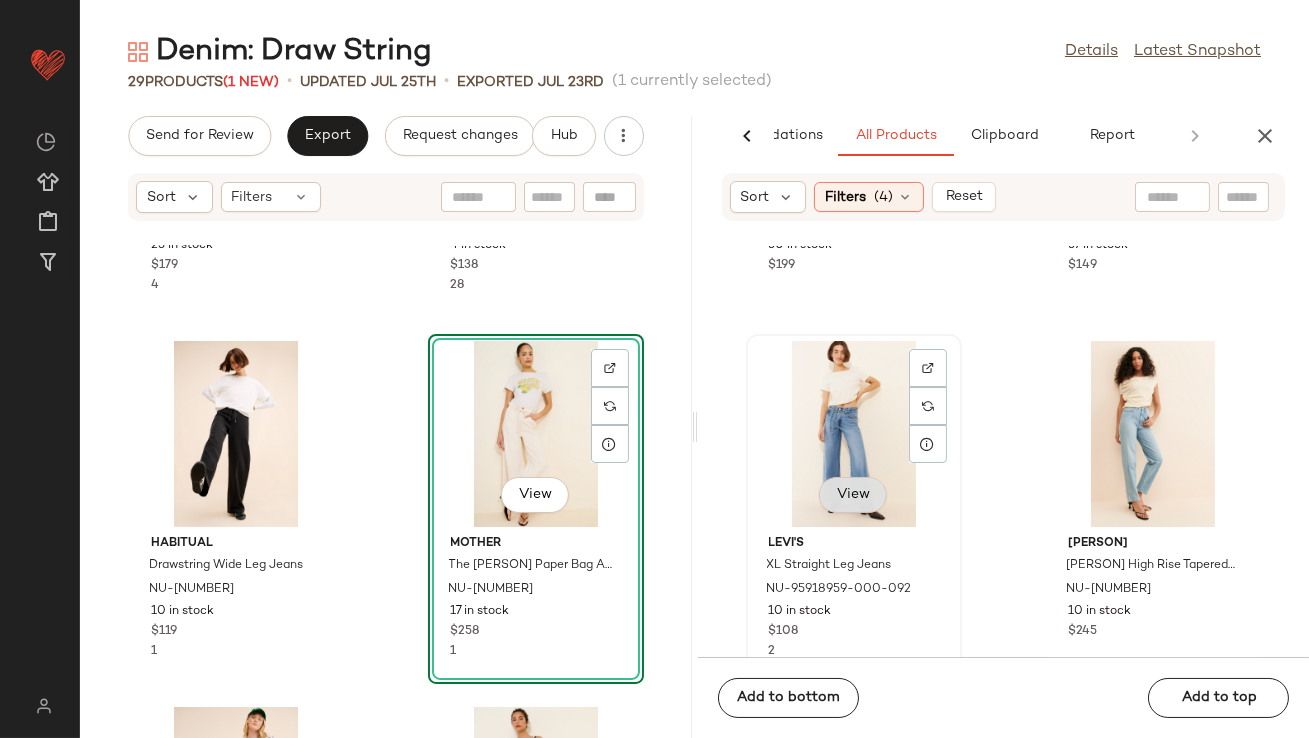 click on "View" 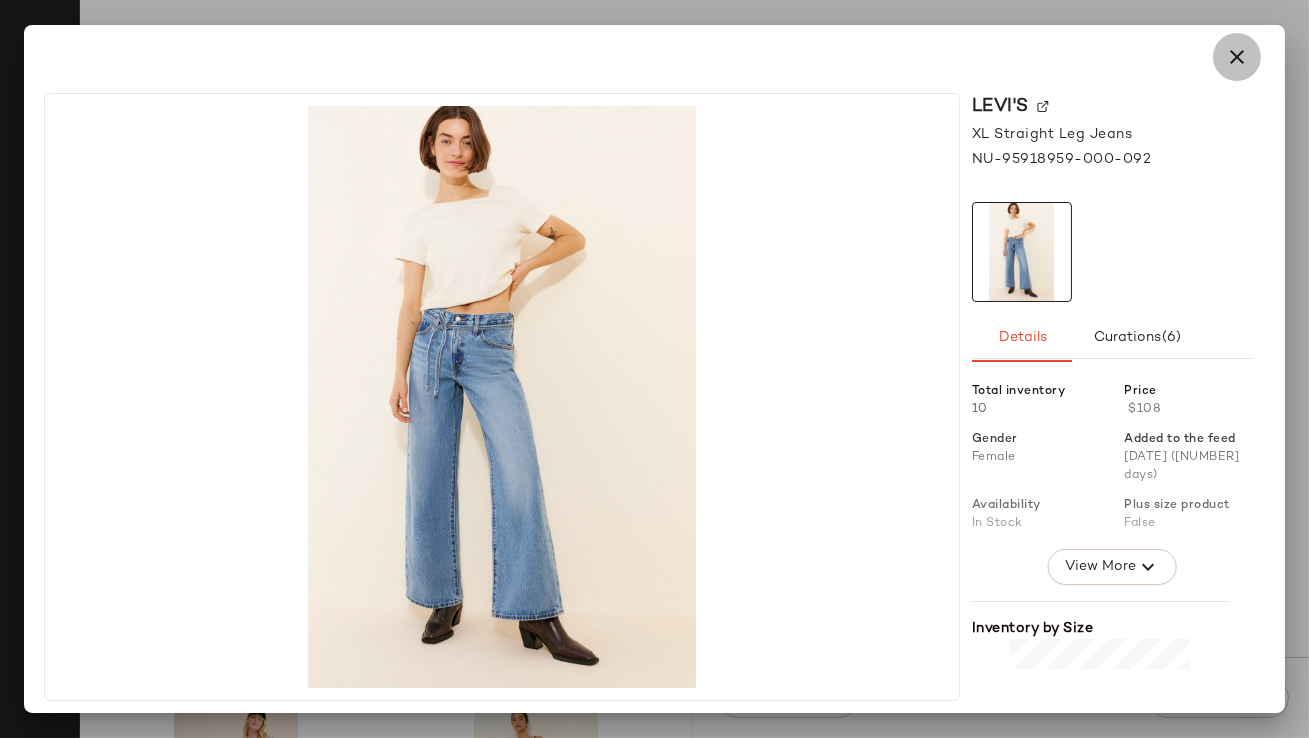 click at bounding box center (1237, 57) 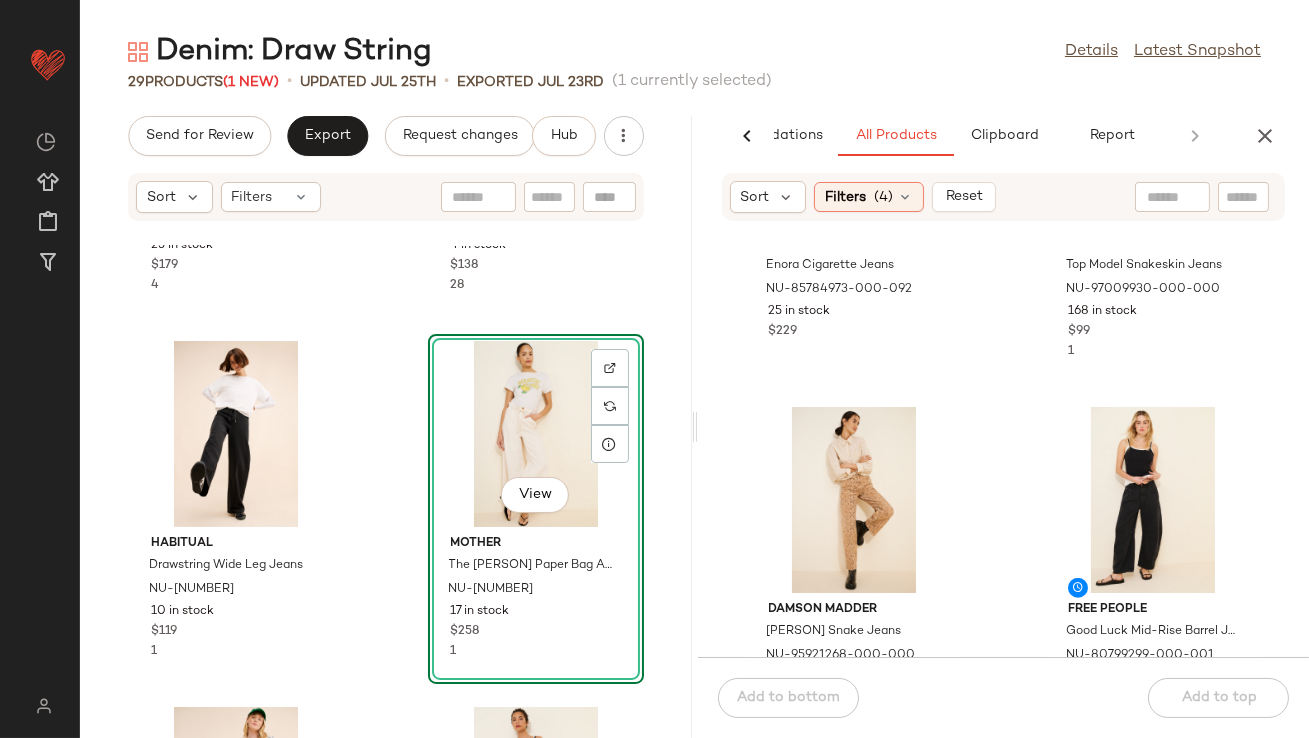 scroll, scrollTop: 3977, scrollLeft: 0, axis: vertical 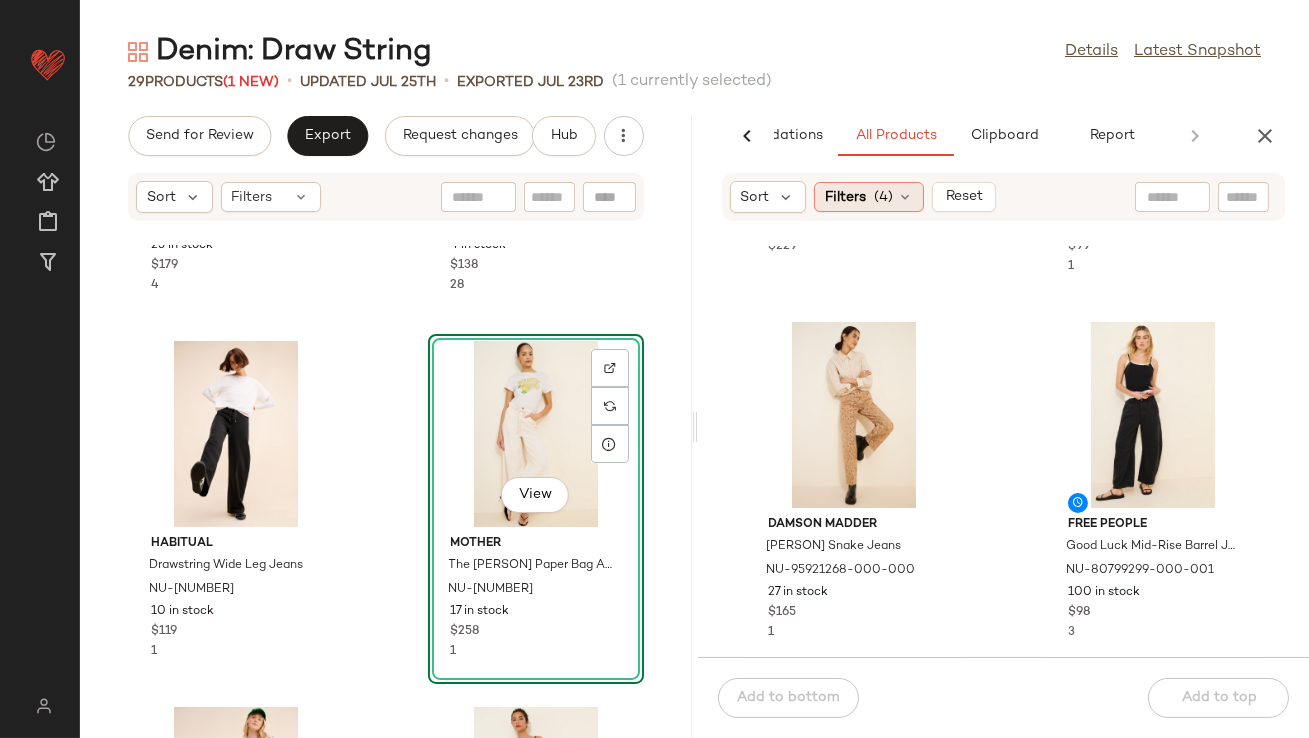 click on "Filters" at bounding box center (845, 197) 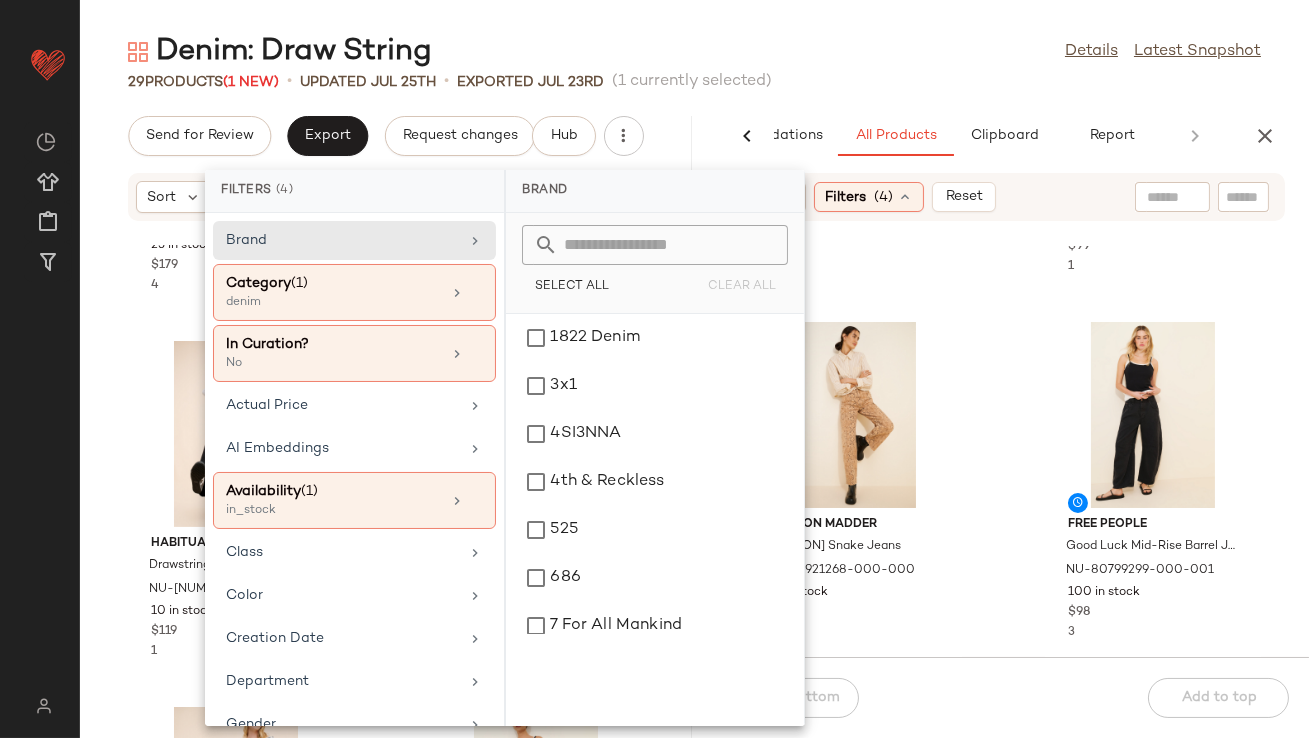drag, startPoint x: 846, startPoint y: 57, endPoint x: 842, endPoint y: 72, distance: 15.524175 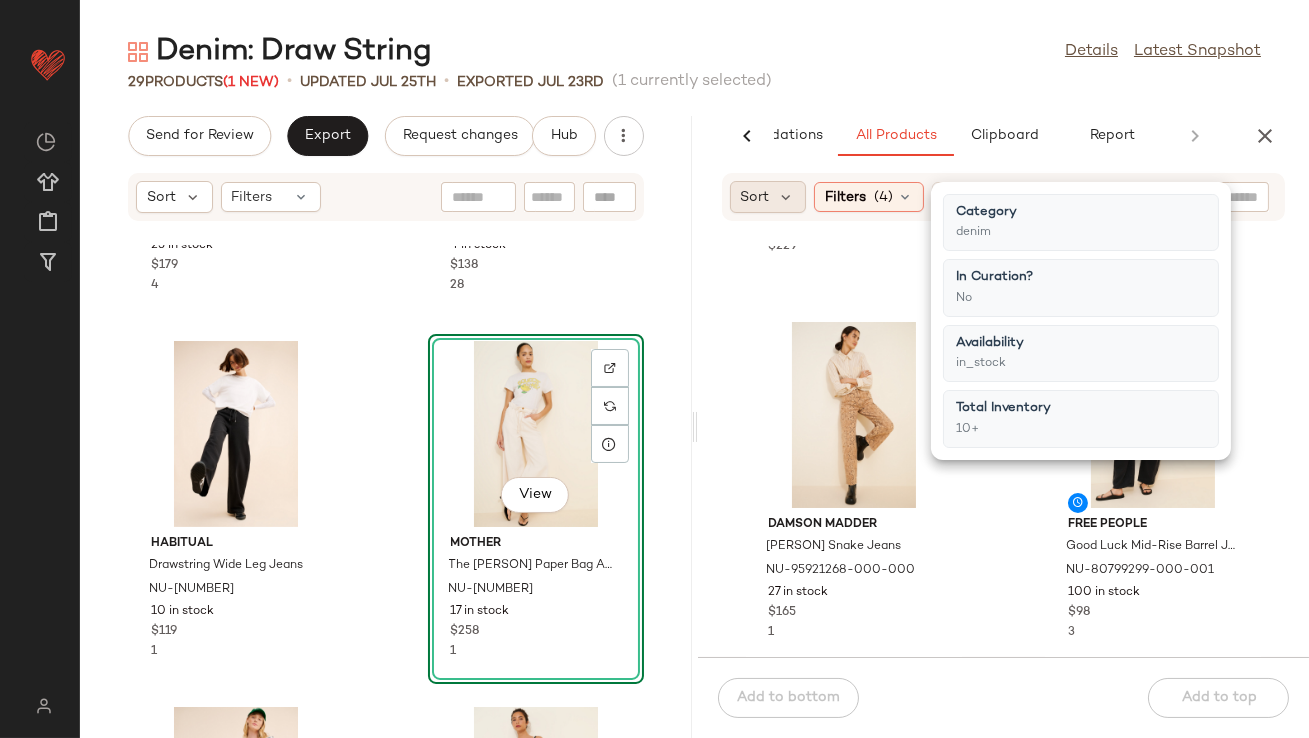 click on "Sort" 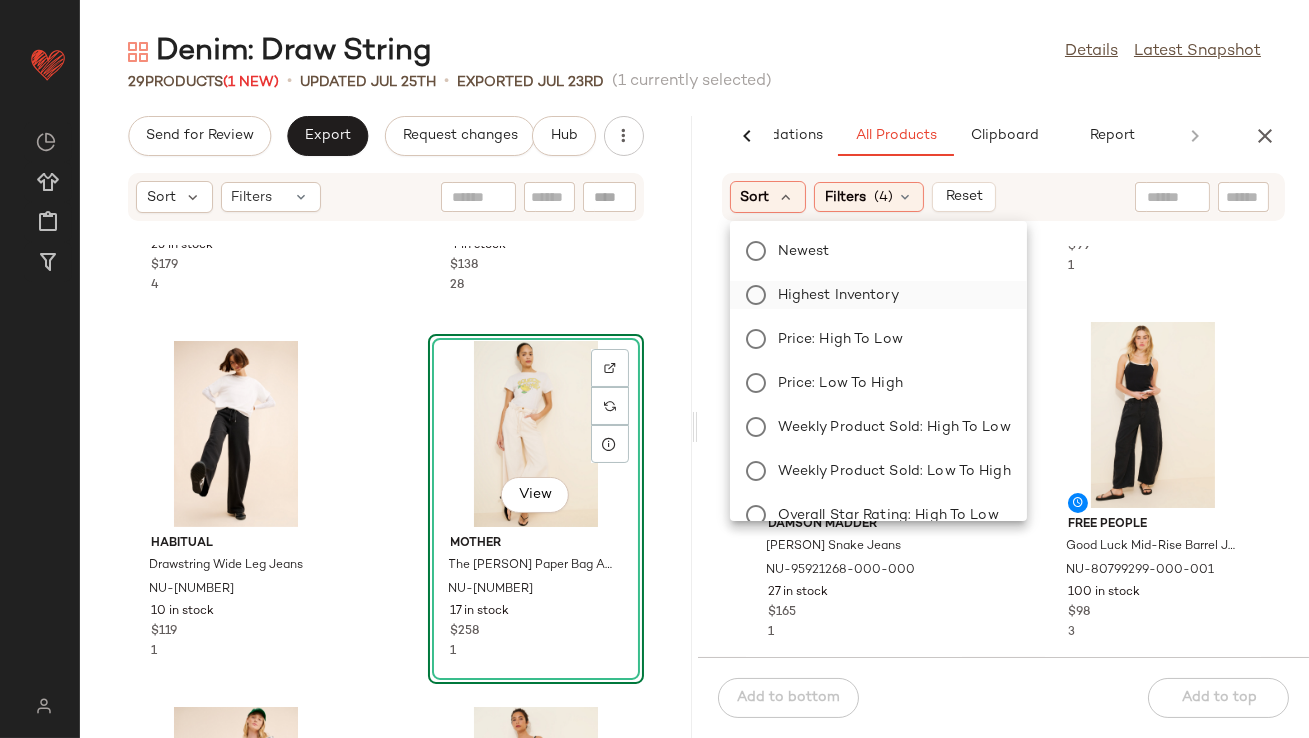 click on "Highest Inventory" 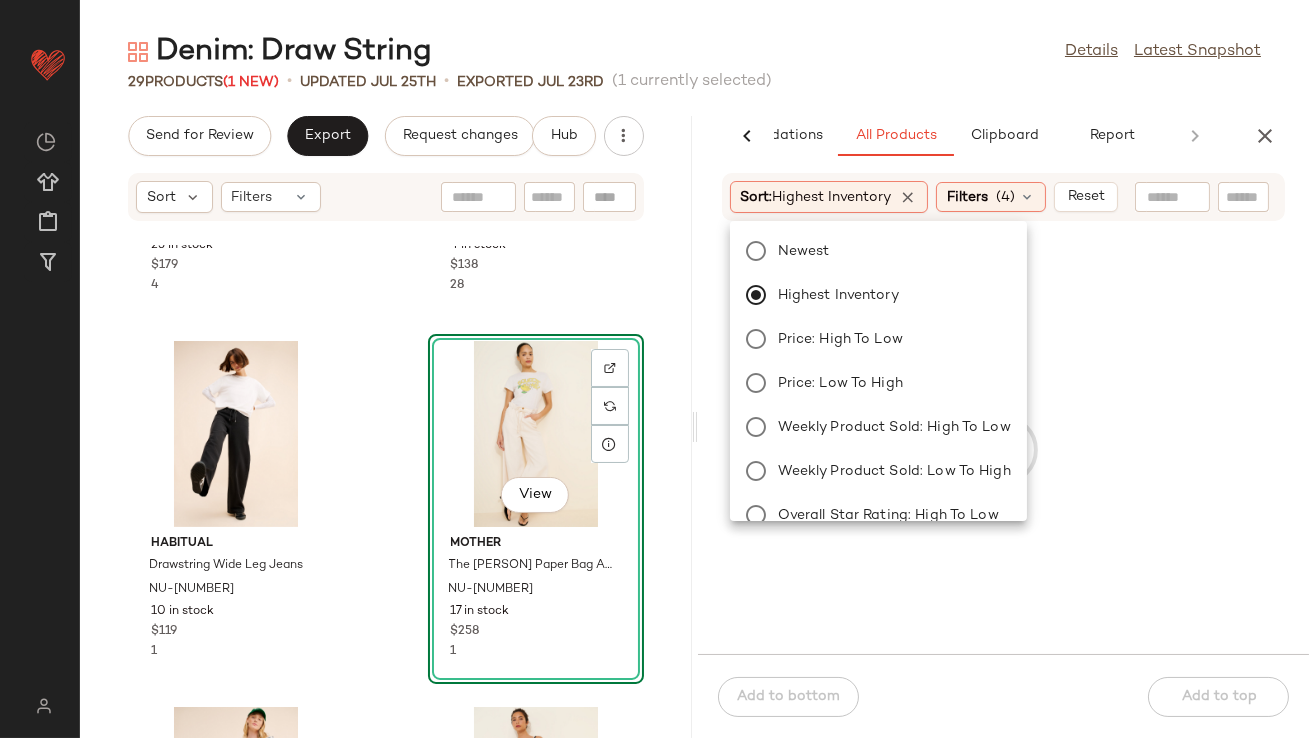 click on "Denim: Draw String  Details   Latest Snapshot  [NUMBER]   Products  ([NUMBER] New)  •   updated [DATE]  •  Exported [DATE]   ([NUMBER] currently selected)   Send for Review   Export   Request changes   Hub  Sort  Filters Lite Linen Denim Parachute Jeans NU-[NUMBER] [NUMBER] in stock $[NUMBER] [NUMBER] PJ High-Rise Wide-Leg Jeans NU-[NUMBER] [NUMBER] in stock $[NUMBER] [NUMBER] Drawstring Wide Leg Jeans NU-[NUMBER] [NUMBER] in stock $[NUMBER] [NUMBER] View  The Paper Bag Ankle Jeans NU-[NUMBER] [NUMBER] in stock $[NUMBER] [NUMBER] Jeans The Pant NU-[NUMBER] [NUMBER] in stock $[NUMBER] [NUMBER] Taylor Relaxed Barrel Jeans NU-[NUMBER] [NUMBER] in stock $[NUMBER] [NUMBER] Just Black Denim Wide Leg Drawstring Jeans NU-[NUMBER] [NUMBER] in stock $[NUMBER] [NUMBER] Mid-Rise Pull-On Jogger Jeans NU-[NUMBER] [NUMBER] in stock $[NUMBER] [NUMBER]  AI Recommendations   All Products   Clipboard   Report  Sort:   Highest Inventory Filters  ([NUMBER])   Reset  Sort:   Highest Inventory Filters  ([NUMBER])   Reset   Last Updated   Used Products  [NUMBER]" 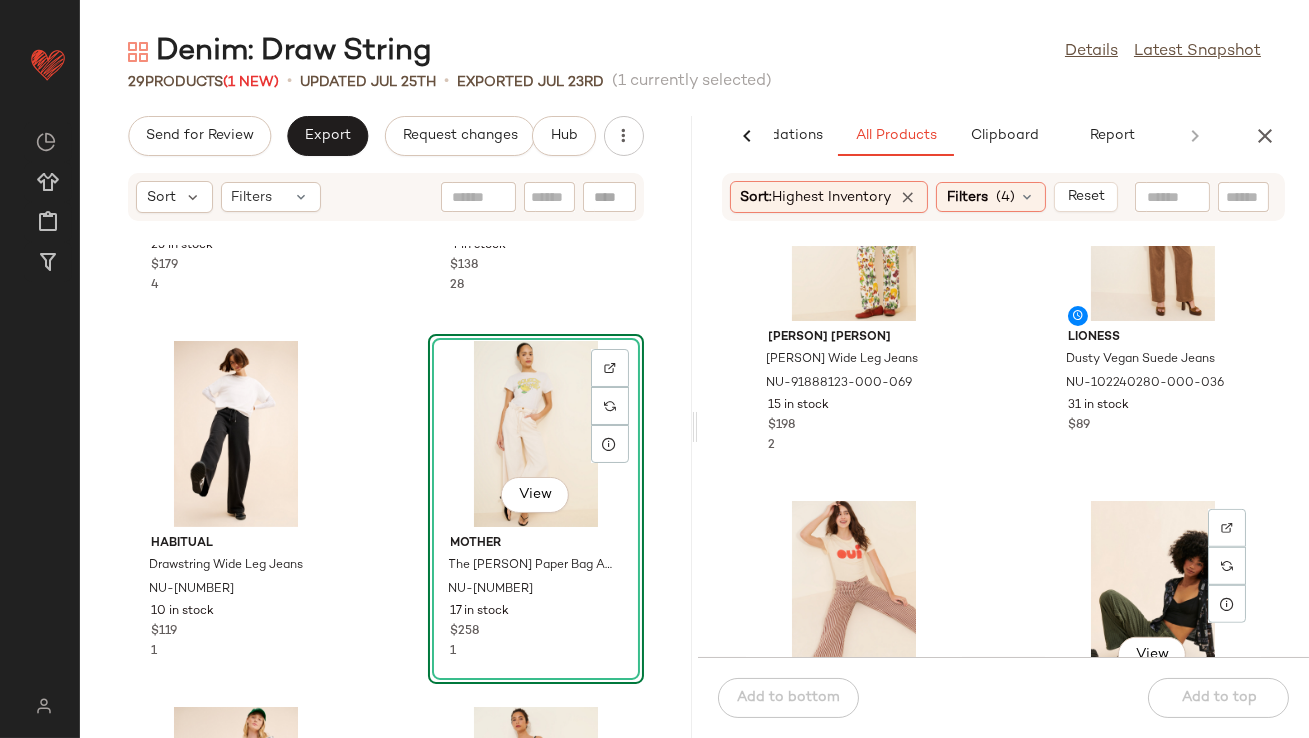 scroll, scrollTop: 2595, scrollLeft: 0, axis: vertical 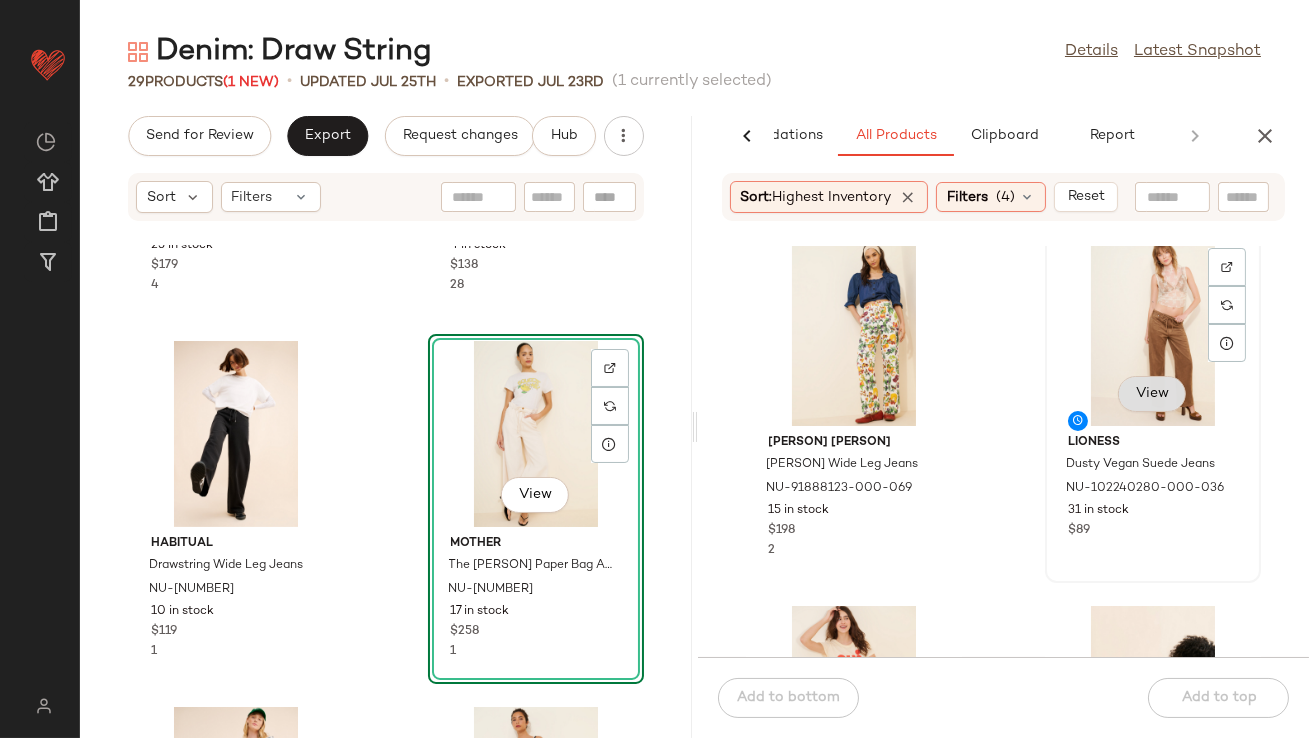 click on "View" 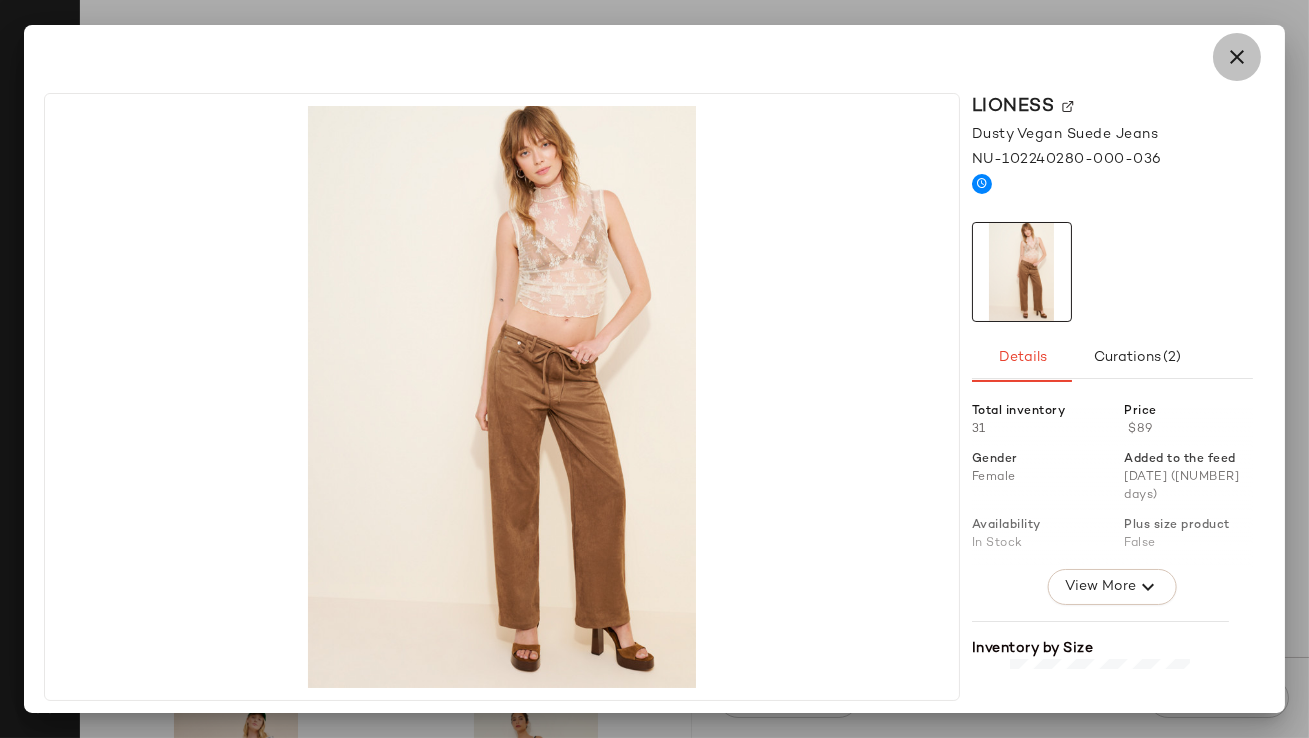 click at bounding box center (1237, 57) 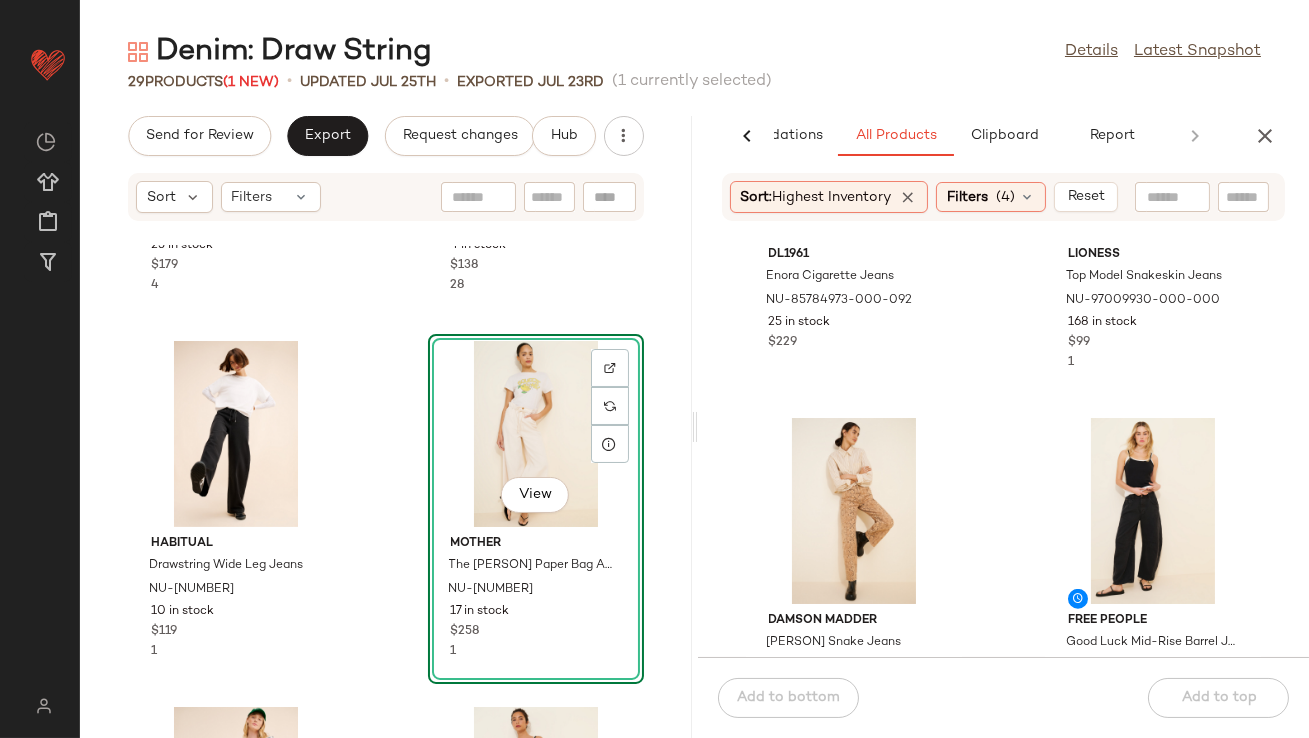 scroll, scrollTop: 4015, scrollLeft: 0, axis: vertical 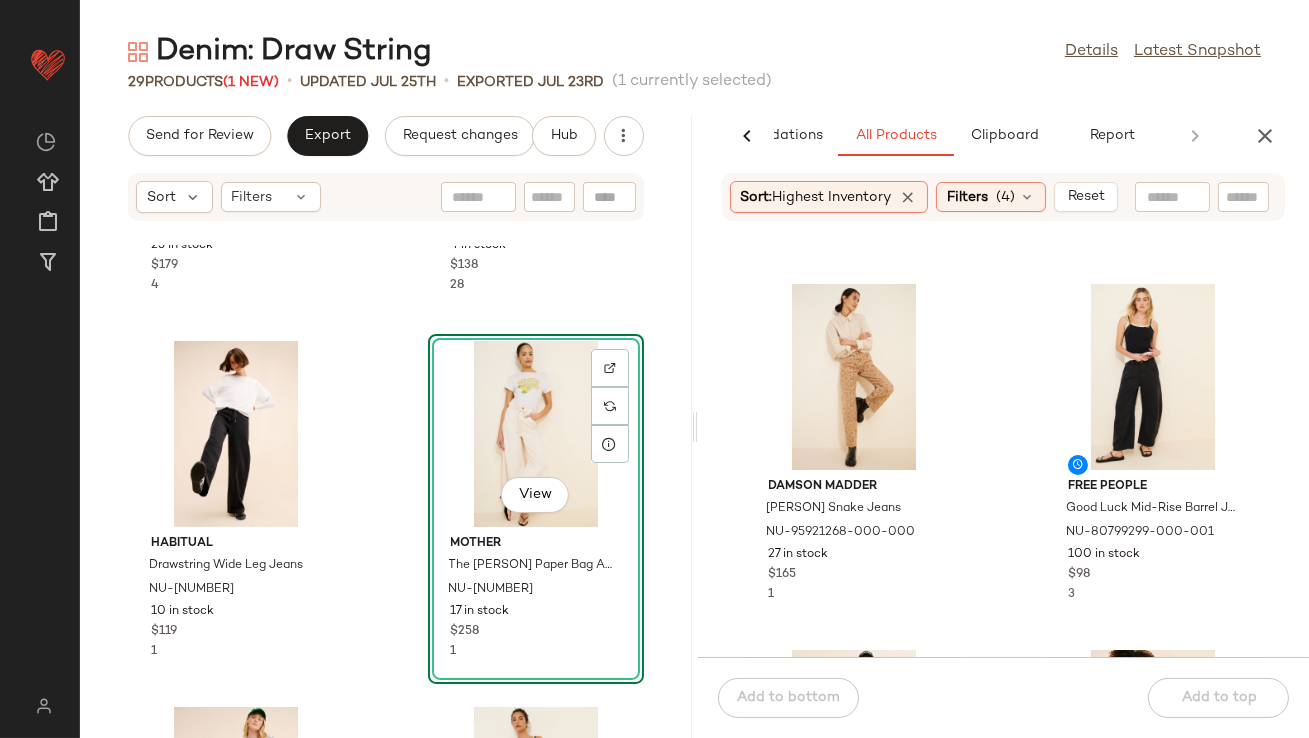 click 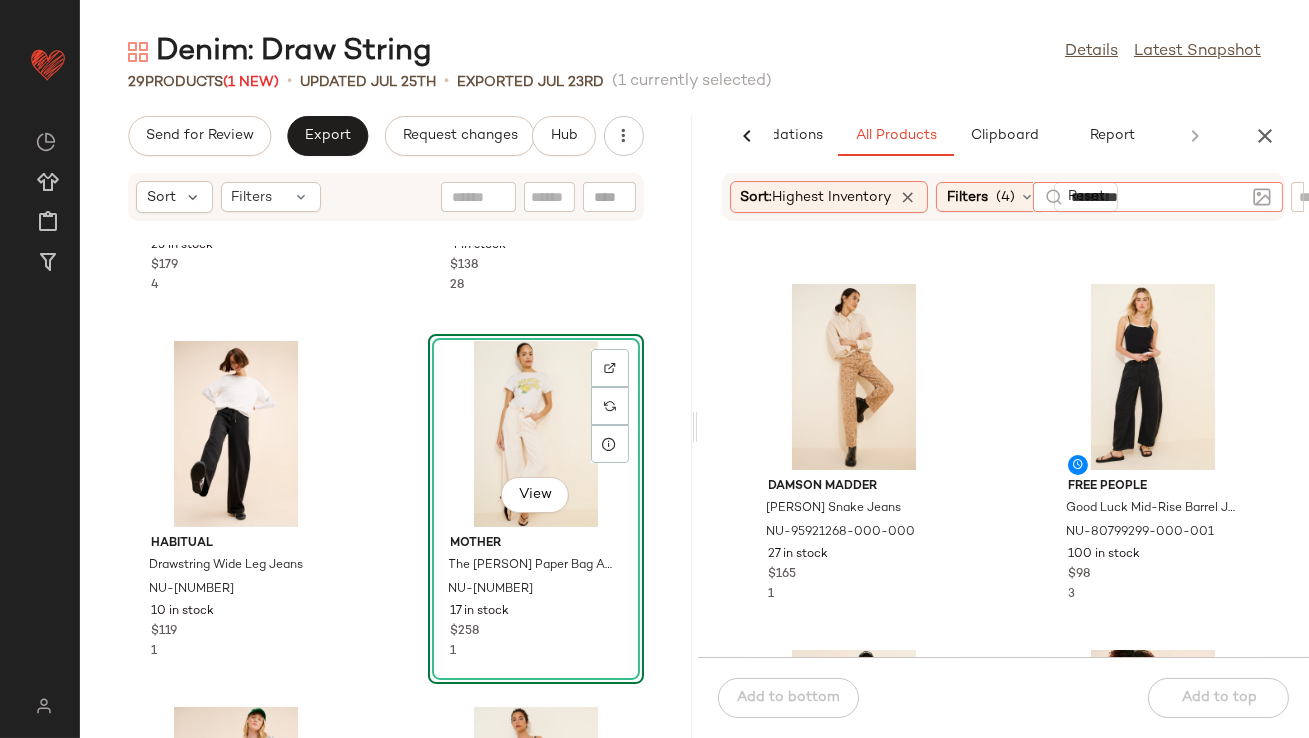 type on "**********" 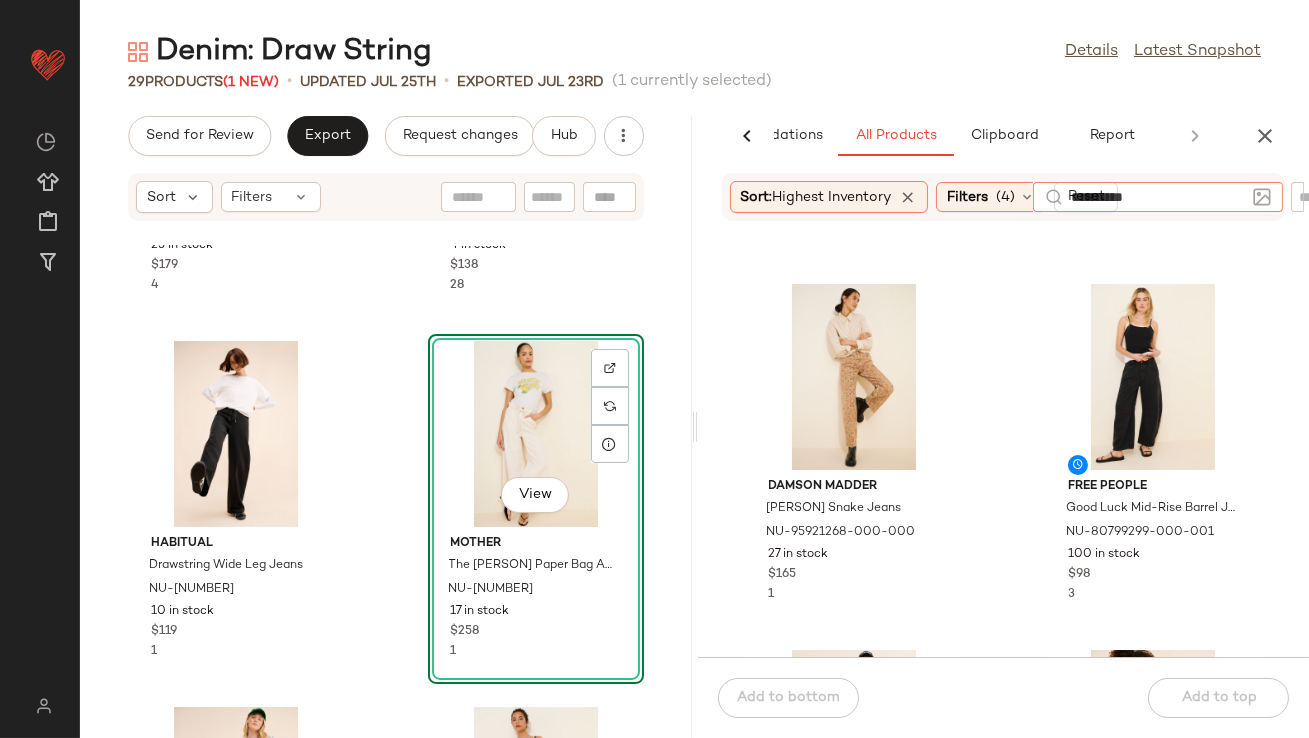 type 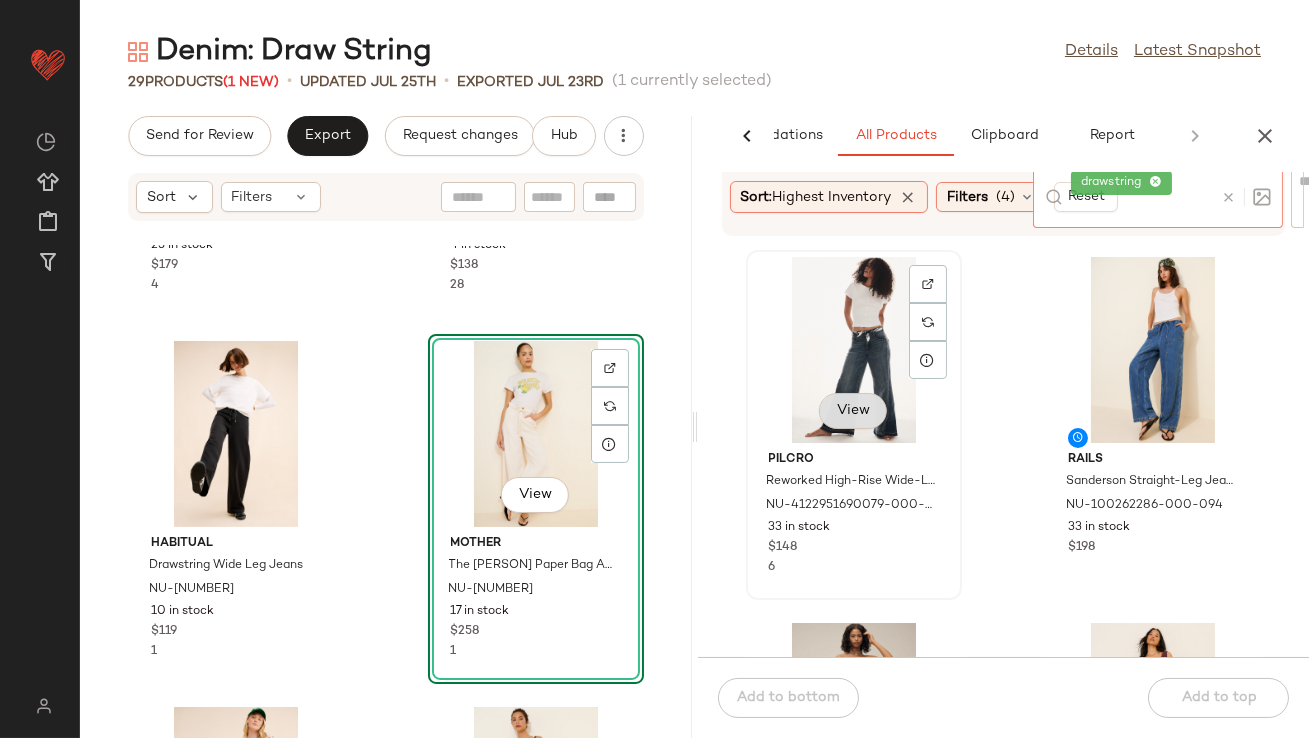 click on "View" 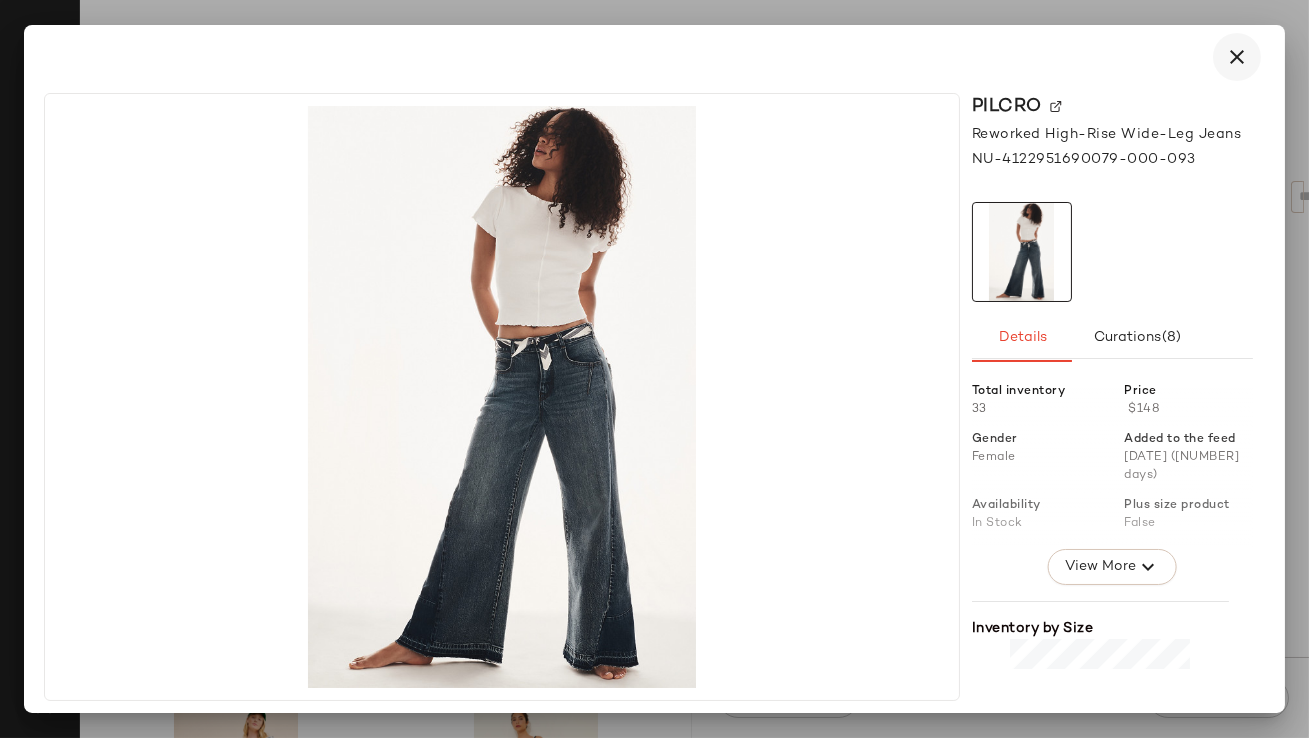 click at bounding box center [1237, 57] 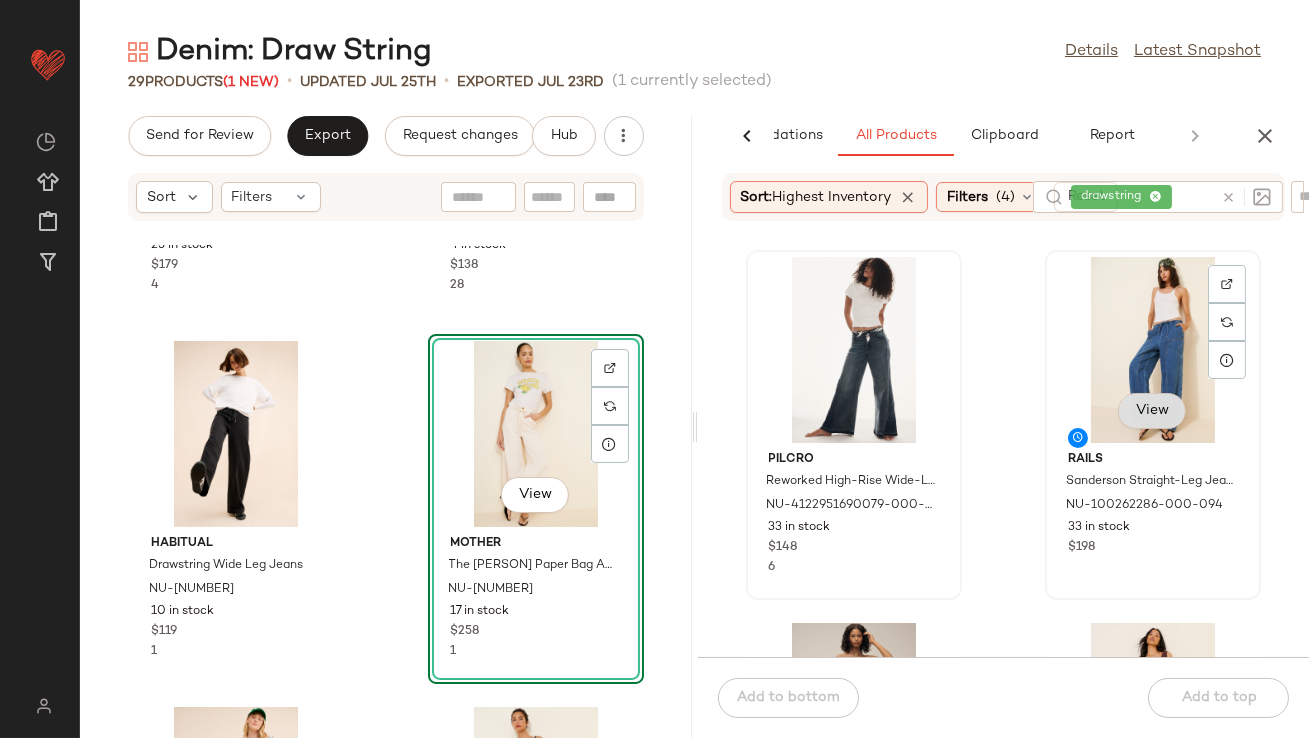 click on "View" 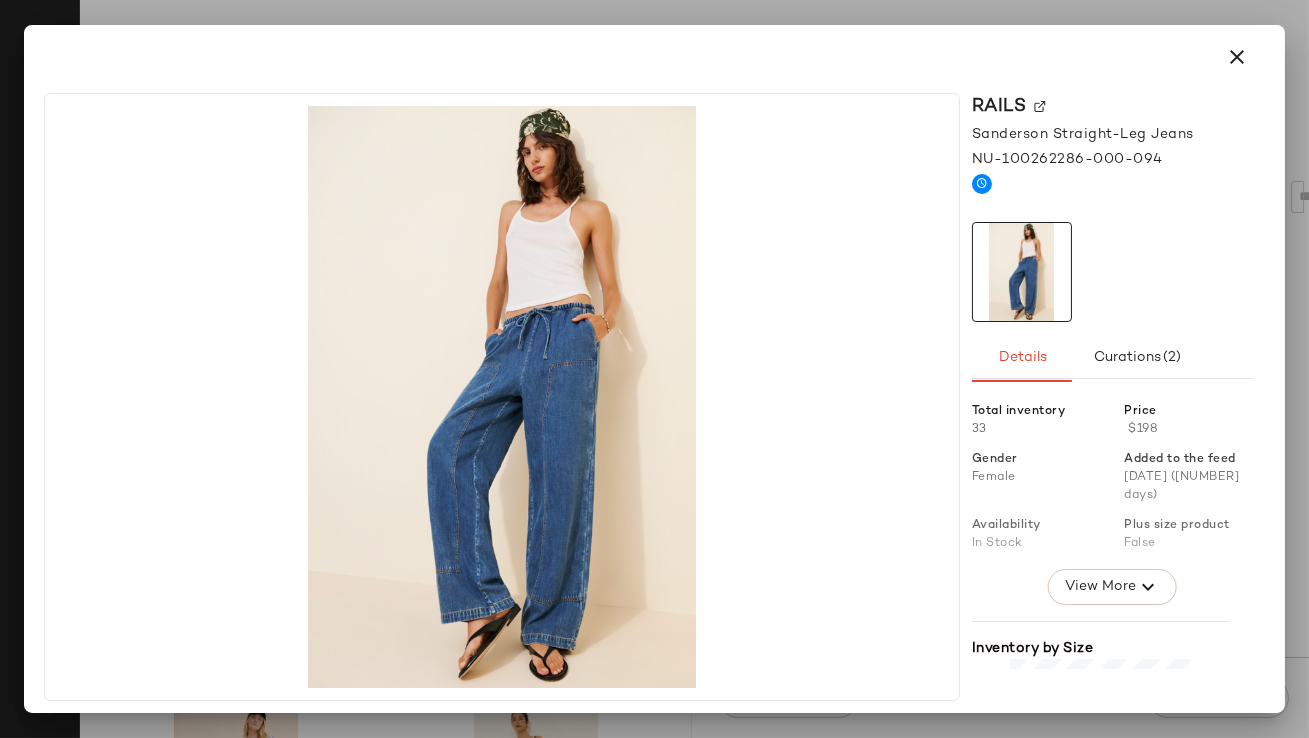 click at bounding box center (1237, 57) 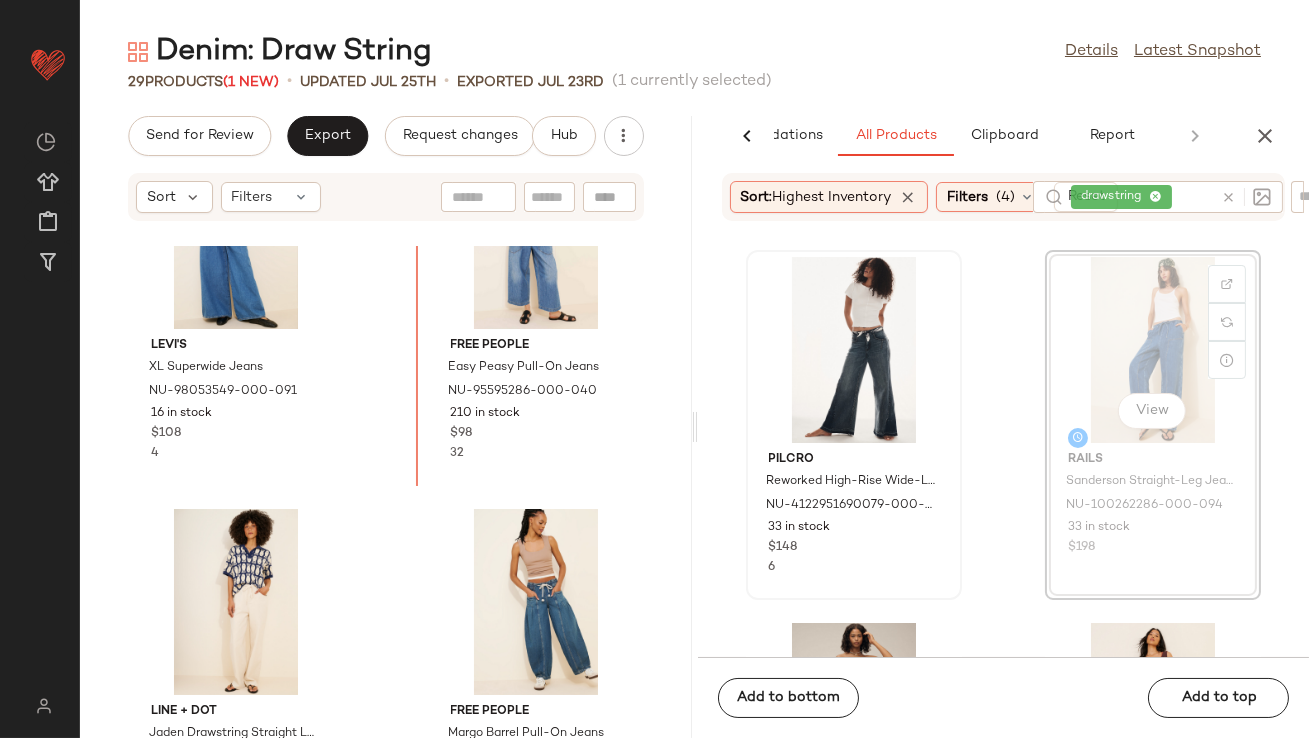 scroll, scrollTop: 66, scrollLeft: 0, axis: vertical 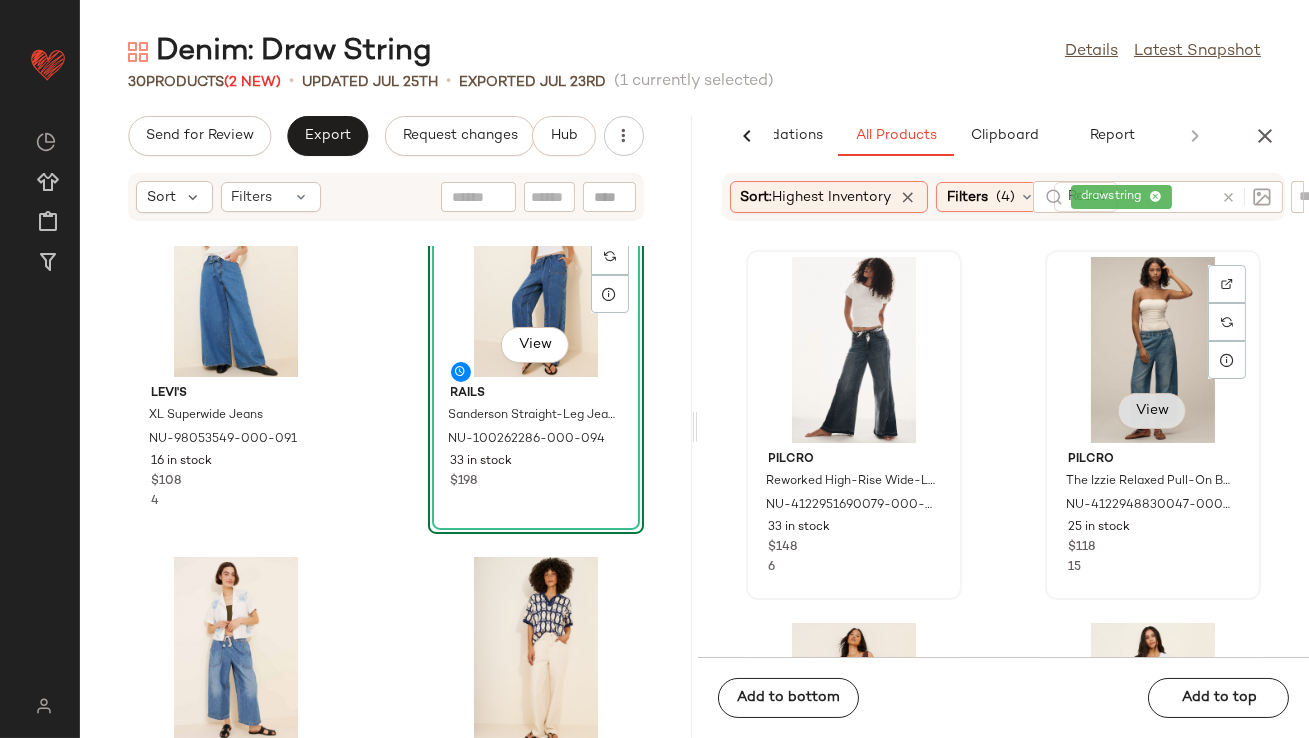 click on "View" at bounding box center [1152, 411] 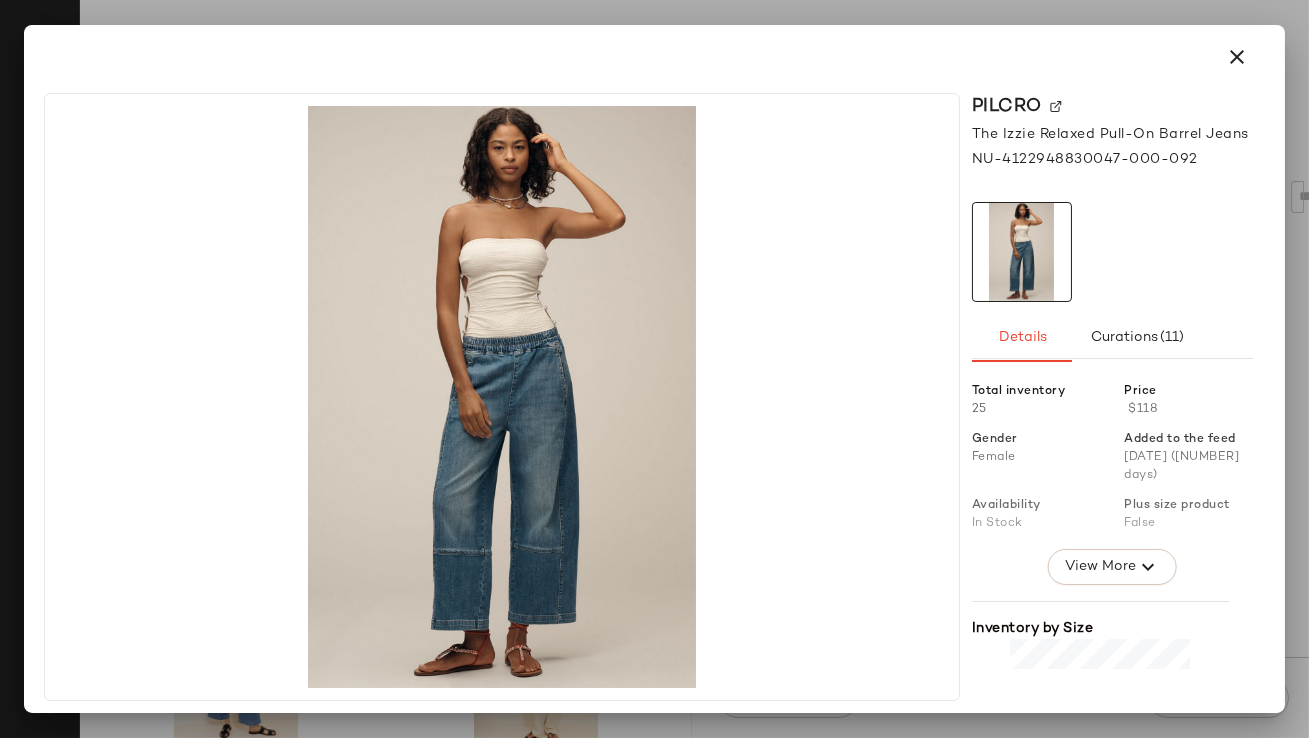 click at bounding box center [1237, 57] 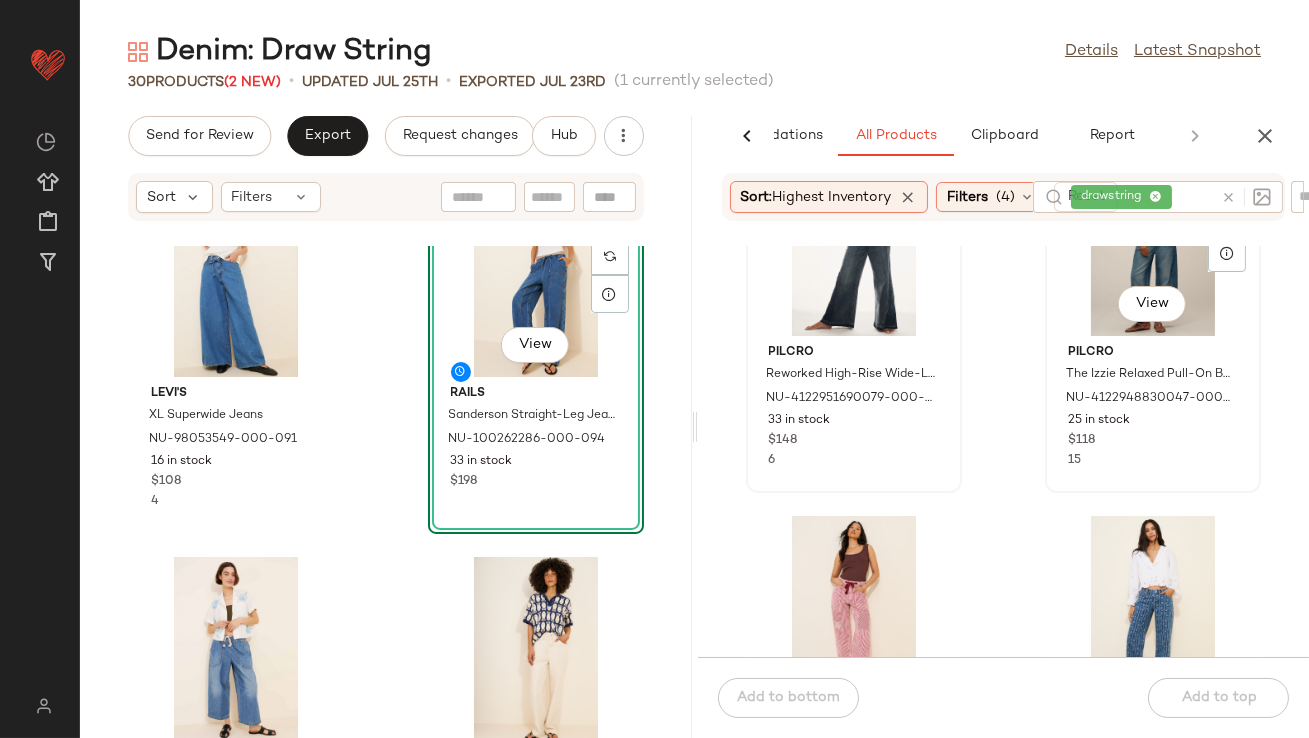 scroll, scrollTop: 245, scrollLeft: 0, axis: vertical 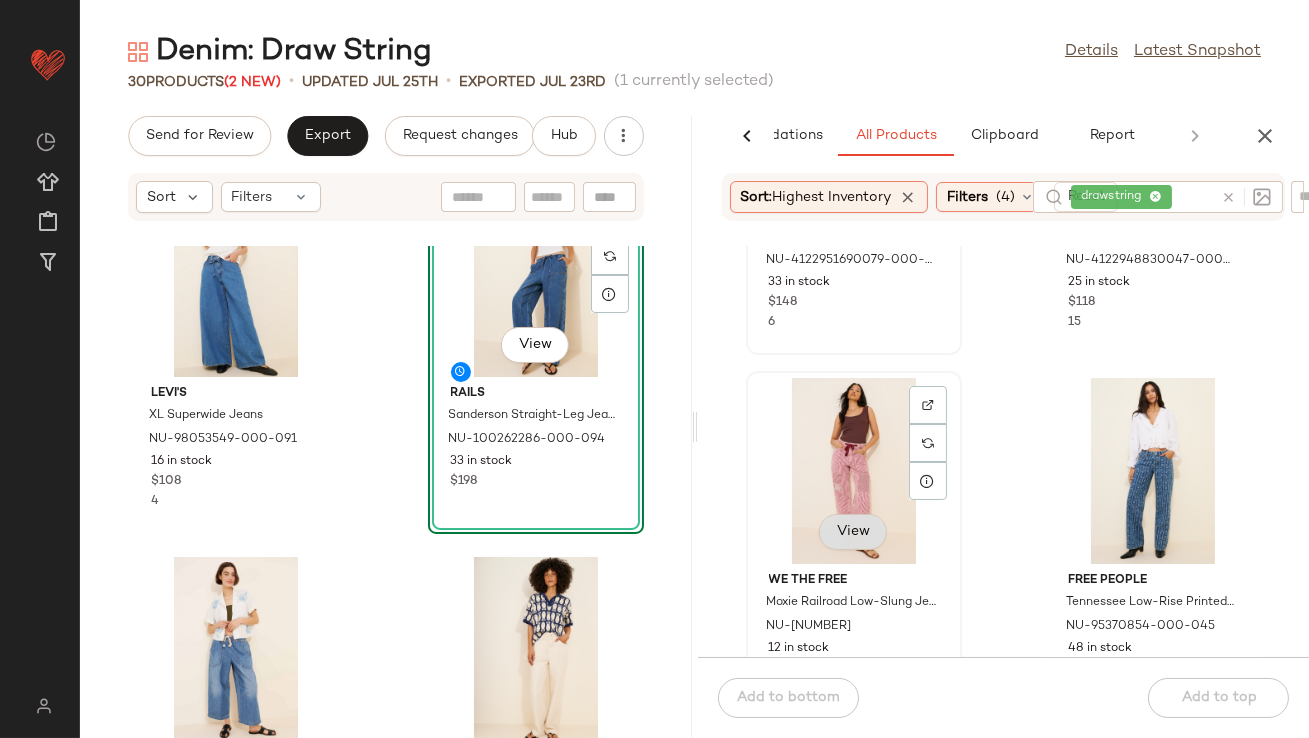 click on "View" at bounding box center [853, 532] 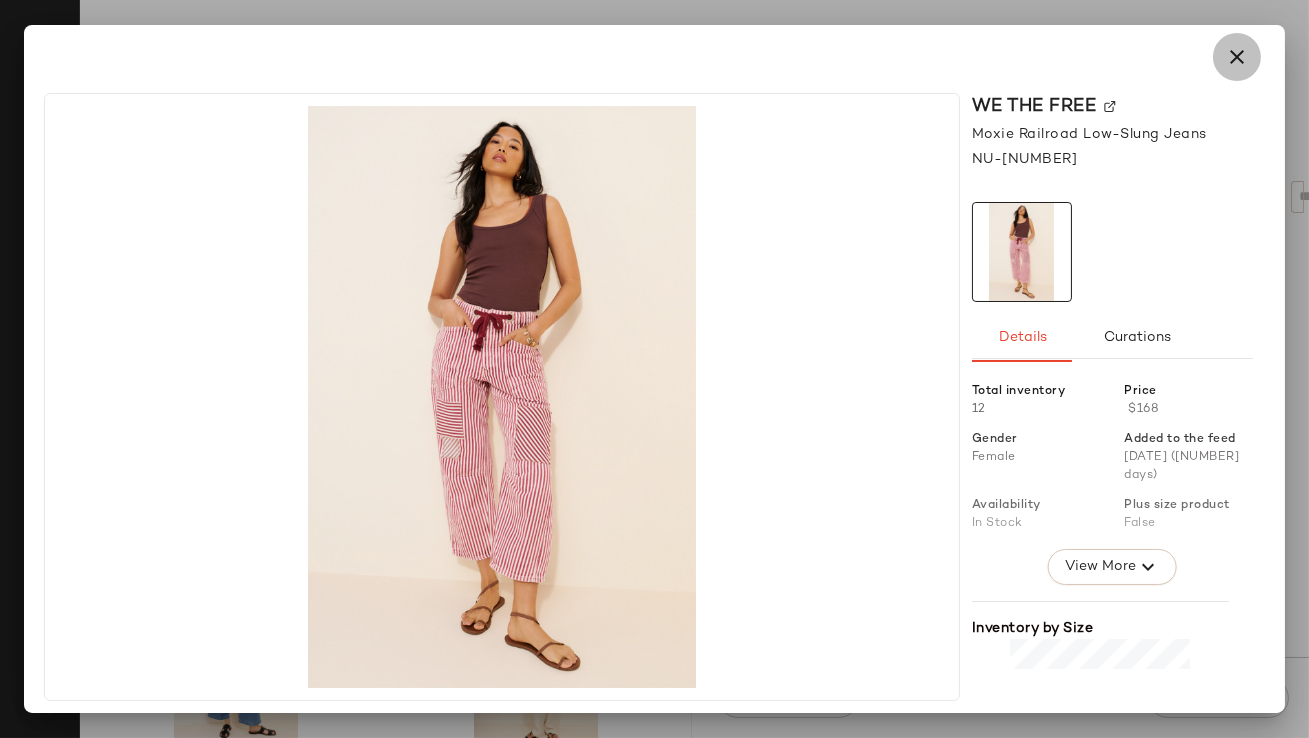 click at bounding box center (1237, 57) 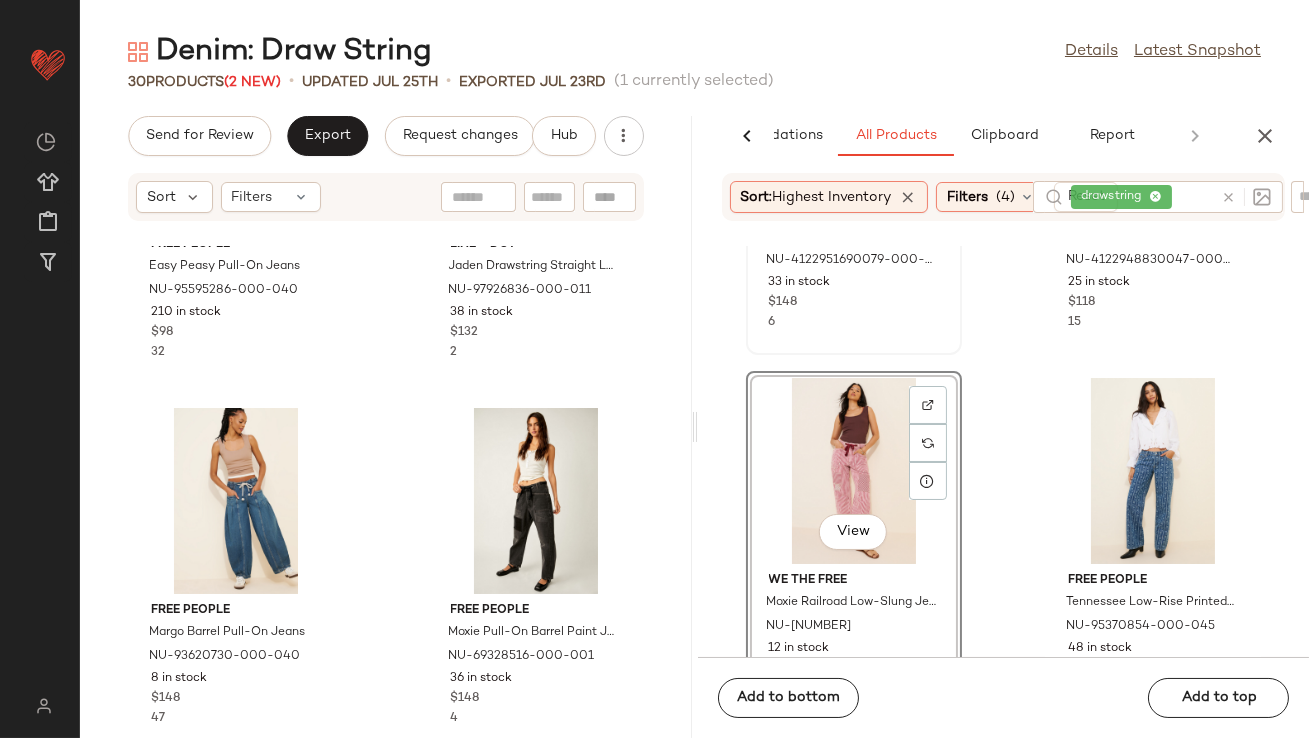 scroll, scrollTop: 600, scrollLeft: 0, axis: vertical 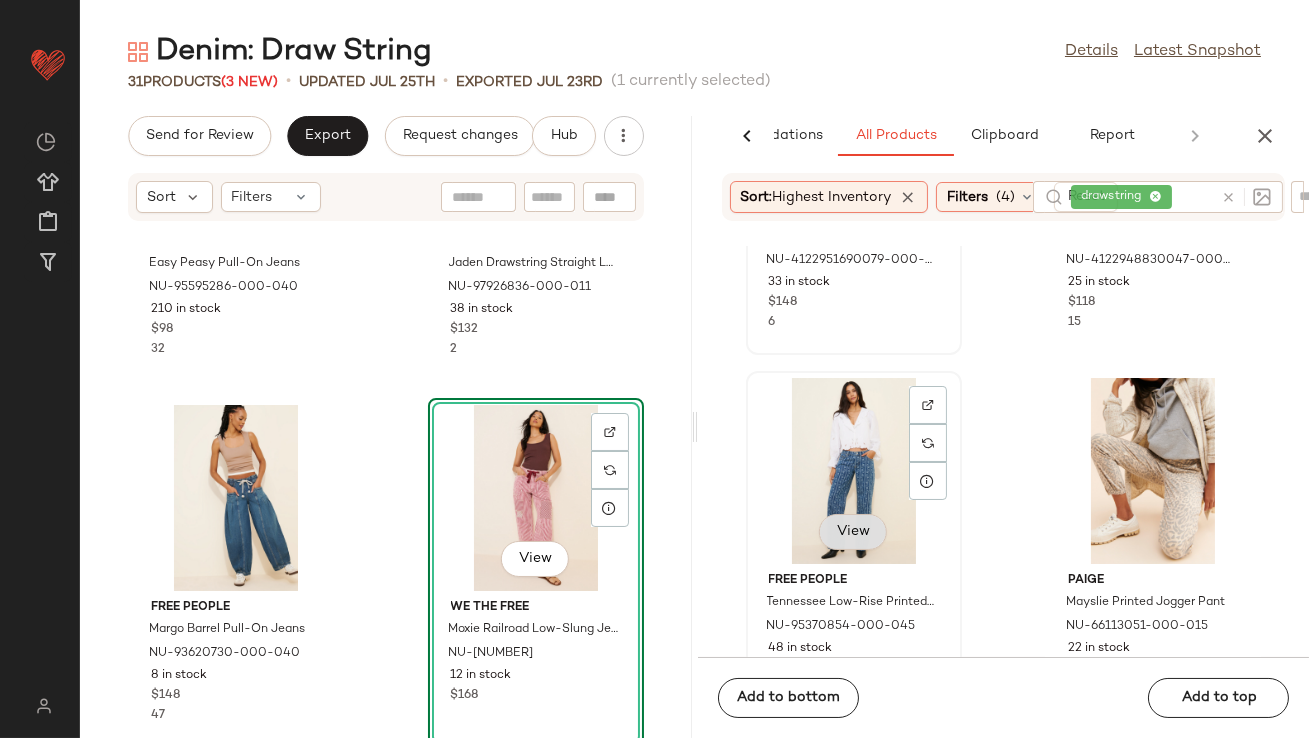 click on "View" 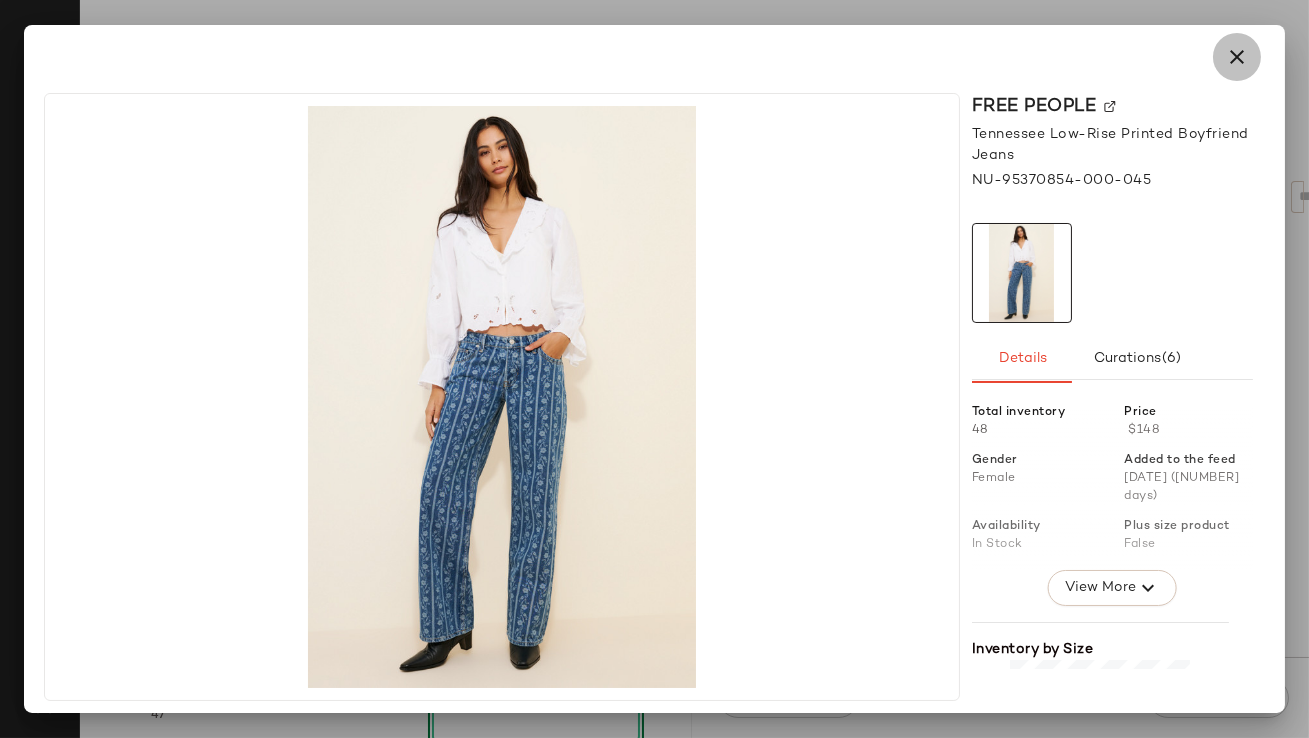 click at bounding box center (1237, 57) 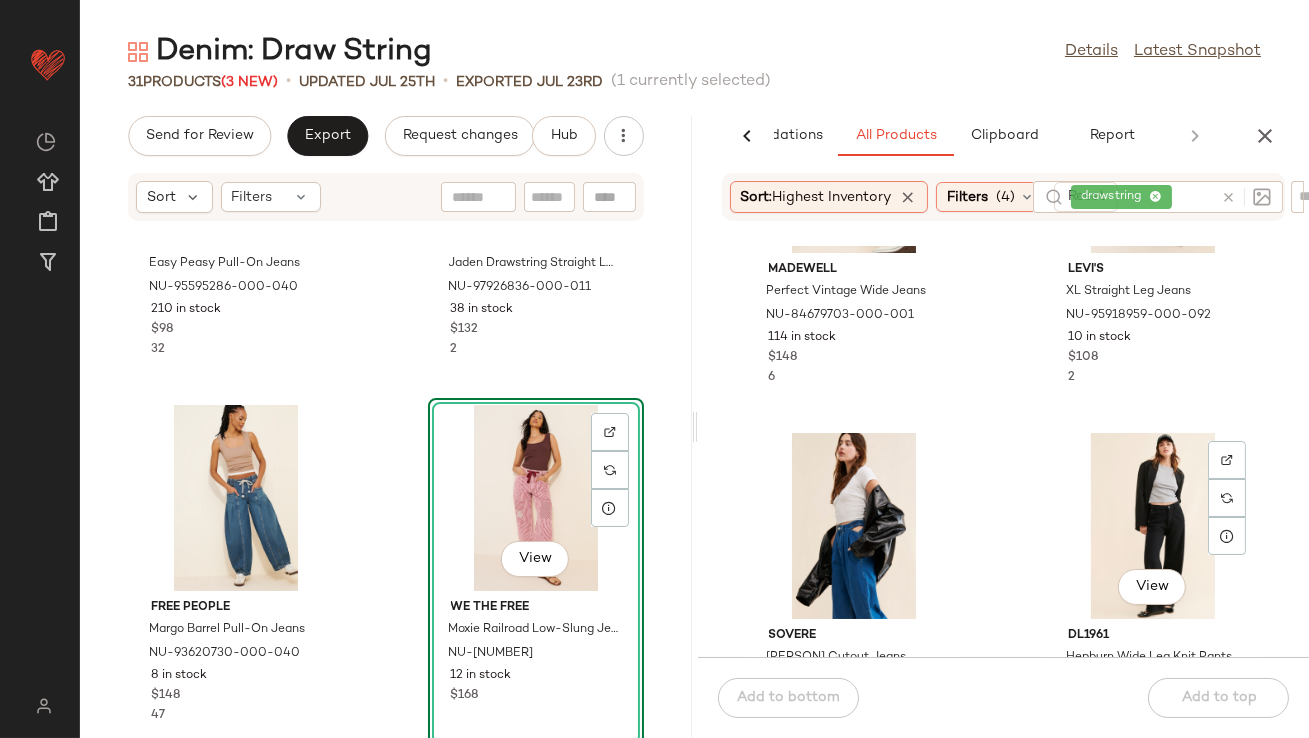 scroll, scrollTop: 2091, scrollLeft: 0, axis: vertical 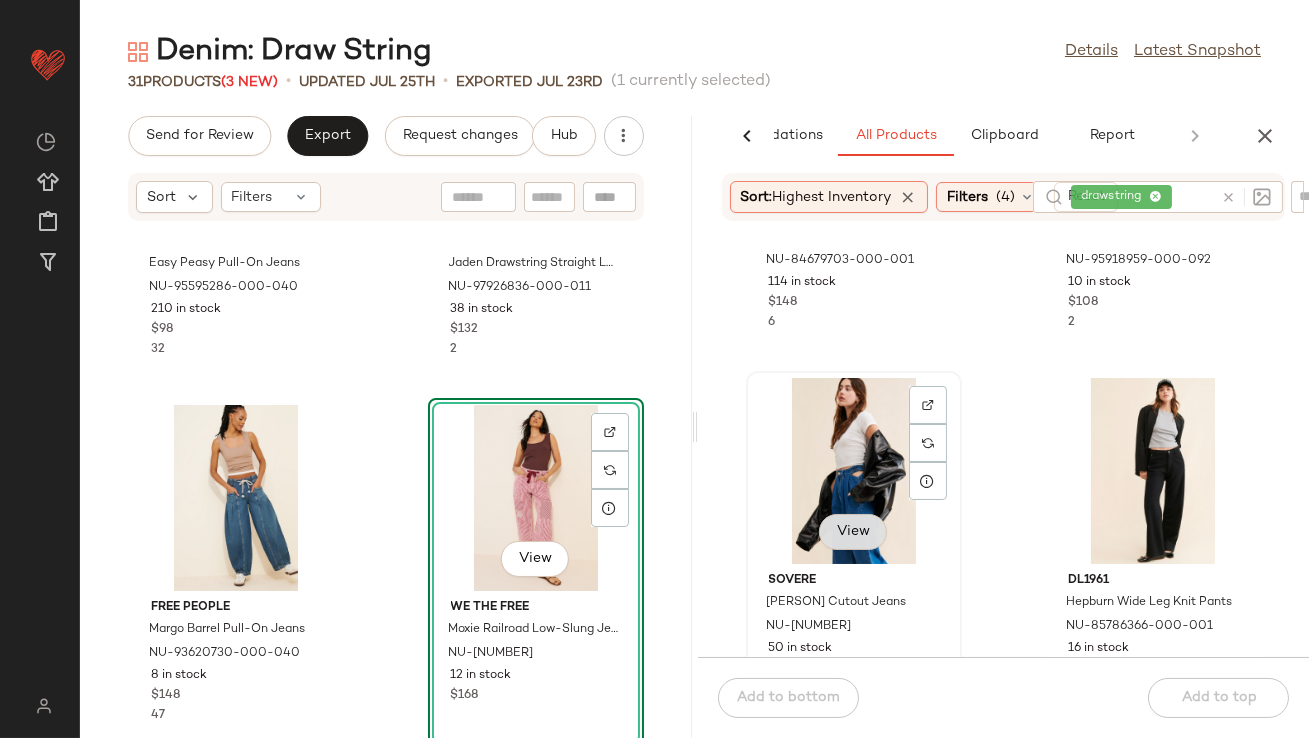 click on "View" 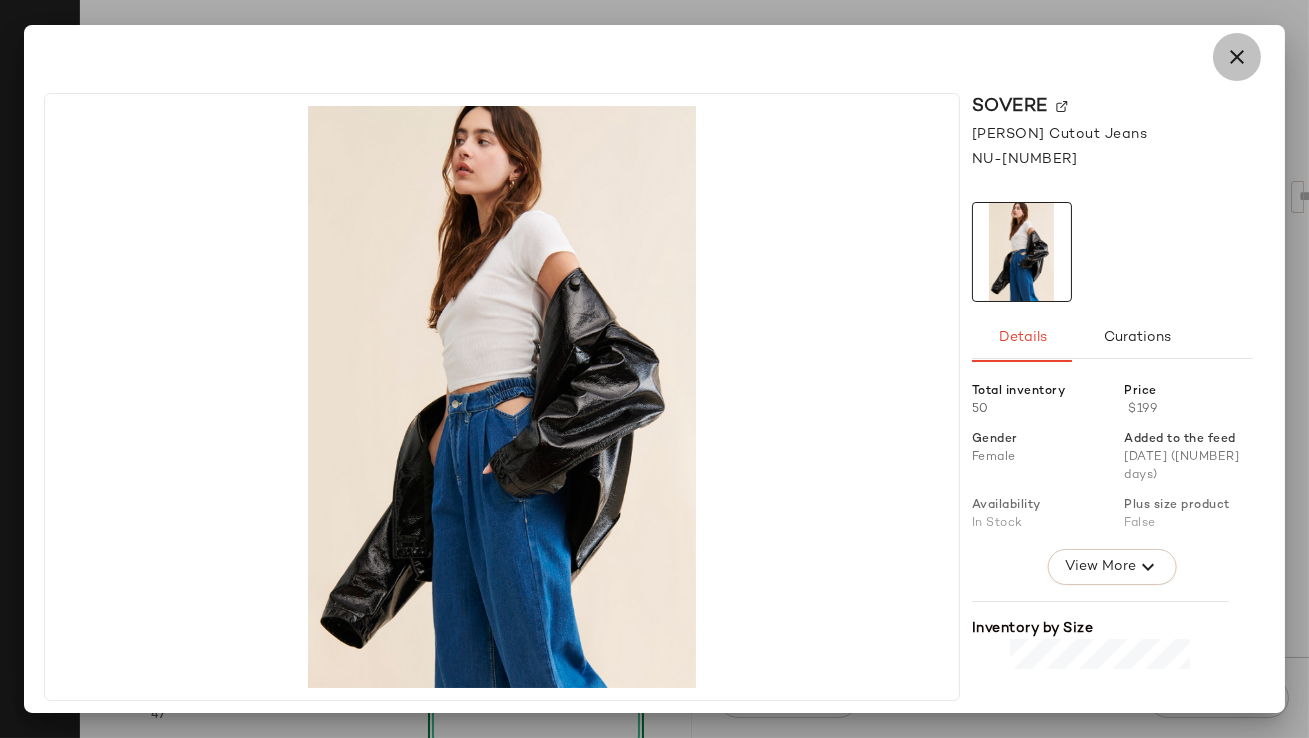 click at bounding box center [1237, 57] 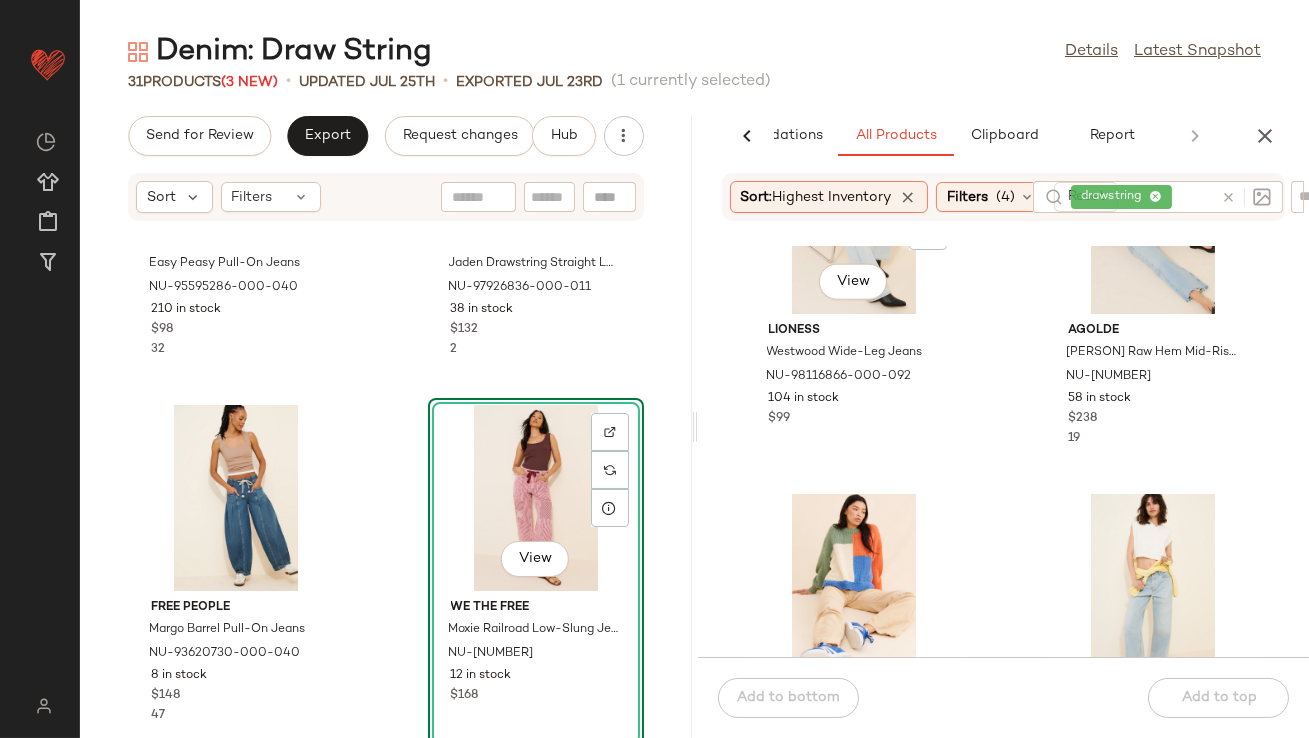 scroll, scrollTop: 18540, scrollLeft: 0, axis: vertical 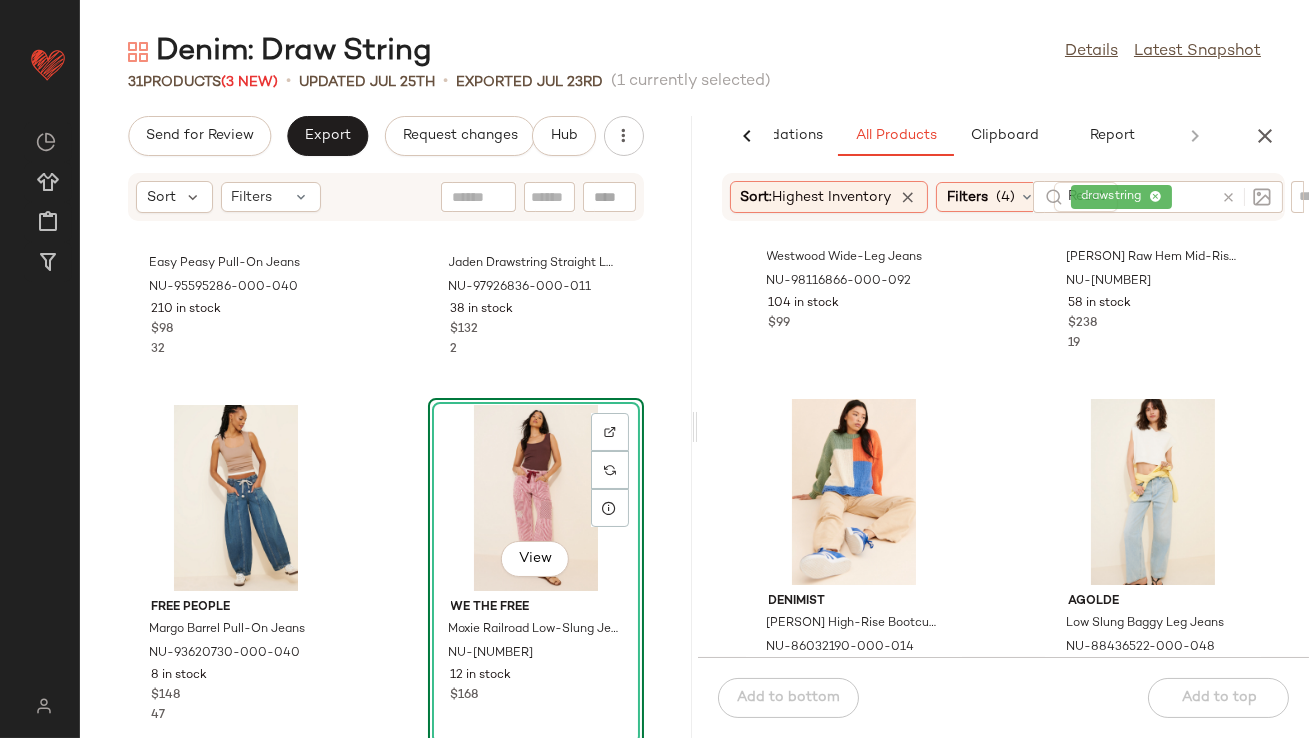click on "AI Recommendations   All Products   Clipboard   Report" 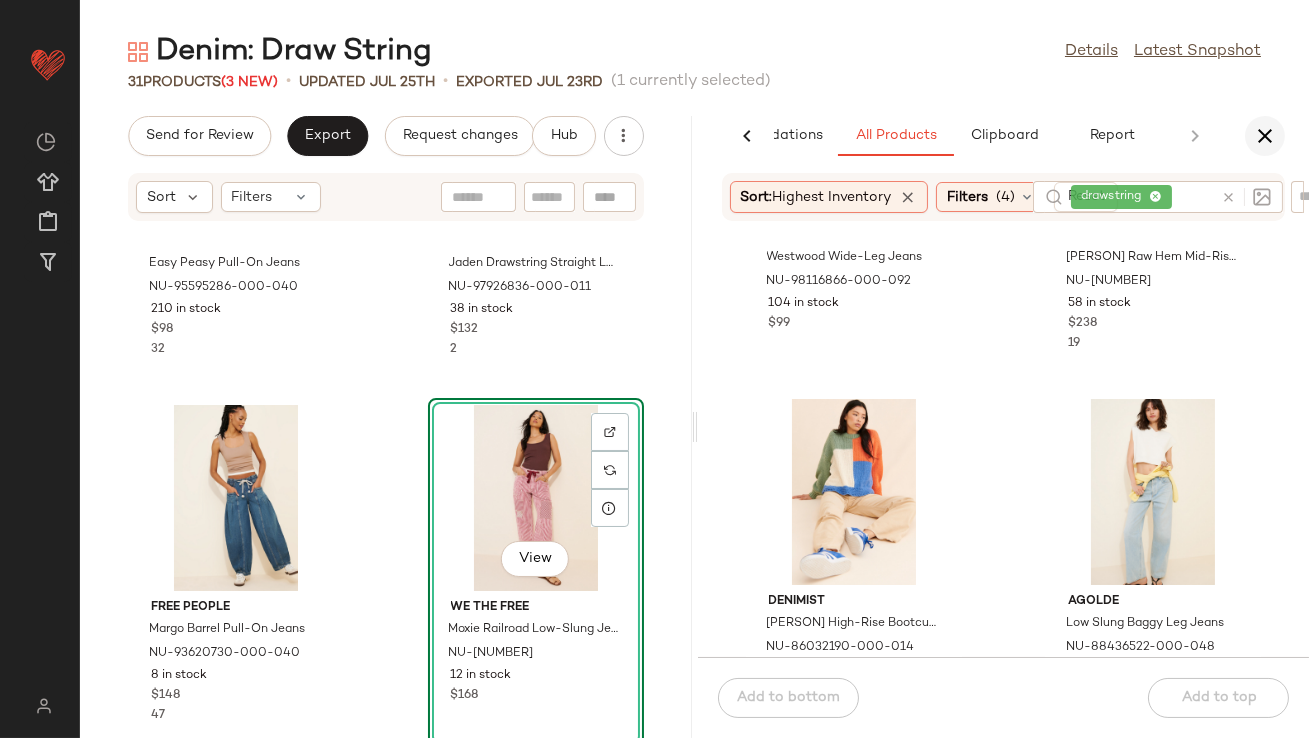 click at bounding box center [1265, 136] 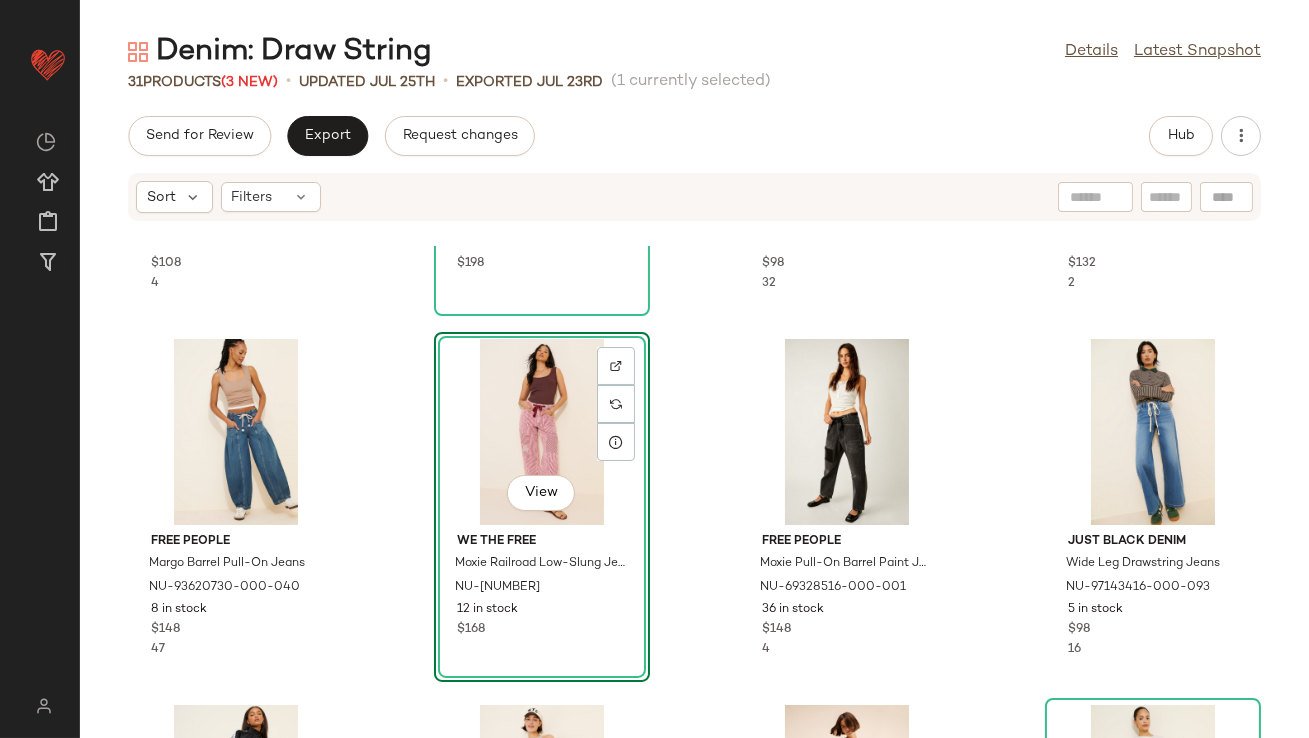 scroll, scrollTop: 311, scrollLeft: 0, axis: vertical 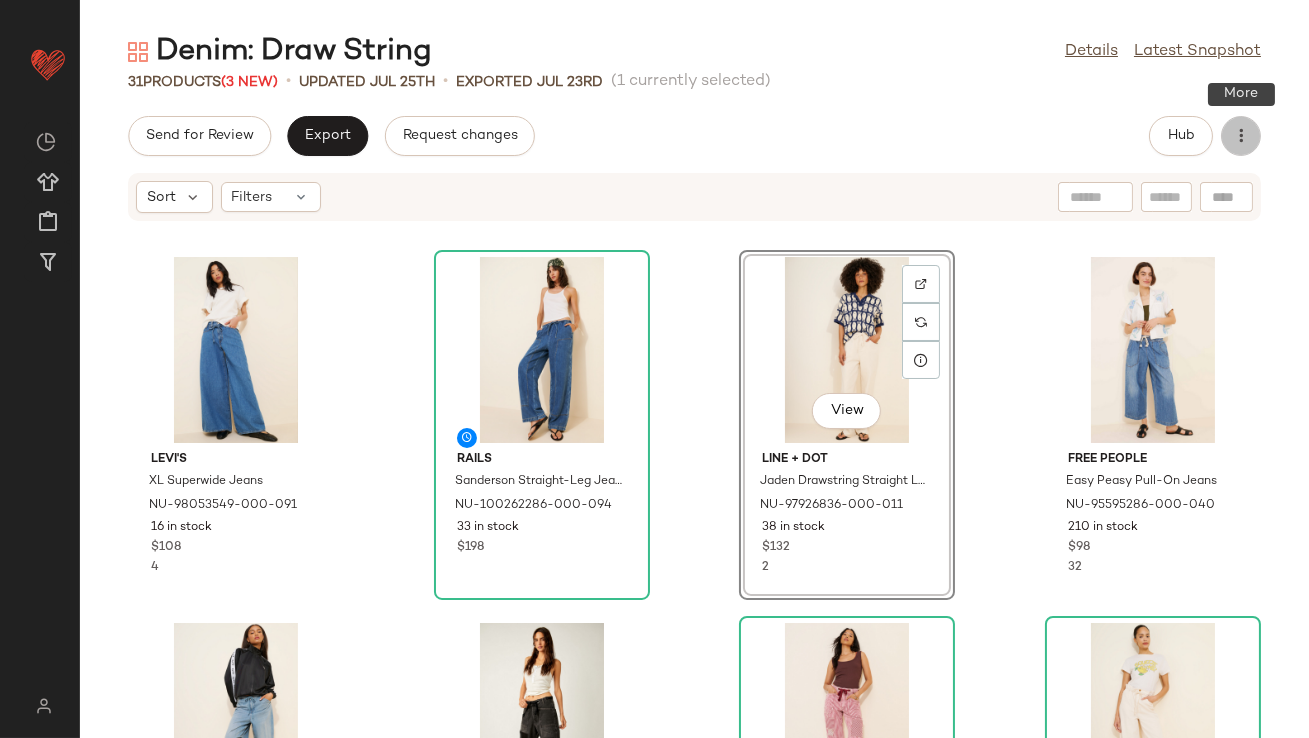click 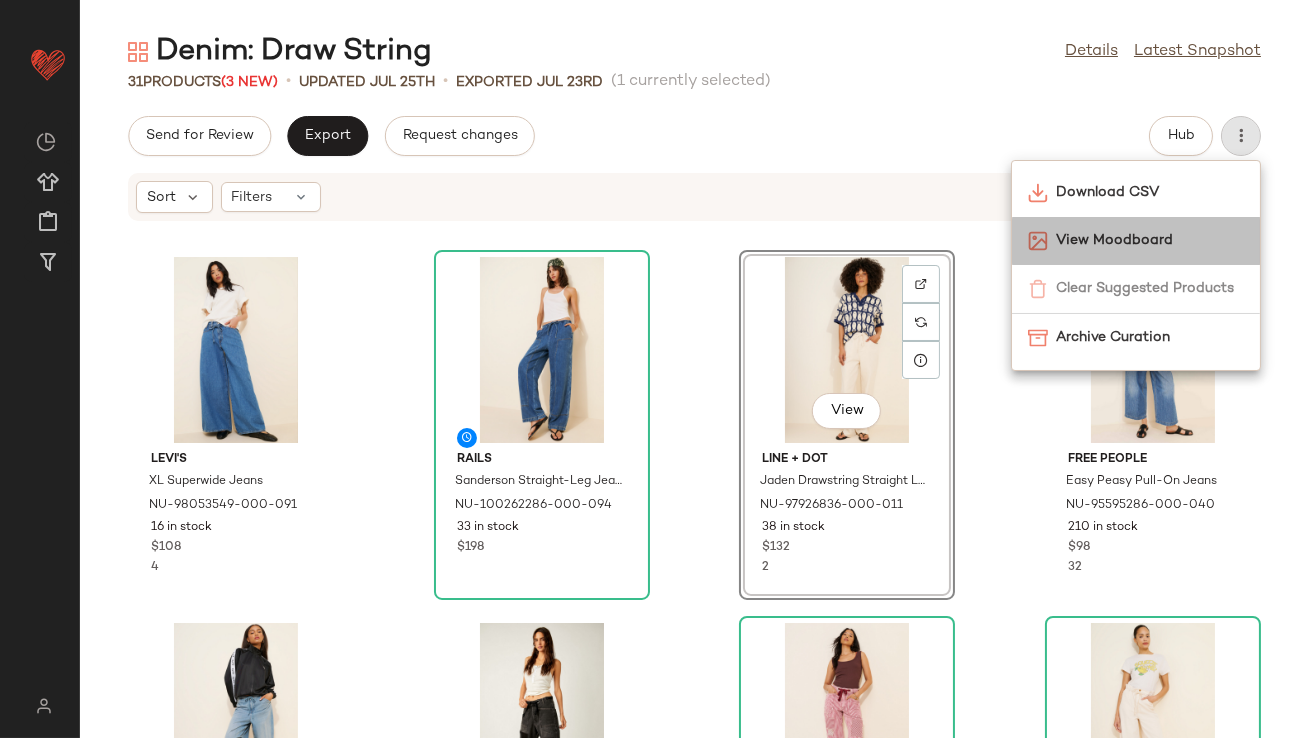 click on "View Moodboard" at bounding box center [1150, 240] 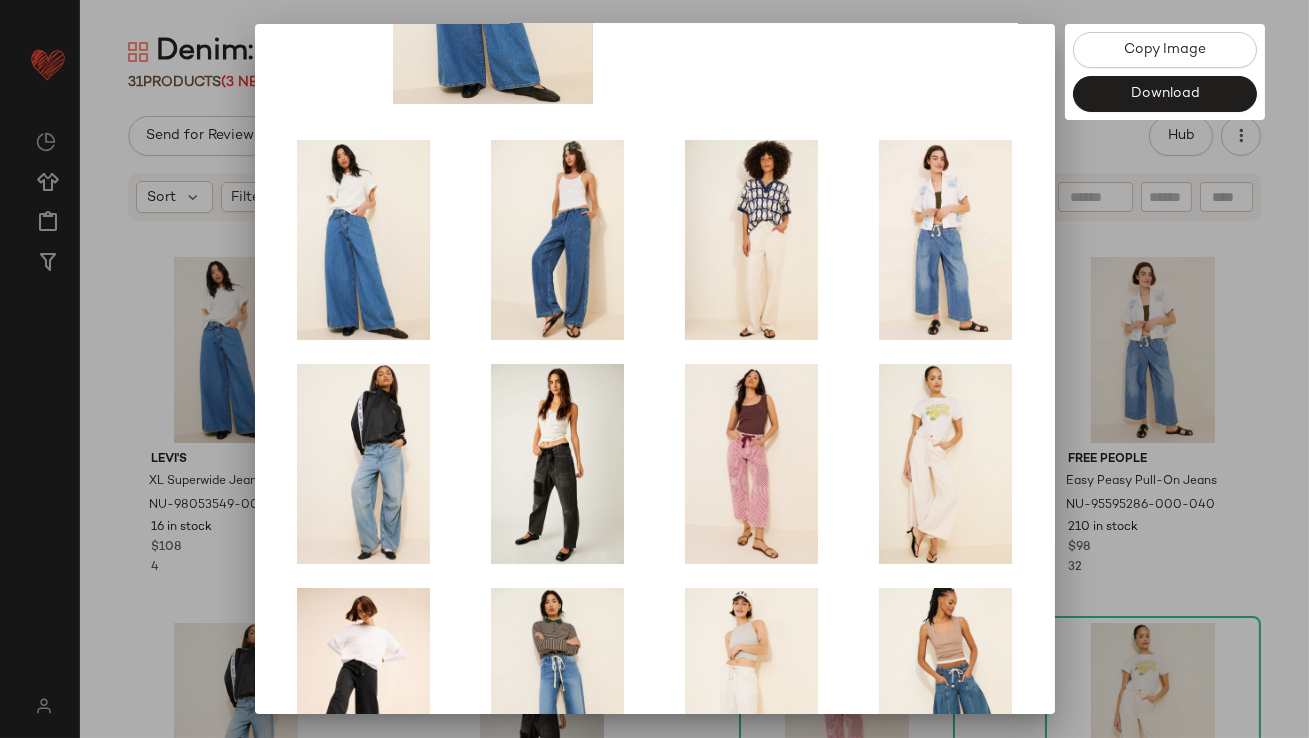 scroll, scrollTop: 300, scrollLeft: 0, axis: vertical 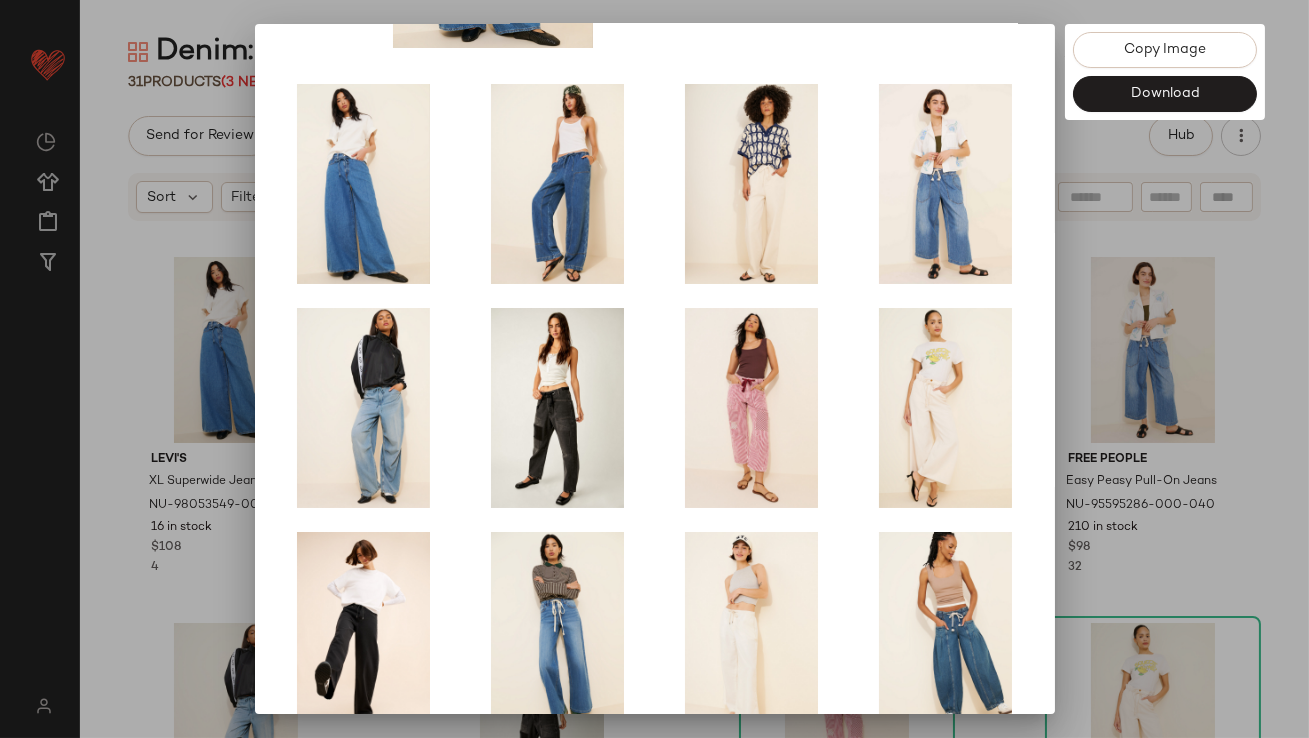 click at bounding box center (654, 369) 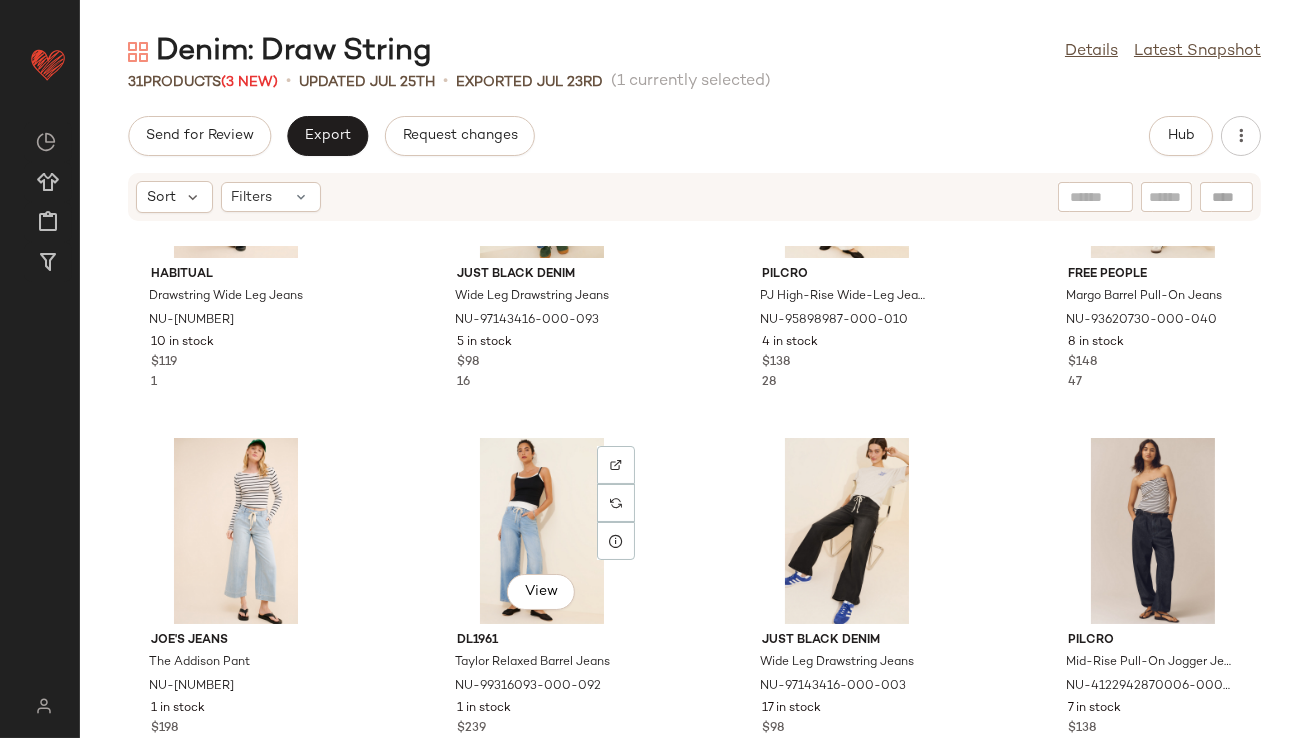scroll, scrollTop: 909, scrollLeft: 0, axis: vertical 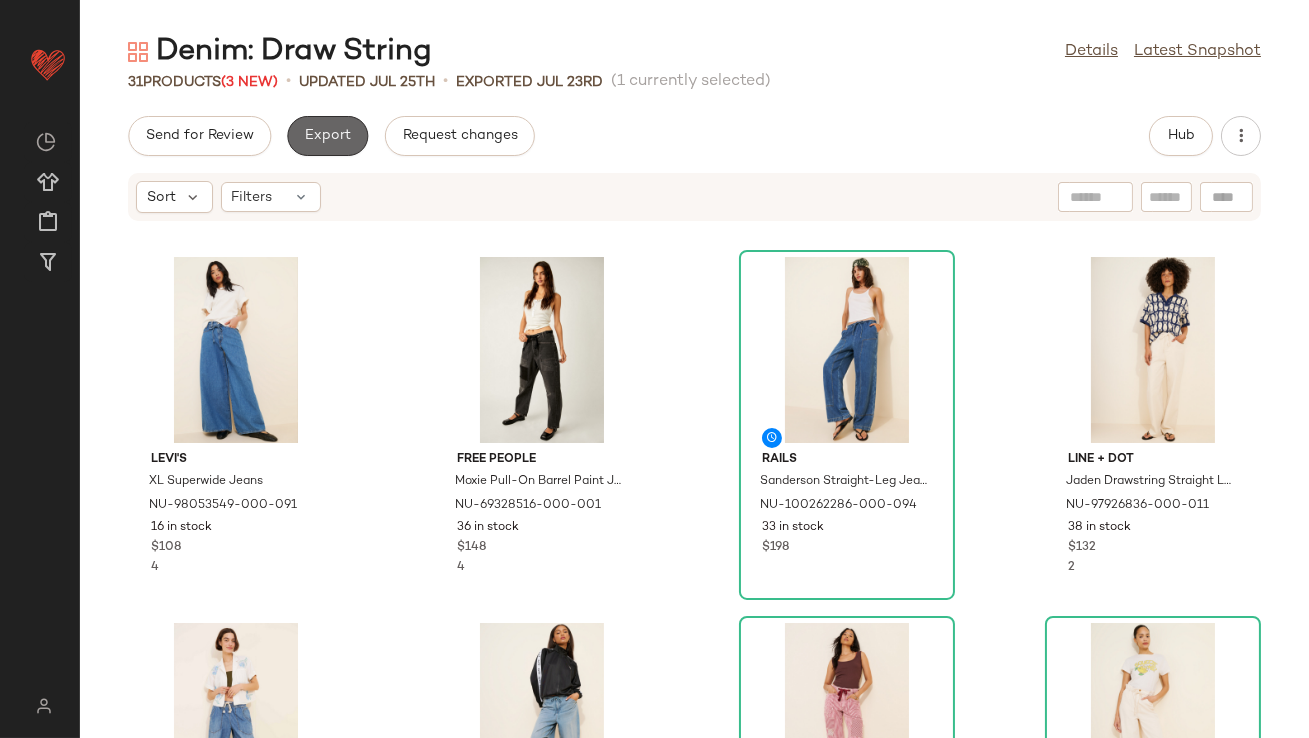 click on "Export" 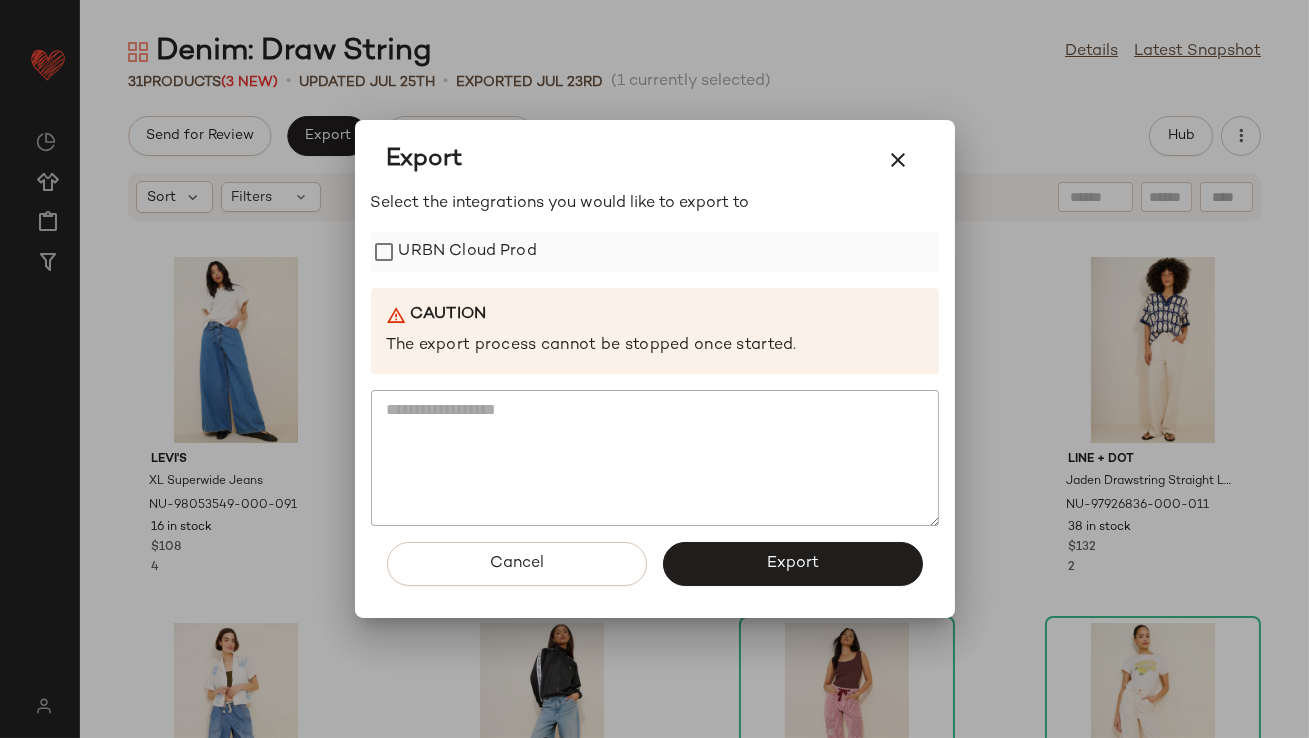 click on "URBN Cloud Prod" at bounding box center [468, 252] 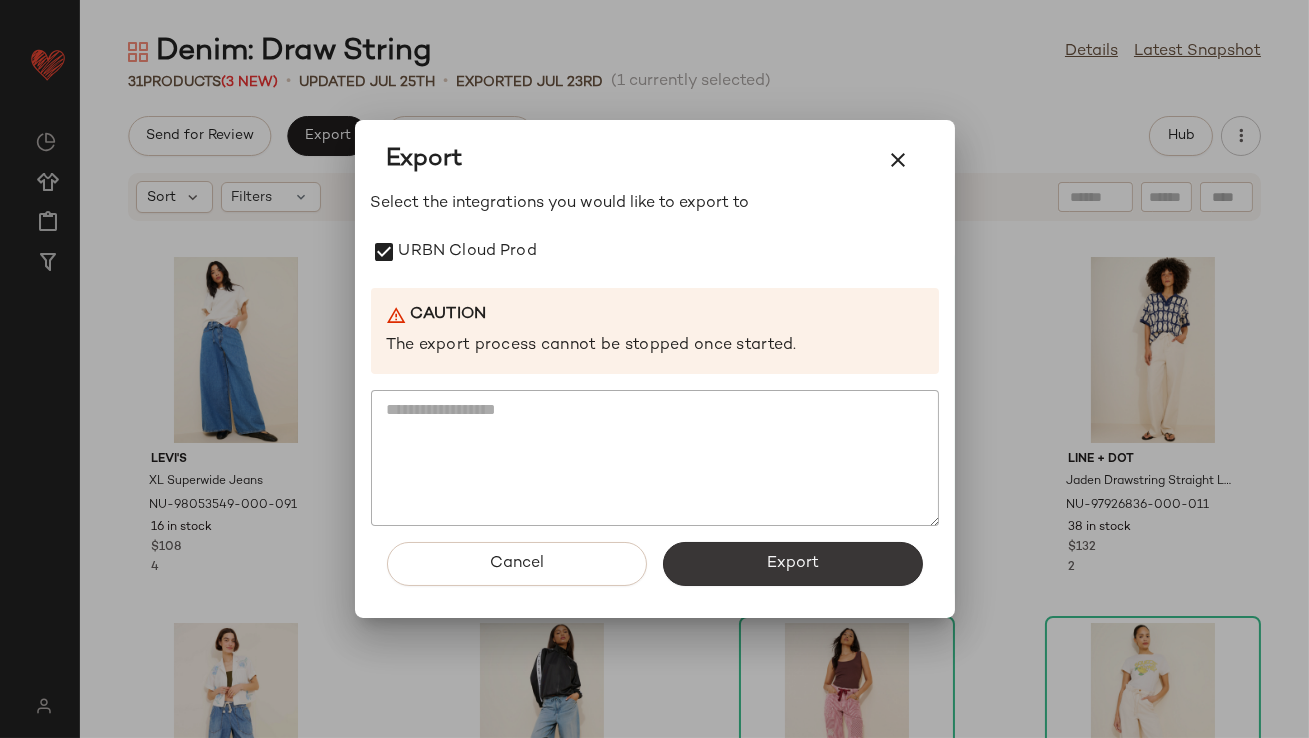 click on "Export" 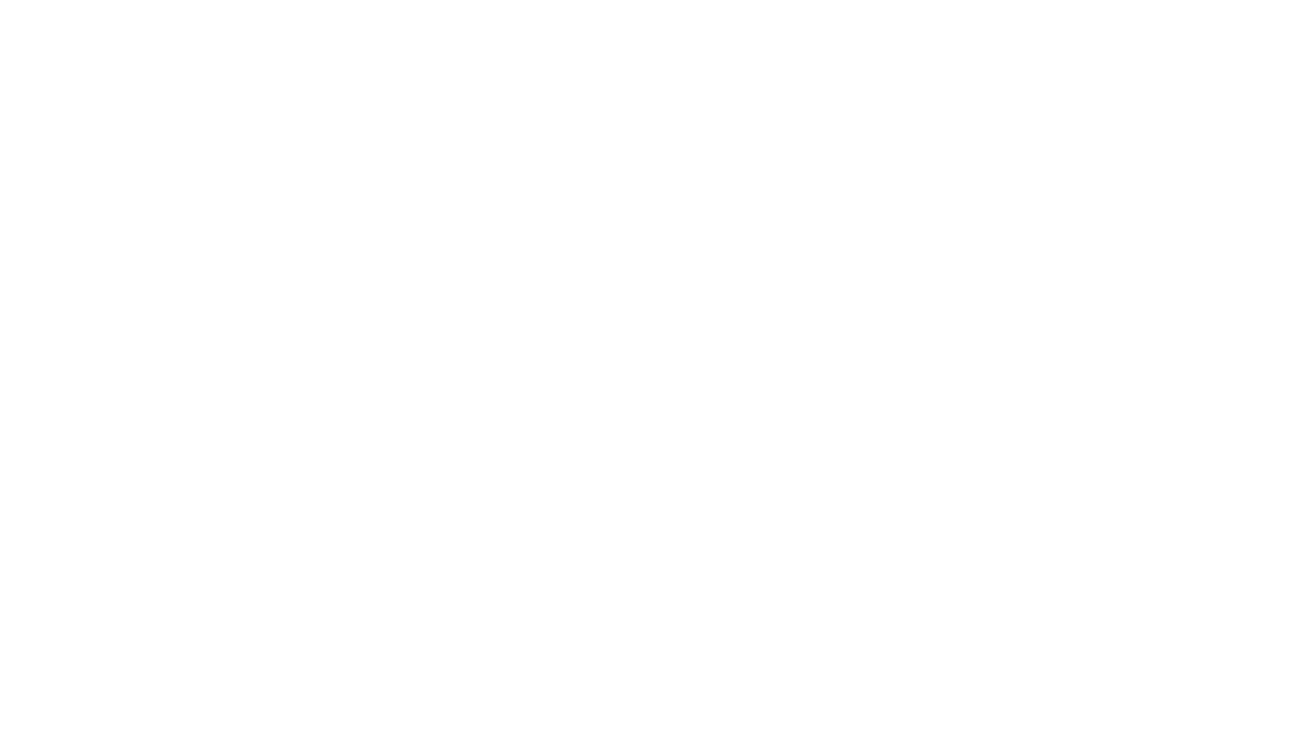 scroll, scrollTop: 0, scrollLeft: 0, axis: both 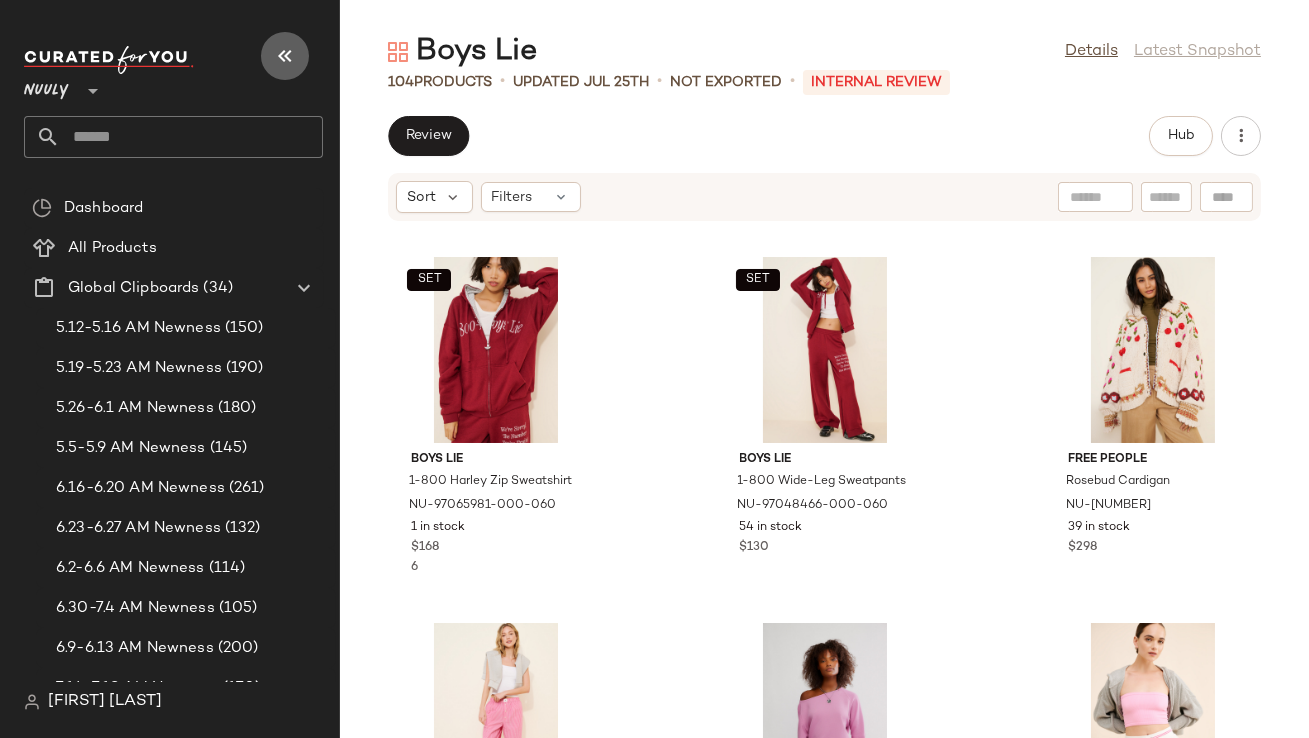click at bounding box center (285, 56) 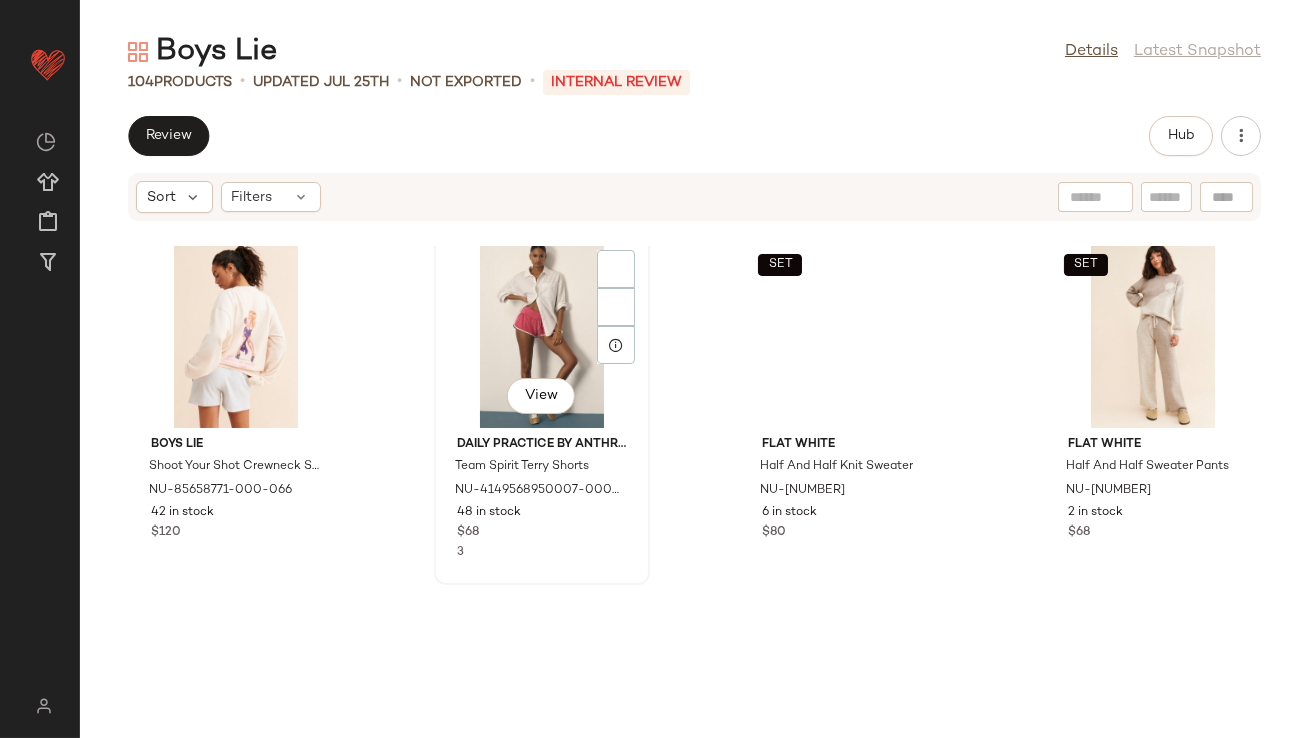 scroll, scrollTop: 5324, scrollLeft: 0, axis: vertical 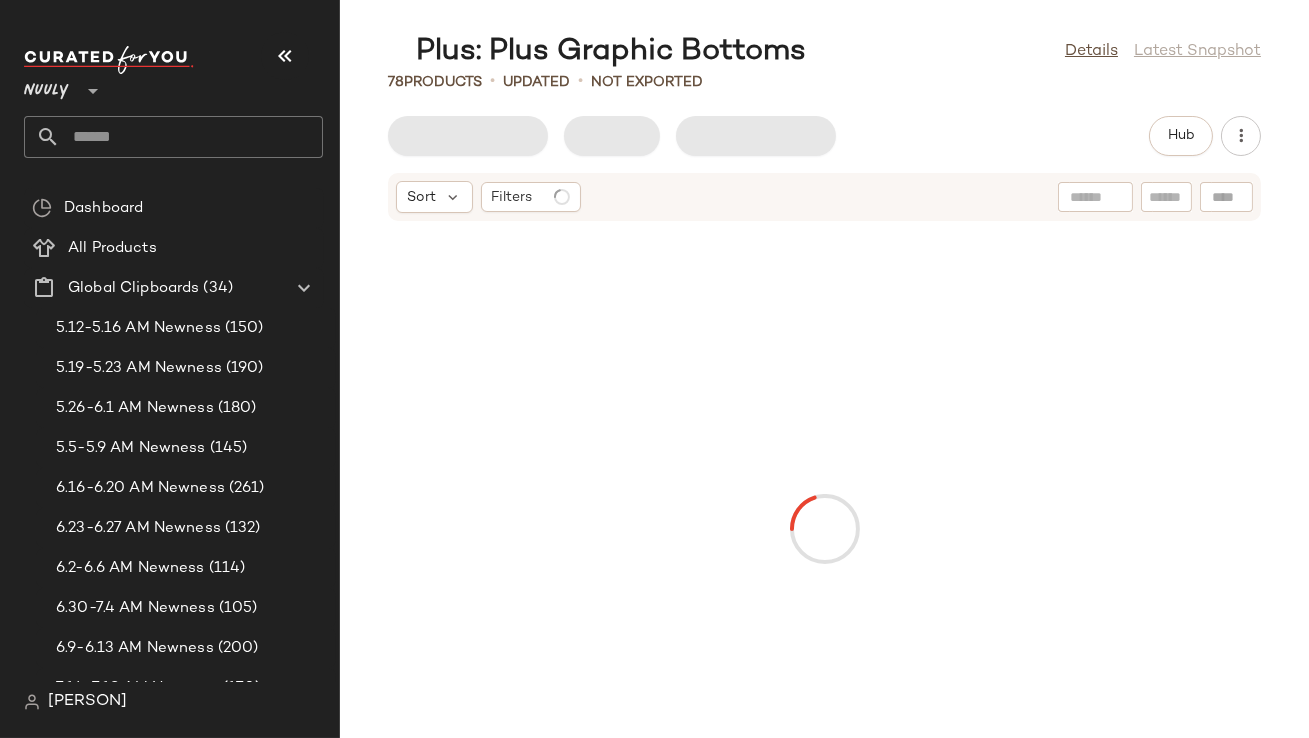 click at bounding box center (285, 56) 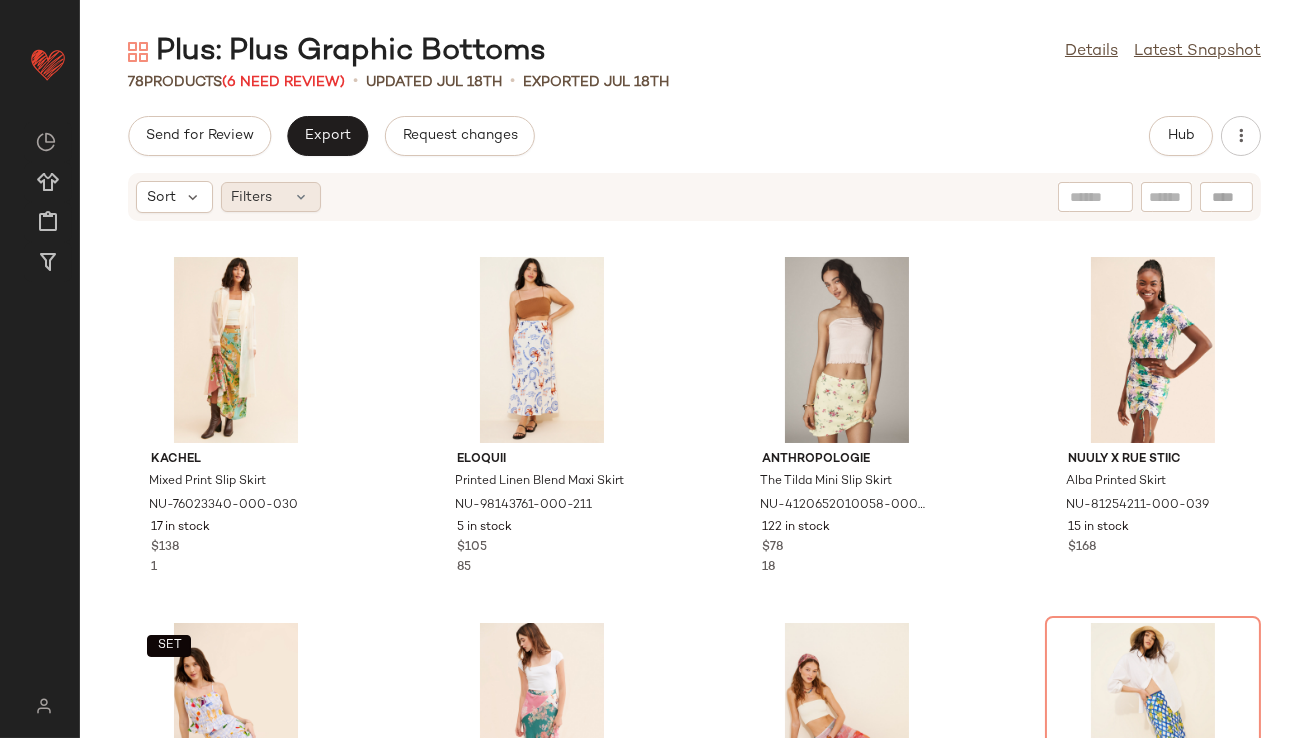 click at bounding box center (302, 197) 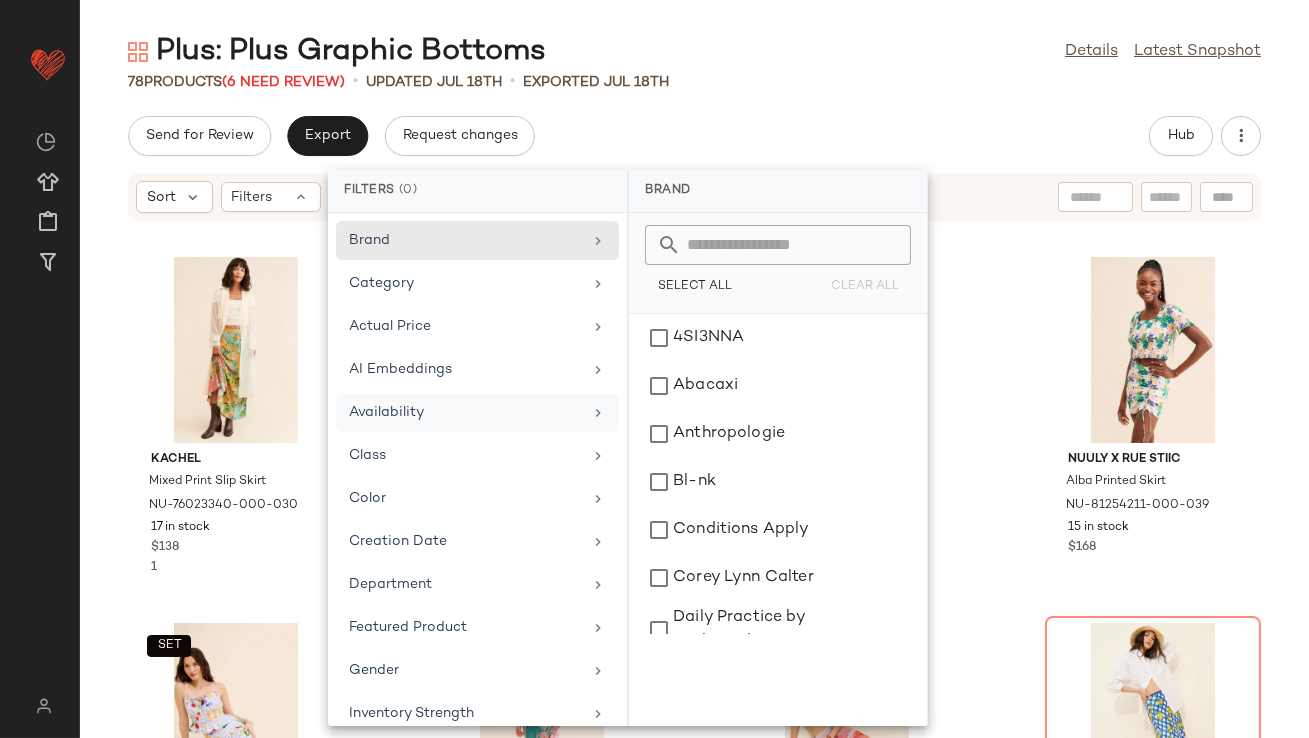 click on "Availability" at bounding box center [465, 412] 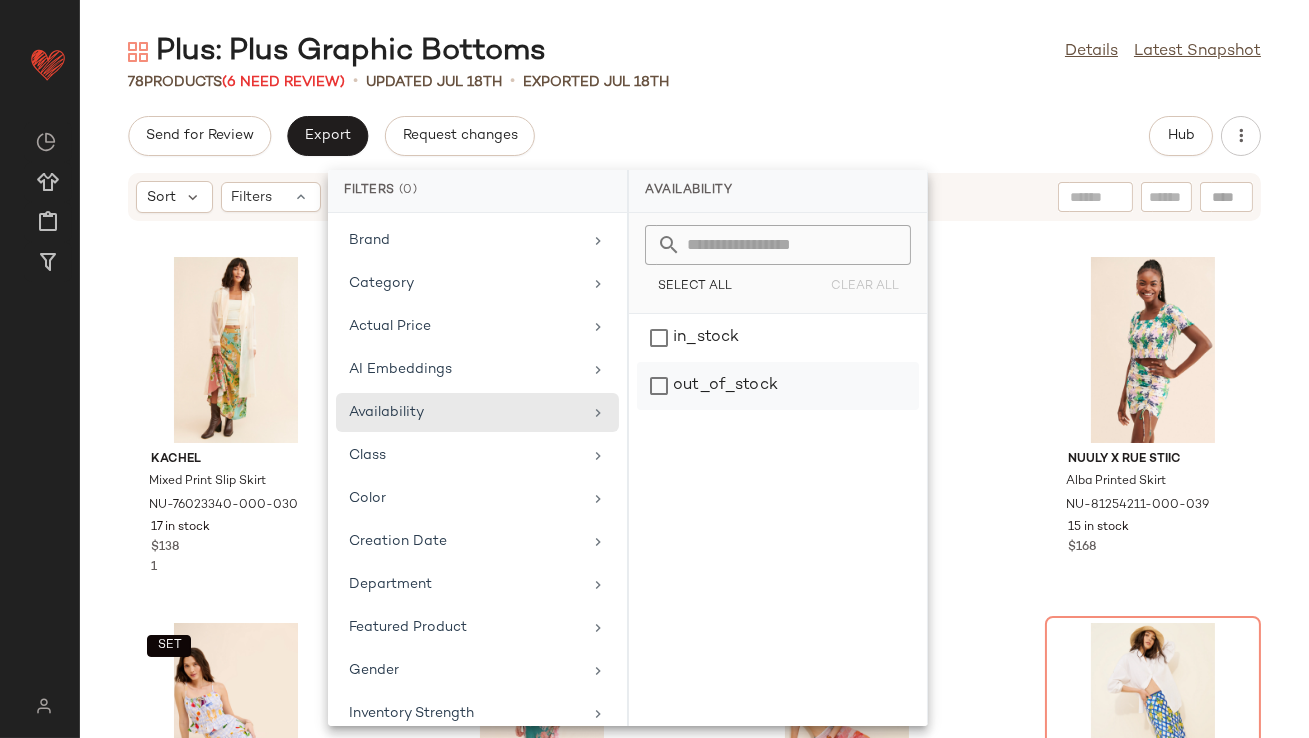 click on "out_of_stock" 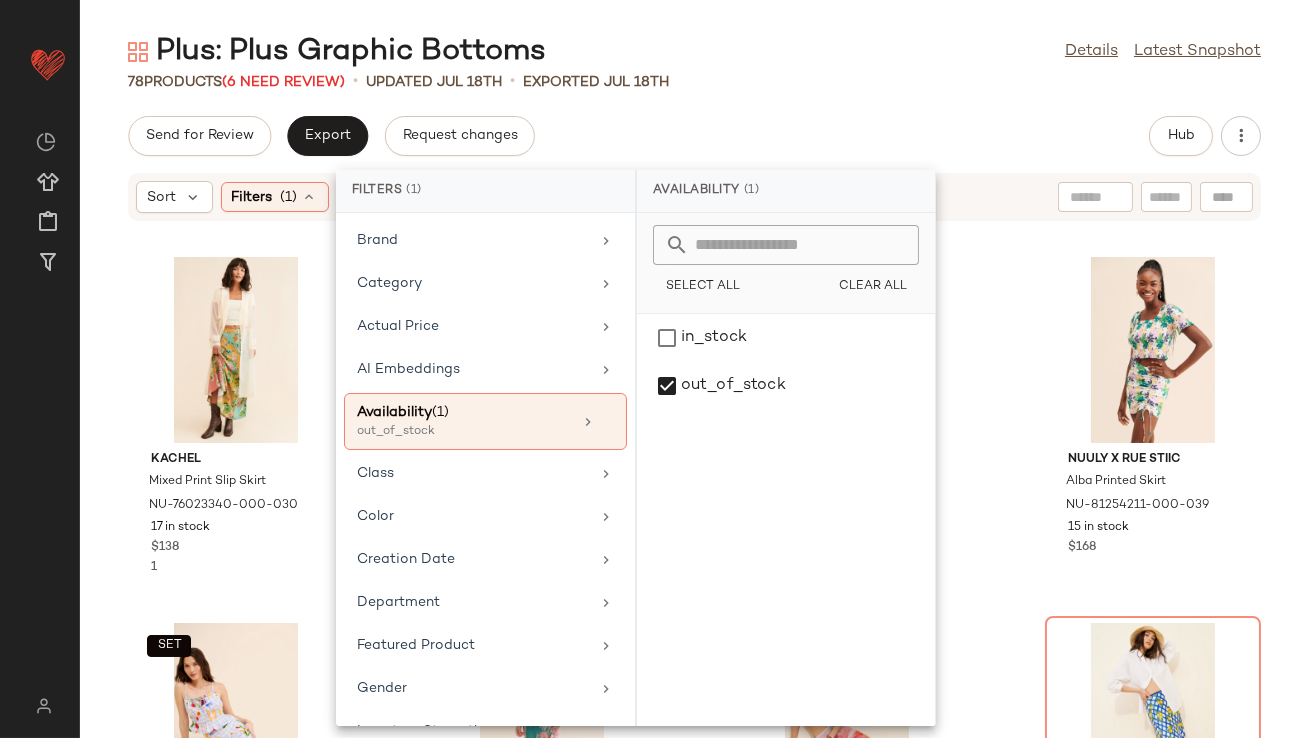 click on "Plus: Plus Graphic Bottoms  Details   Latest Snapshot" 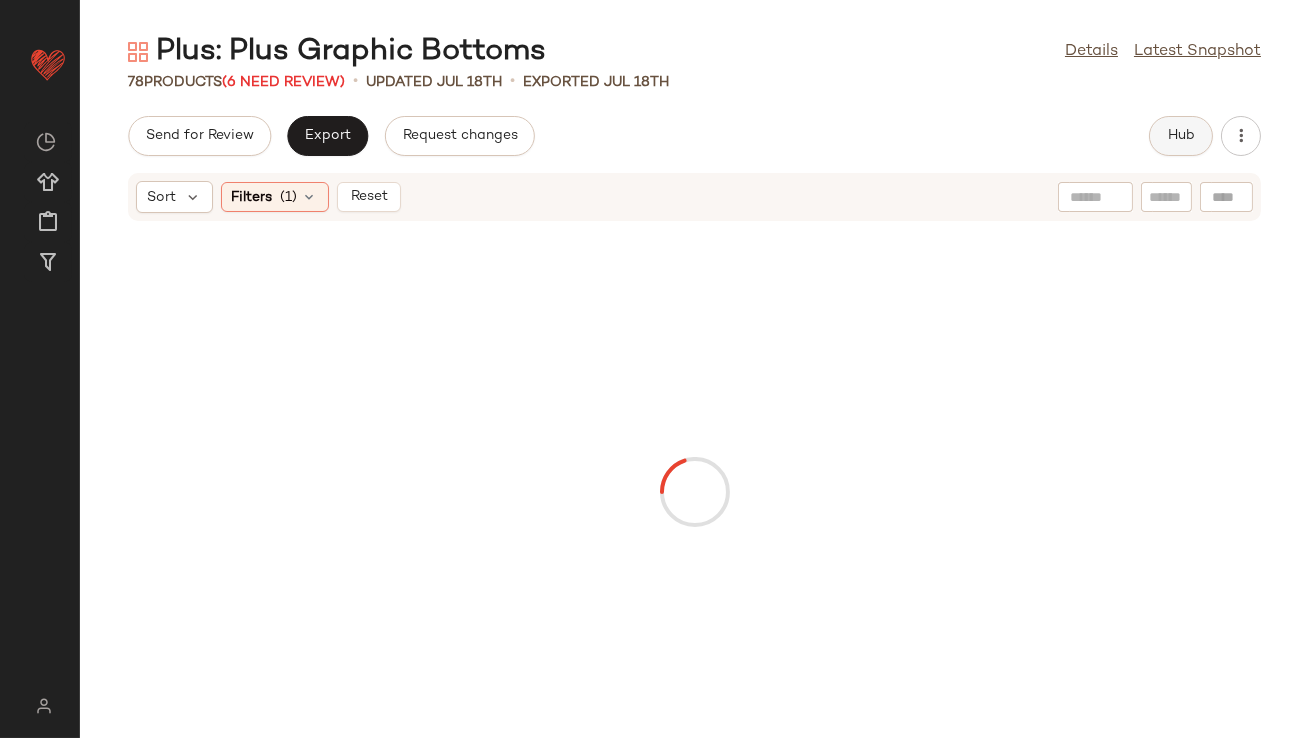 click on "Hub" at bounding box center [1181, 136] 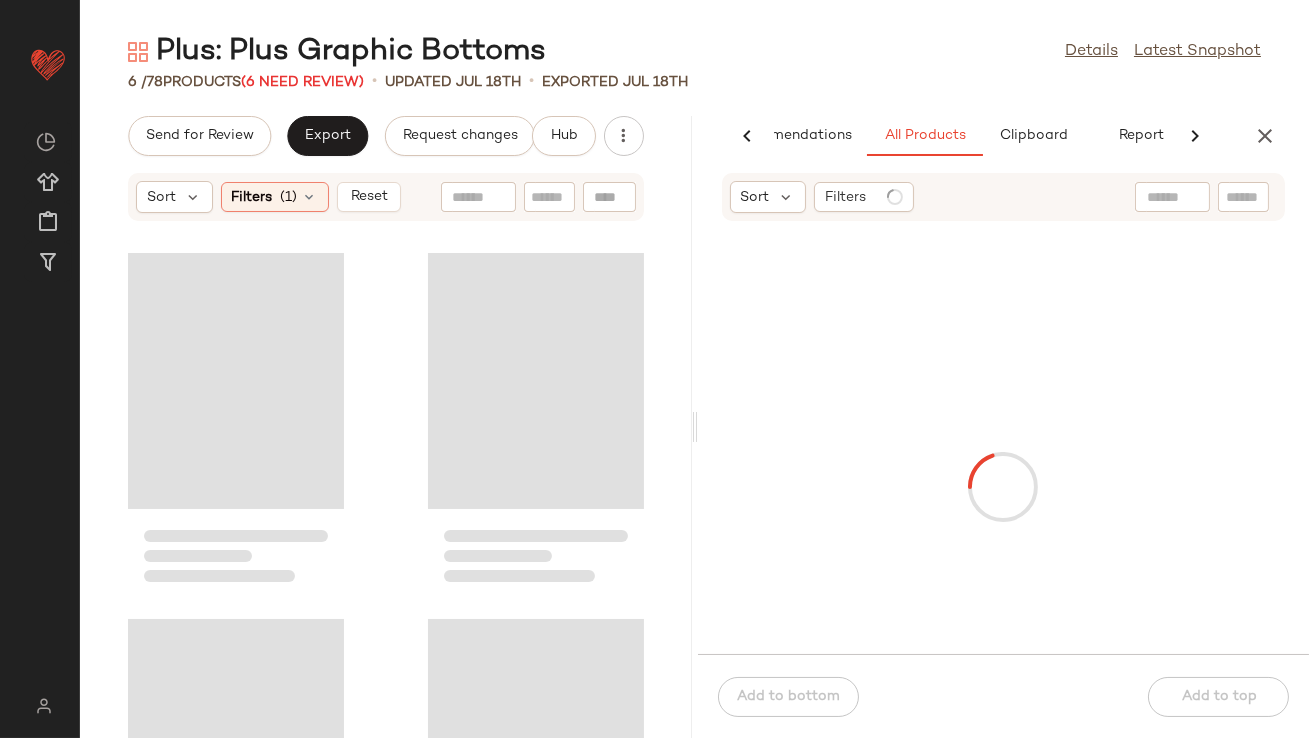 scroll, scrollTop: 0, scrollLeft: 112, axis: horizontal 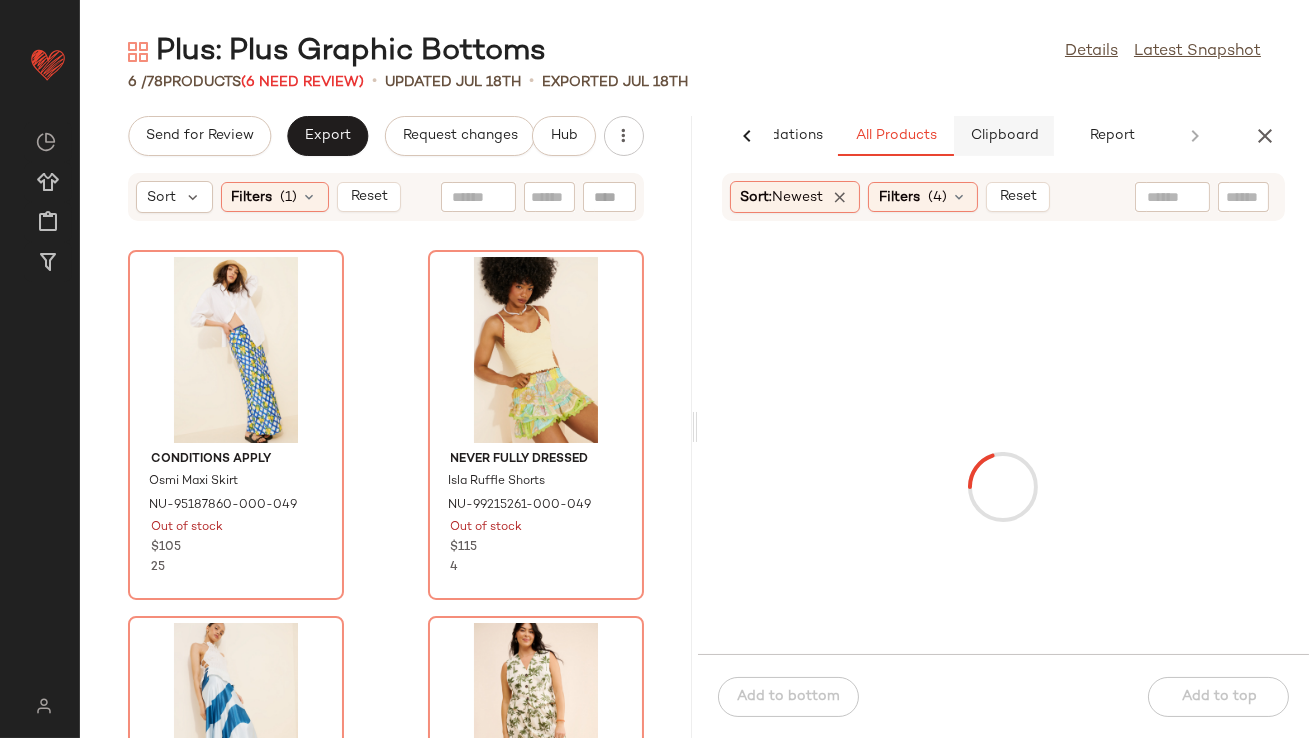 click on "Clipboard" at bounding box center [1004, 136] 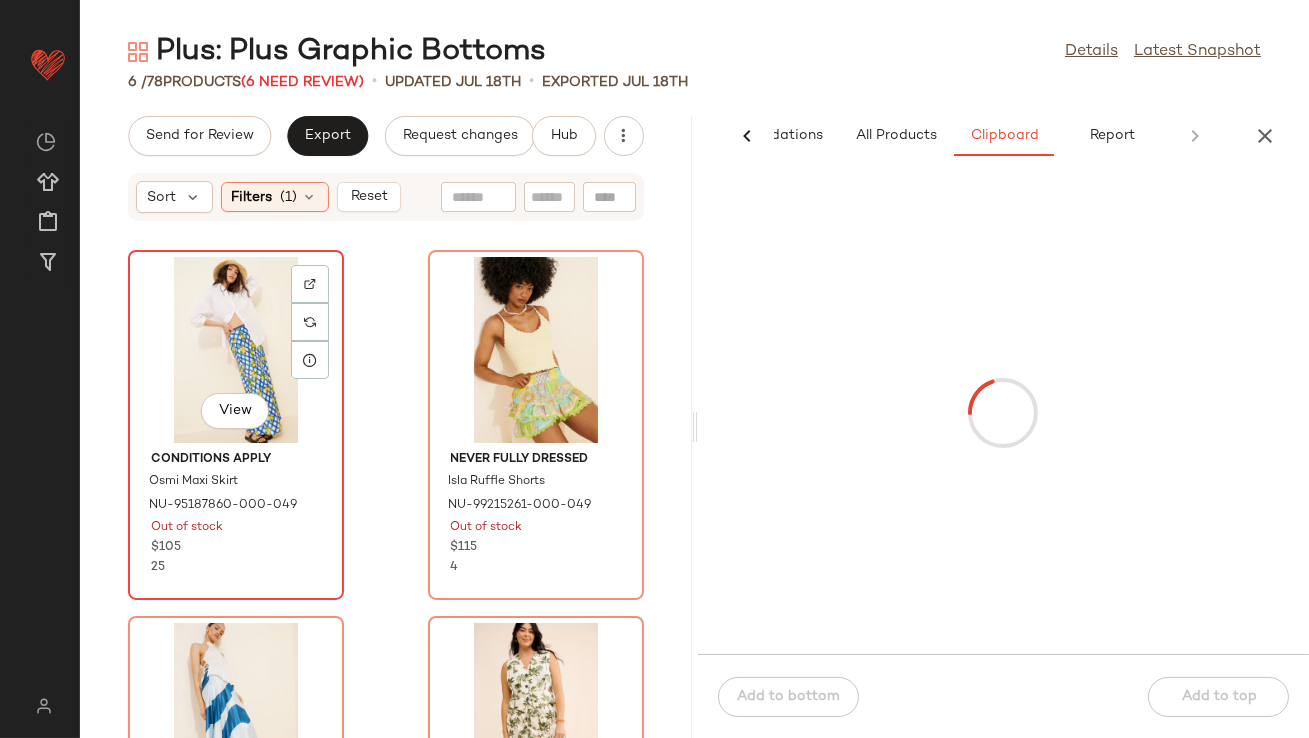 click on "View" 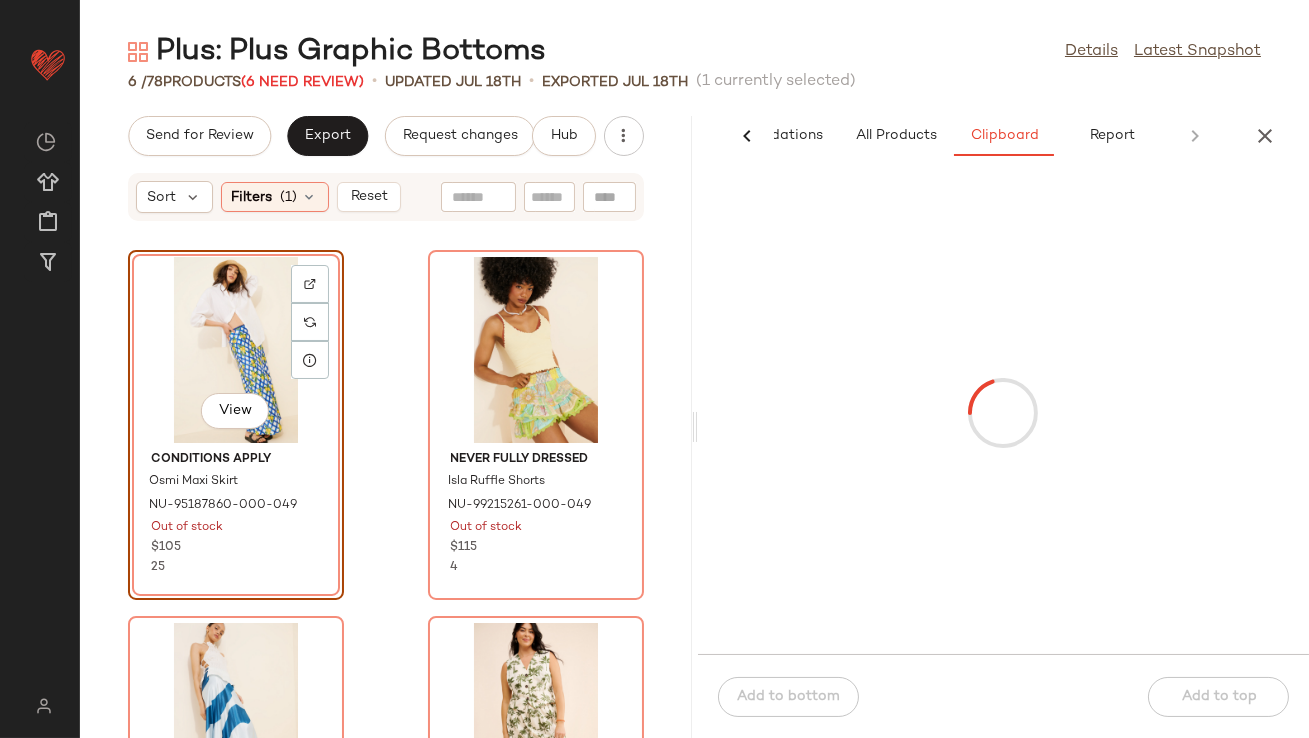 scroll, scrollTop: 609, scrollLeft: 0, axis: vertical 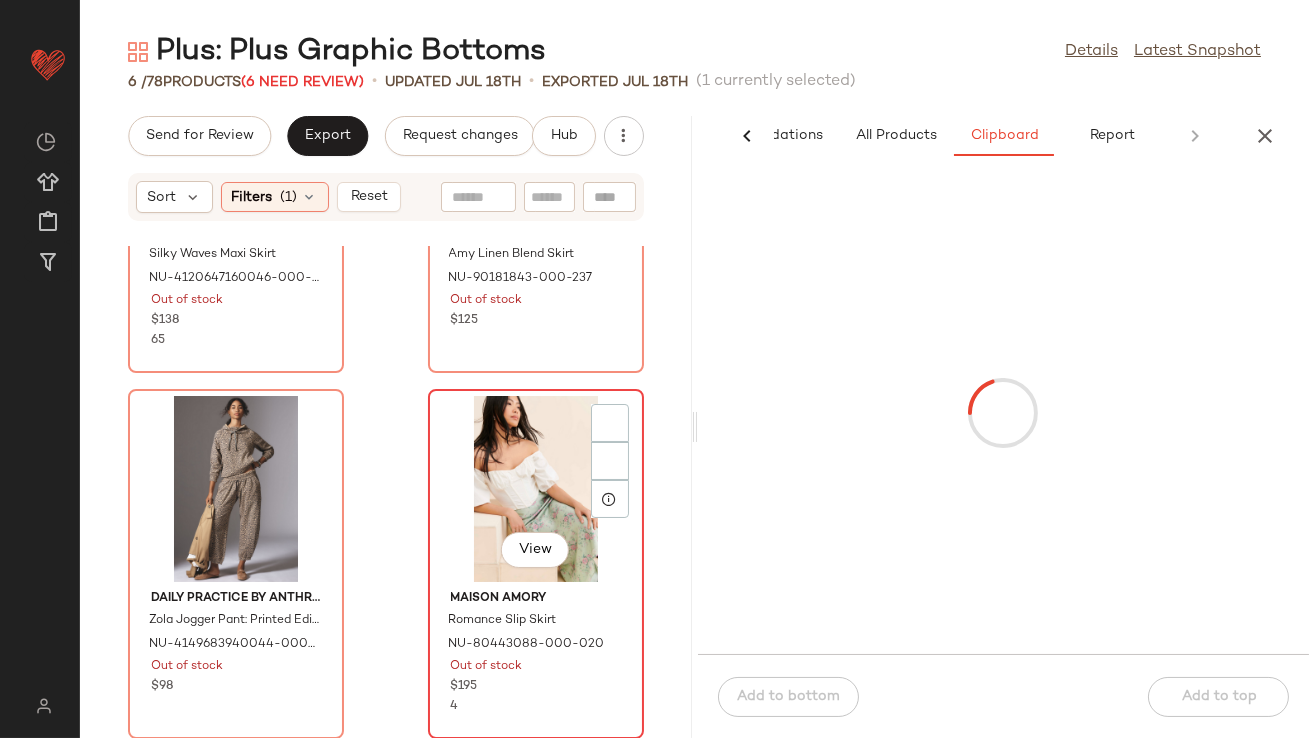 click on "View" 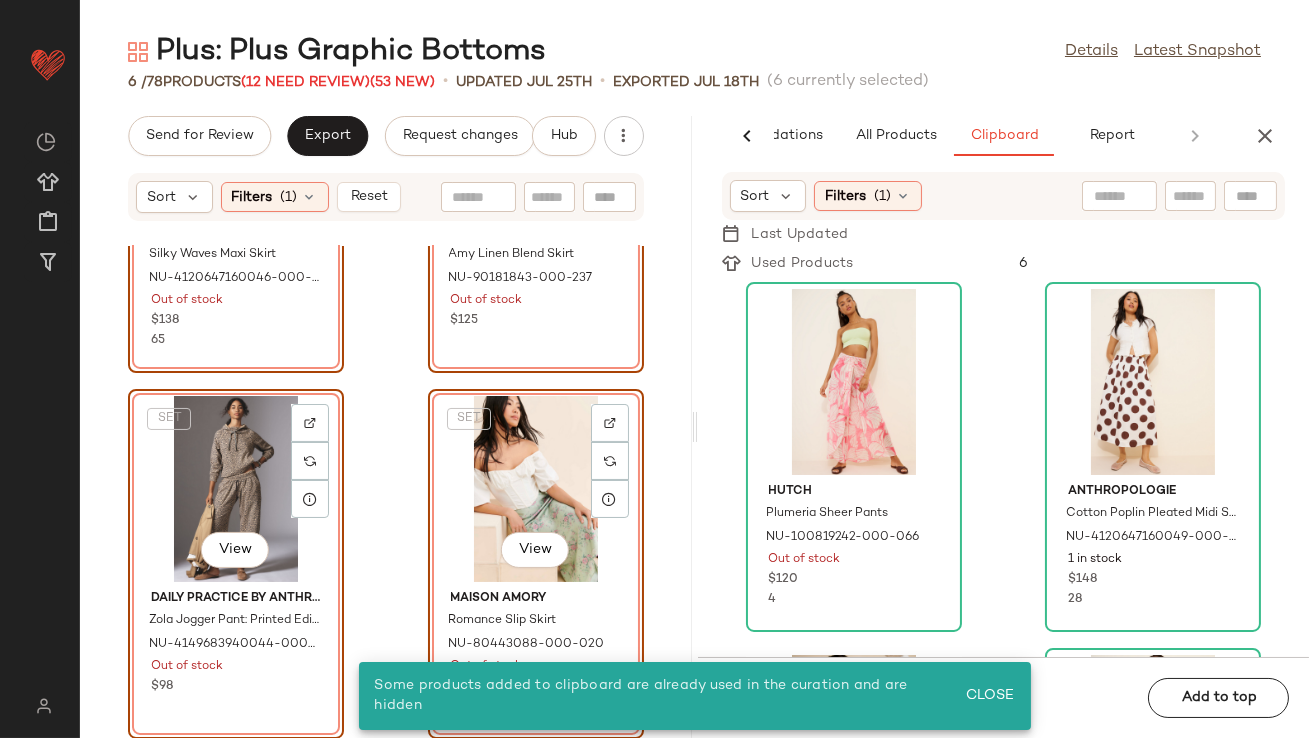 click on "SET   View" 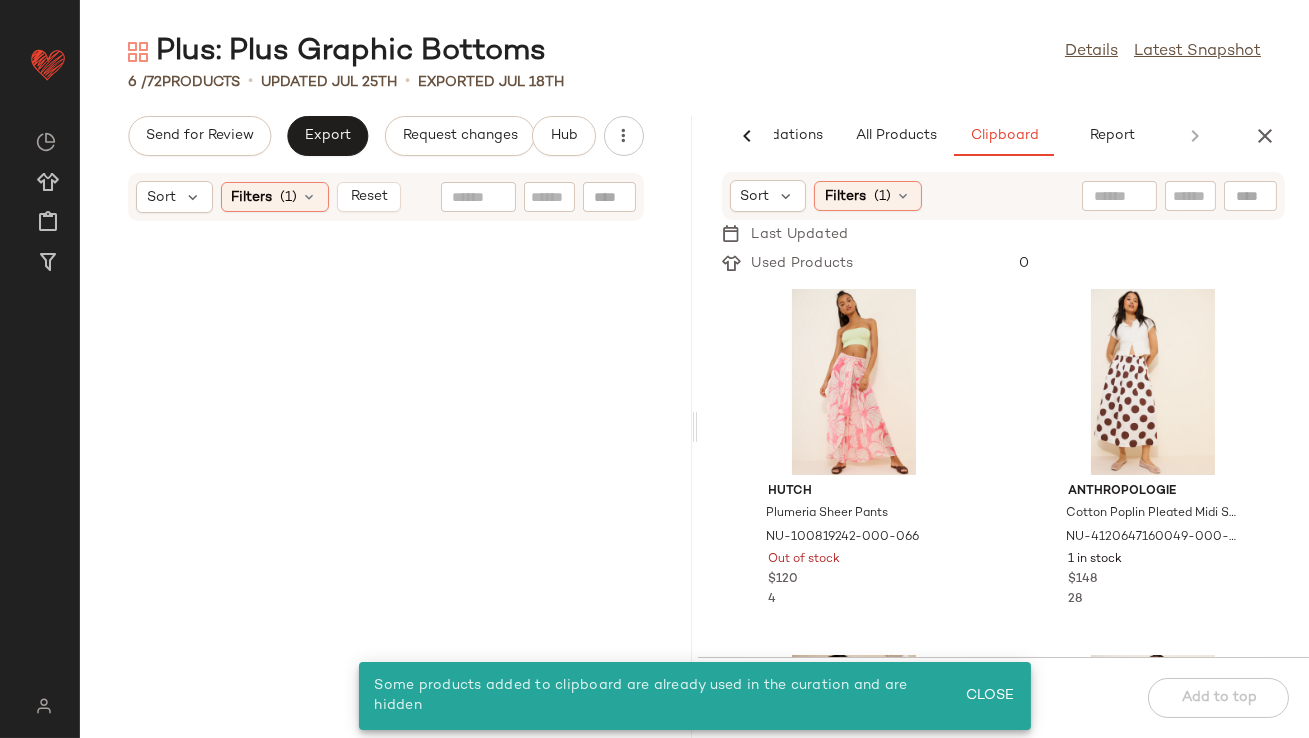 scroll, scrollTop: 0, scrollLeft: 0, axis: both 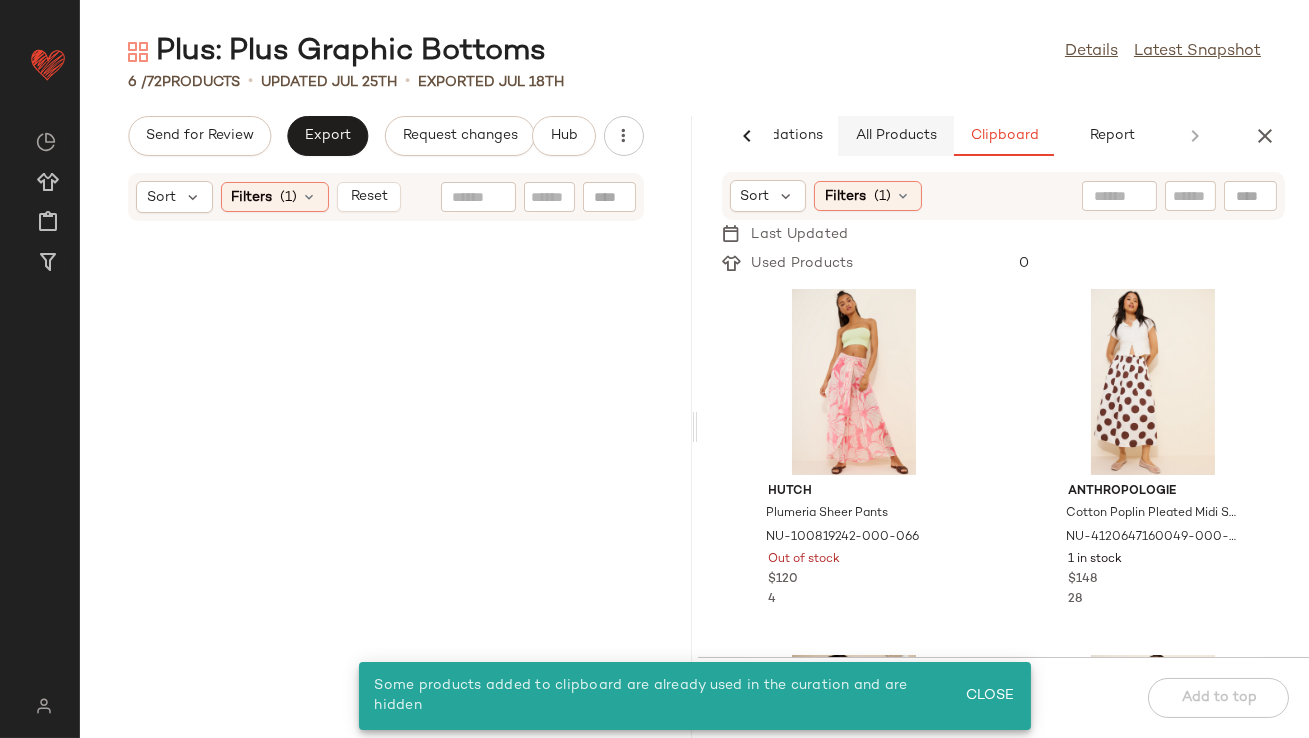 click on "All Products" 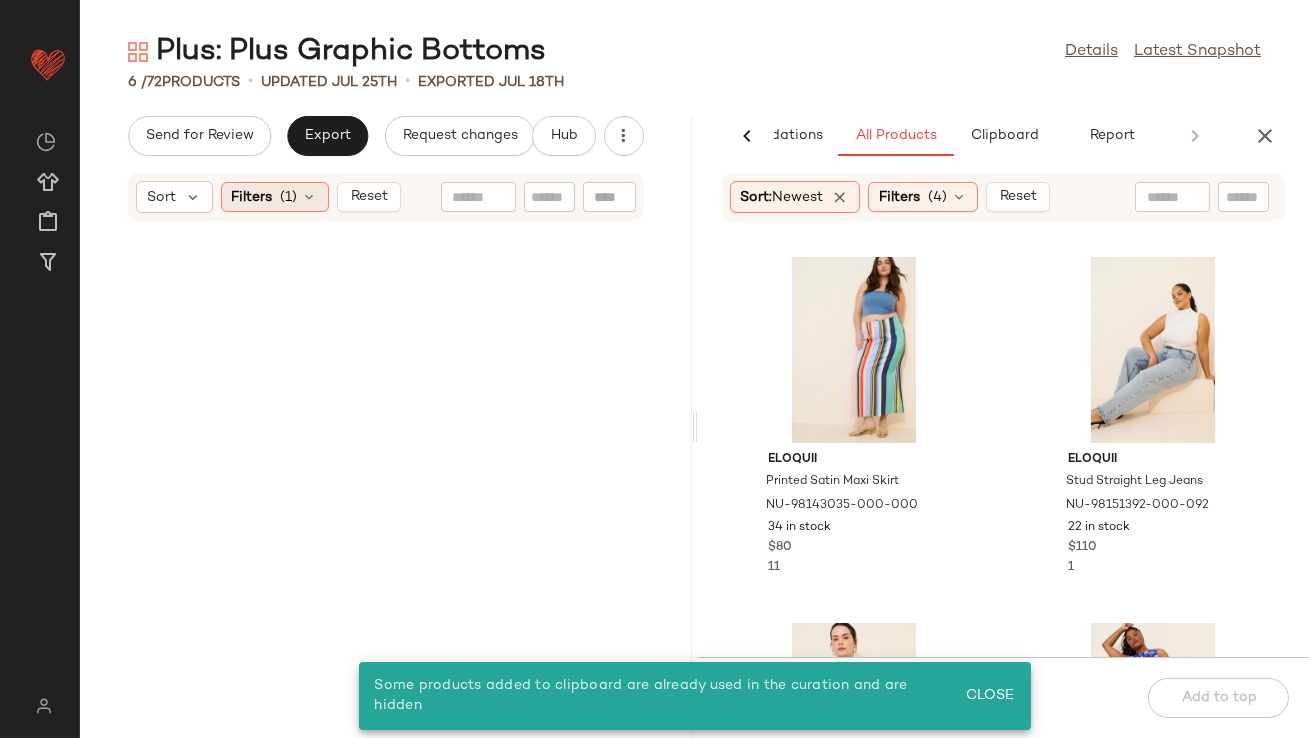 click on "(1)" at bounding box center [289, 197] 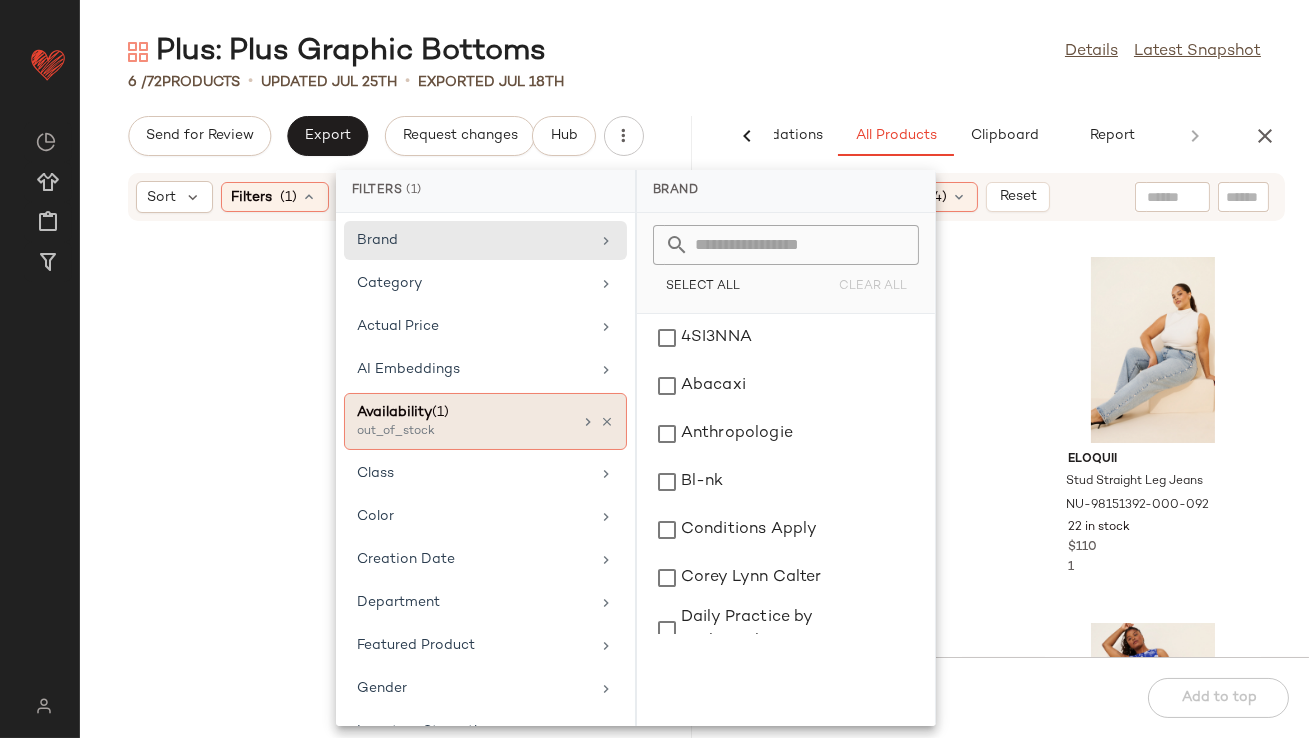 click at bounding box center [607, 422] 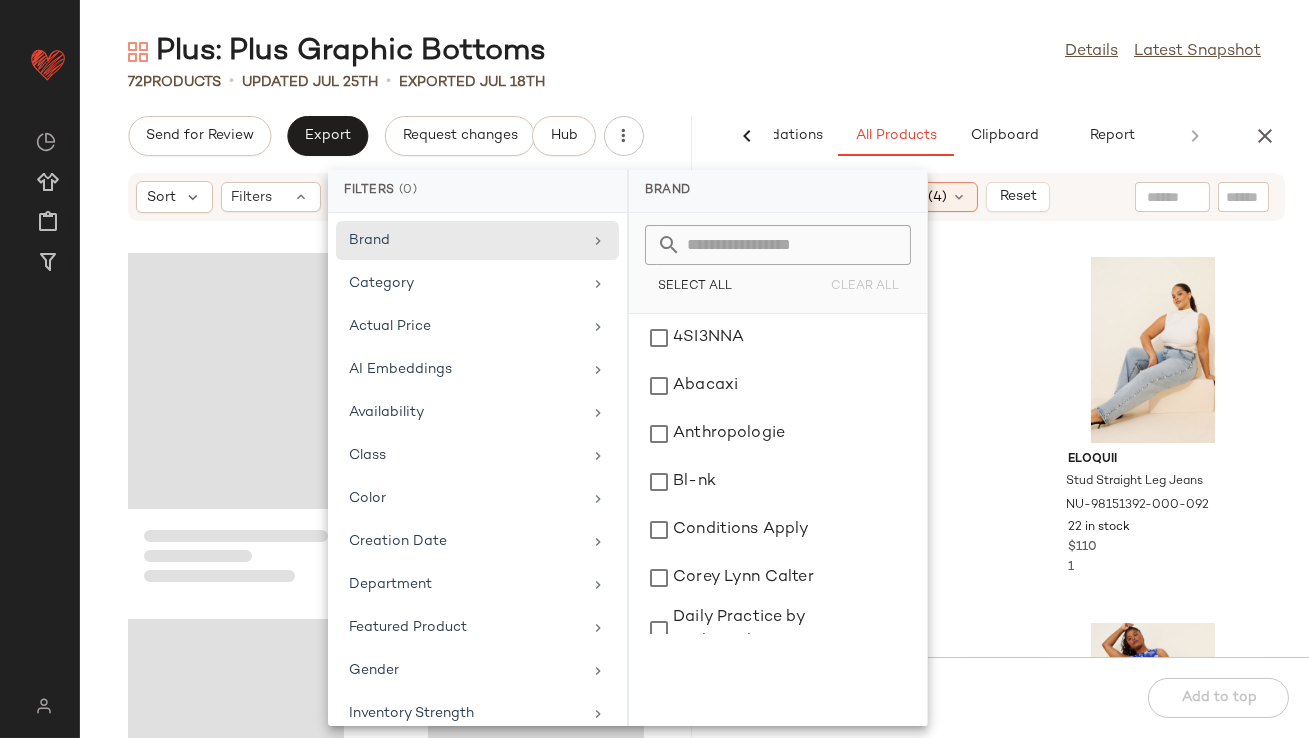 click on "72   Products   •   updated Jul 25th  •  Exported Jul 18th" 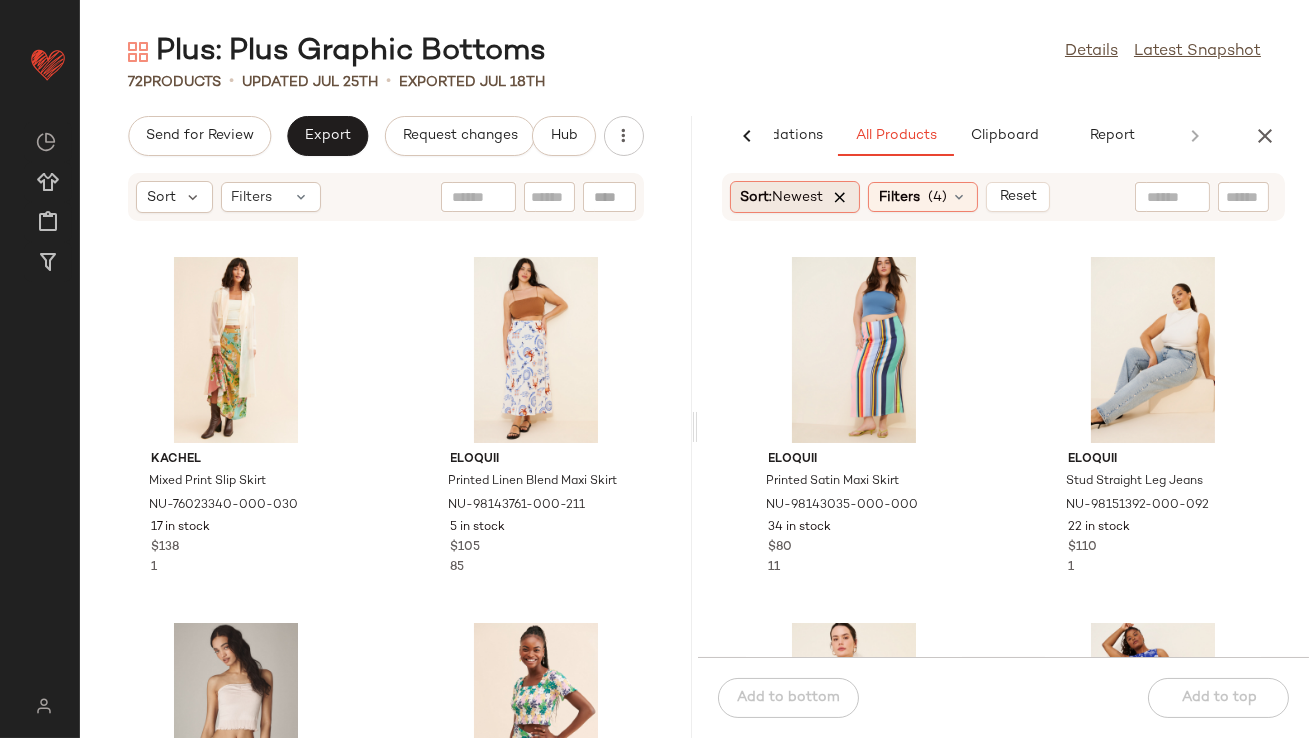 click at bounding box center (841, 197) 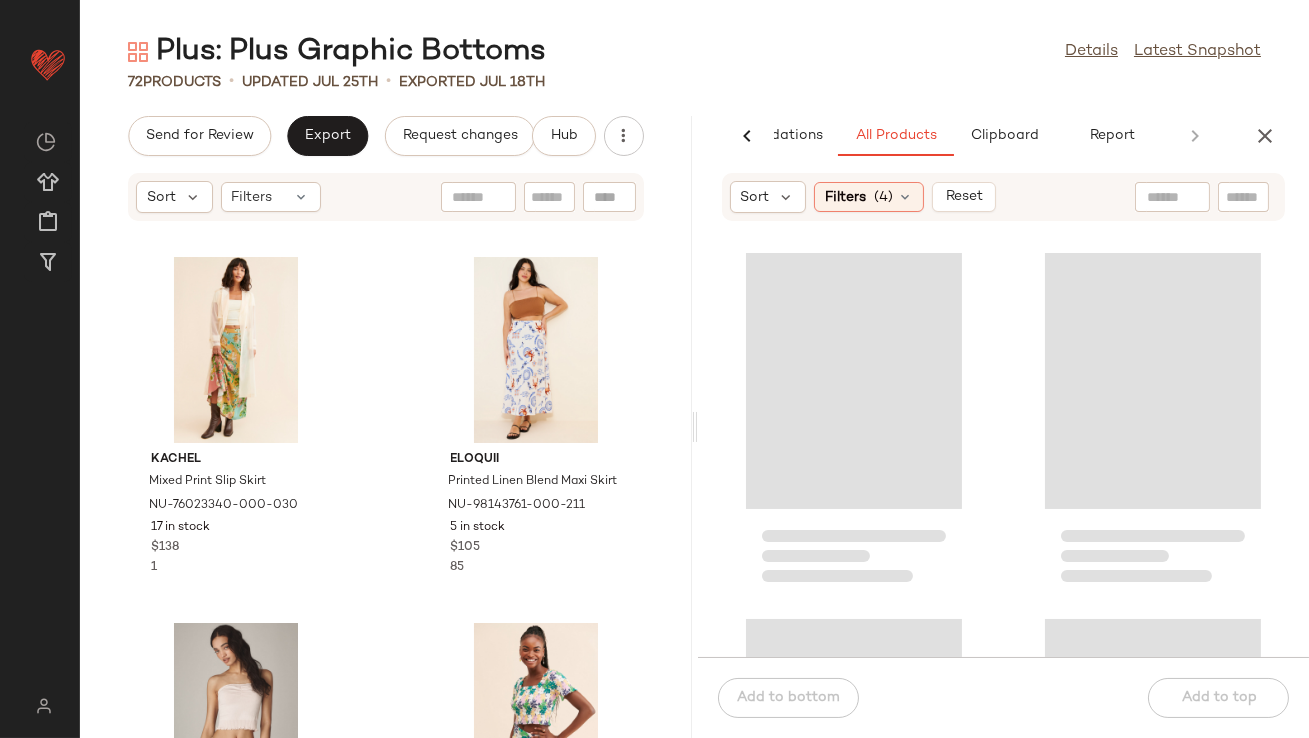 click on "Plus: Plus Graphic Bottoms  Details   Latest Snapshot  72   Products   •   updated Jul 25th  •  Exported Jul 18th  Send for Review   Export   Request changes   Hub  Sort  Filters Kachel Mixed Print Slip Skirt NU-76023340-000-030 17 in stock $138 1 Eloquii Printed Linen Blend Maxi Skirt NU-98143761-000-211 5 in stock $105 85 Anthropologie The Tilda Mini Slip Skirt NU-4120652010058-000-079 122 in stock $78 18 Nuuly x Rue Stiic Alba Printed Skirt NU-81254211-000-039 15 in stock $168  SET  Lisa Says Gah Maeve Picnic Midi Skirt NU-89645956-000-000 37 in stock $158 1 Kachel Mixed Print Slip Skirt NU-76023340-000-008 13 in stock $138 1 Kachel Mesh Maxi Skirt NU-98251440-000-066 2 in stock $110 7 Spell Margi Hour Bias Maxi Skirt NU-98437304-000-066 1 in stock $209 1  AI Recommendations   All Products   Clipboard   Report  Sort  Filters  (4)   Reset  Sort  Filters  (1)   Last Updated   Used Products  29 Hutch Plumeria Sheer Pants NU-100819242-000-066 Out of stock $120 4 Anthropologie NU-4120647160049-000-029 28" at bounding box center (694, 385) 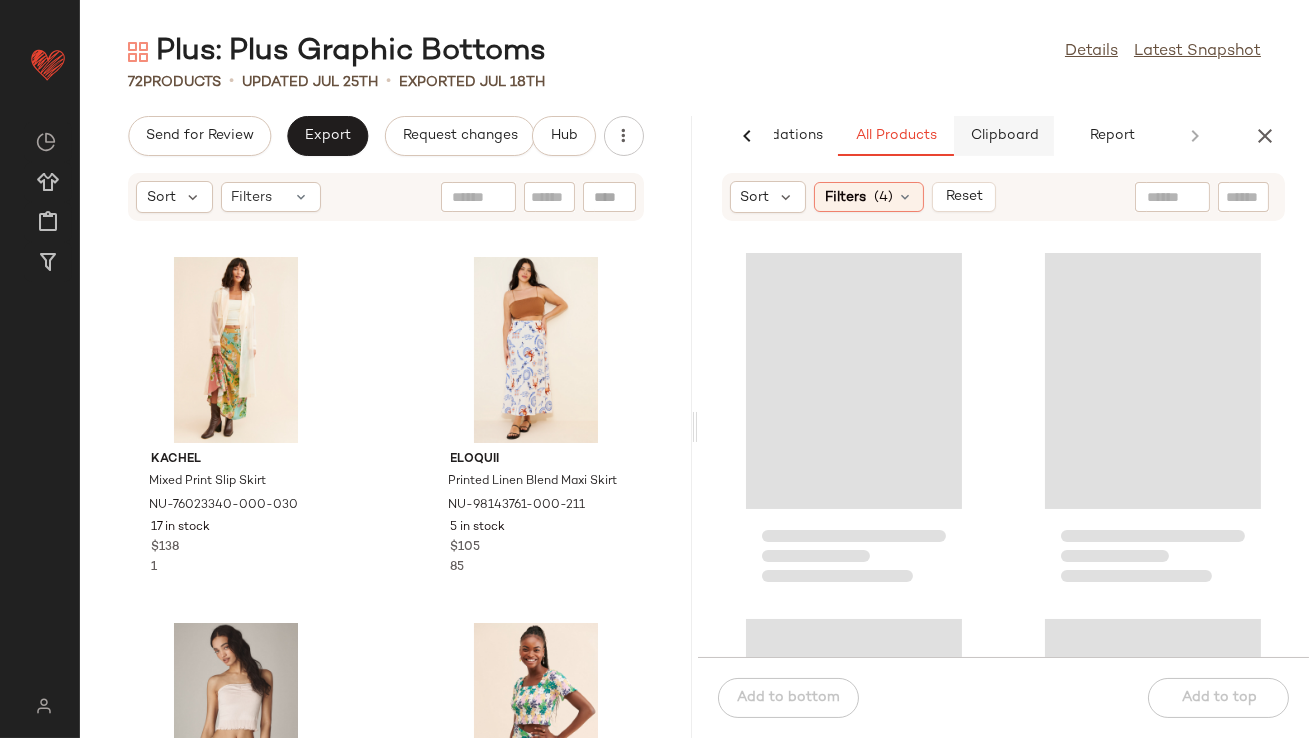 click on "Clipboard" 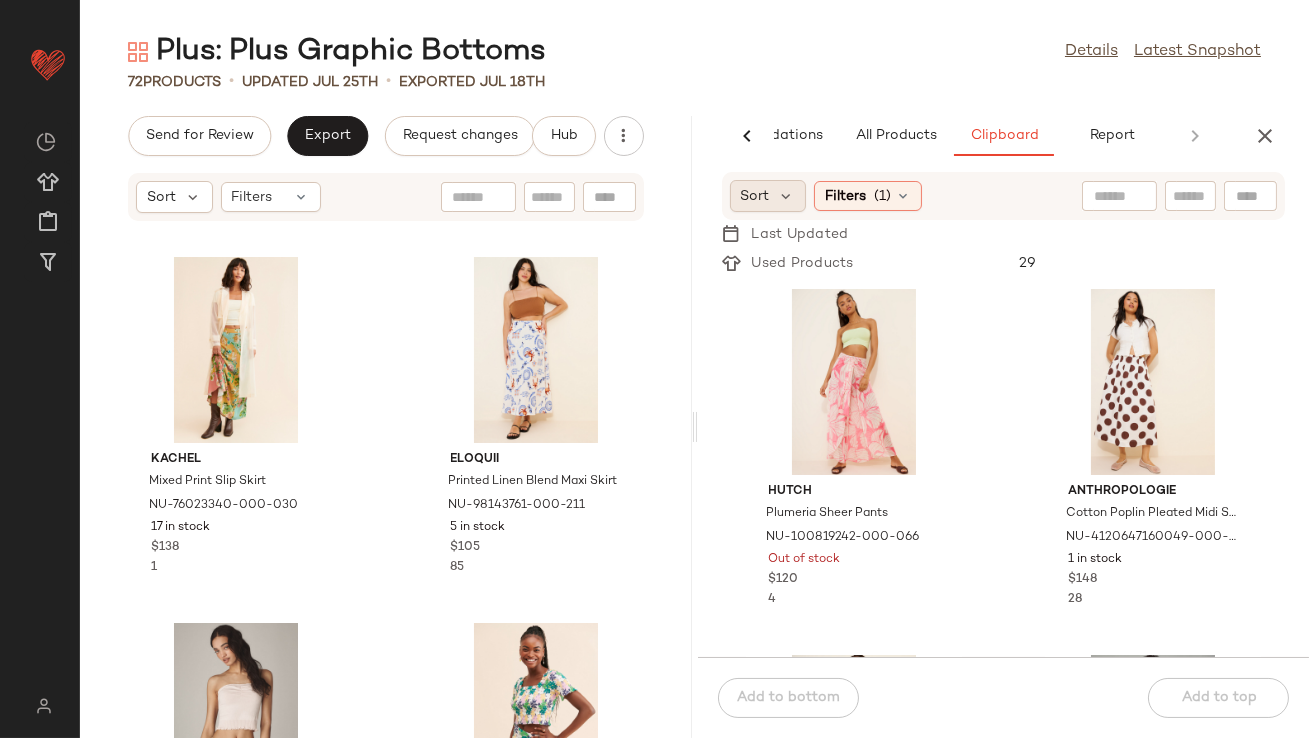 click on "Sort" 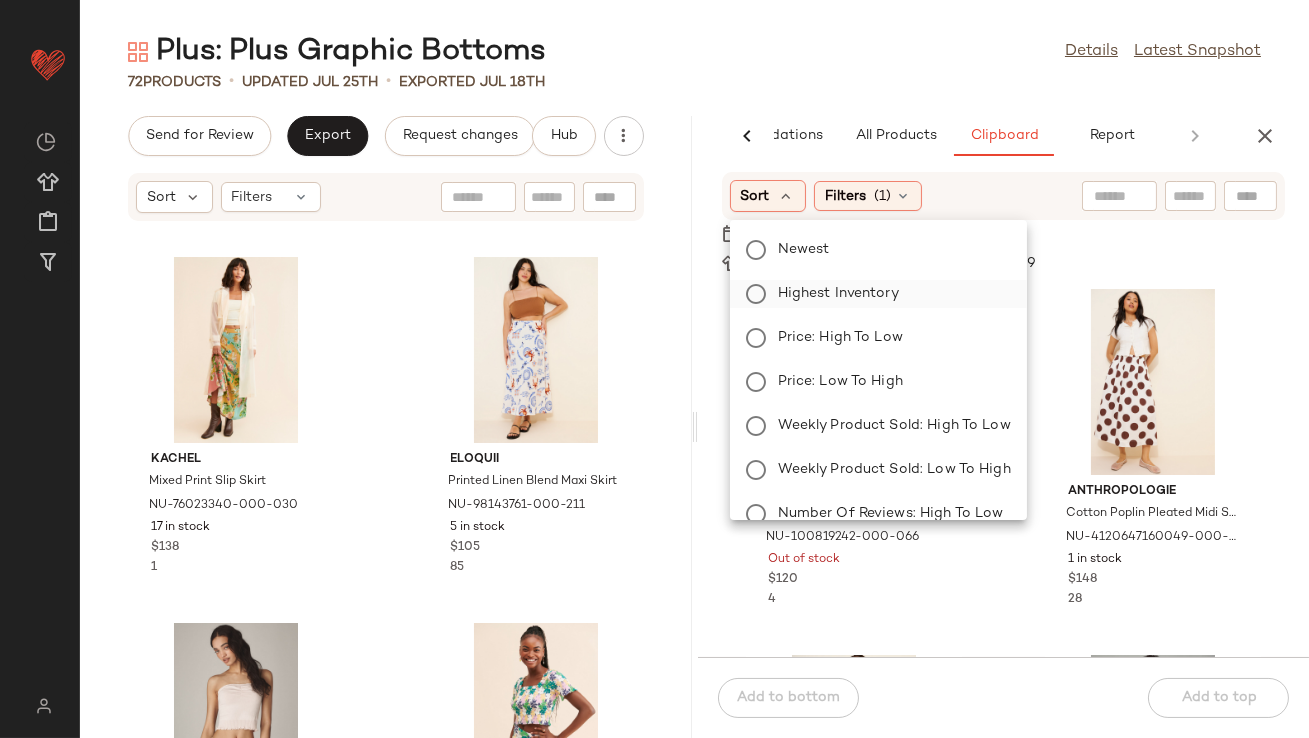 click on "Highest Inventory" 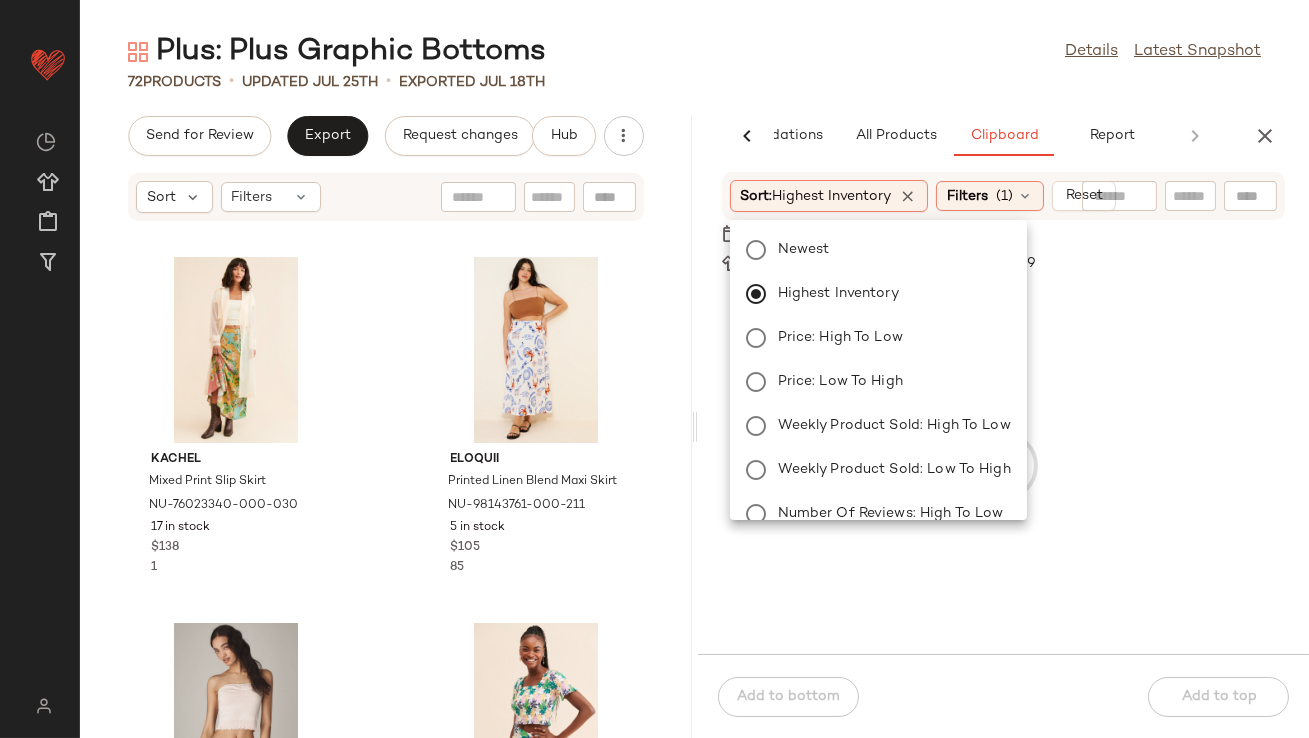 click on "Plus: Plus Graphic Bottoms  Details   Latest Snapshot  72   Products   •   updated Jul 25th  •  Exported Jul 18th  Send for Review   Export   Request changes   Hub  Sort  Filters Kachel Mixed Print Slip Skirt NU-76023340-000-030 17 in stock $138 1 Eloquii Printed Linen Blend Maxi Skirt NU-98143761-000-211 5 in stock $105 85 Anthropologie The Tilda Mini Slip Skirt NU-4120652010058-000-079 122 in stock $78 18 Nuuly x Rue Stiic Alba Printed Skirt NU-81254211-000-039 15 in stock $168  SET  Lisa Says Gah Maeve Picnic Midi Skirt NU-89645956-000-000 37 in stock $158 1 Kachel Mixed Print Slip Skirt NU-76023340-000-008 13 in stock $138 1 Kachel Mesh Maxi Skirt NU-98251440-000-066 2 in stock $110 7 Spell Margi Hour Bias Maxi Skirt NU-98437304-000-066 1 in stock $209 1  AI Recommendations   All Products   Clipboard   Report  Sort  Filters  (4)   Reset  Eloquii Printed Satin Maxi Skirt NU-98143035-000-000 34 in stock $80 11 Eloquii Stud Straight Leg Jeans NU-98151392-000-092 22 in stock $110 1 Eloquii 24 in stock 9" at bounding box center [694, 385] 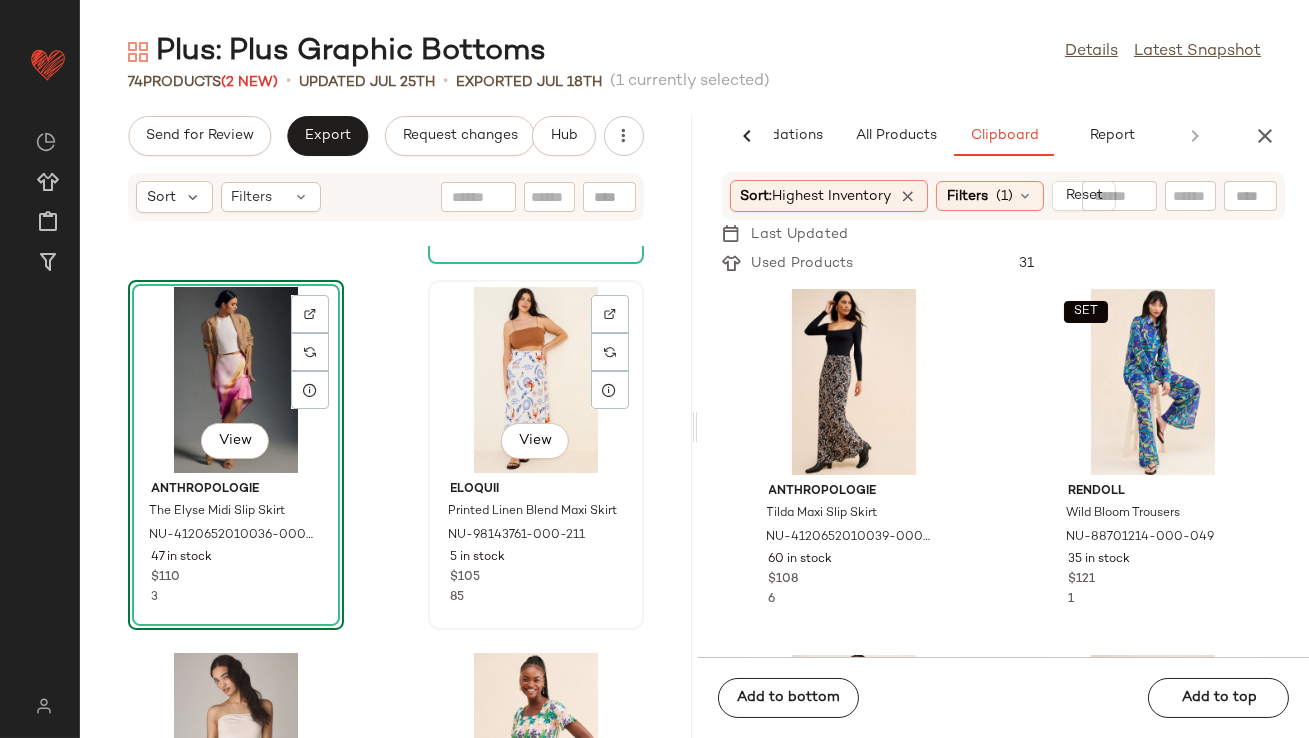 scroll, scrollTop: 337, scrollLeft: 0, axis: vertical 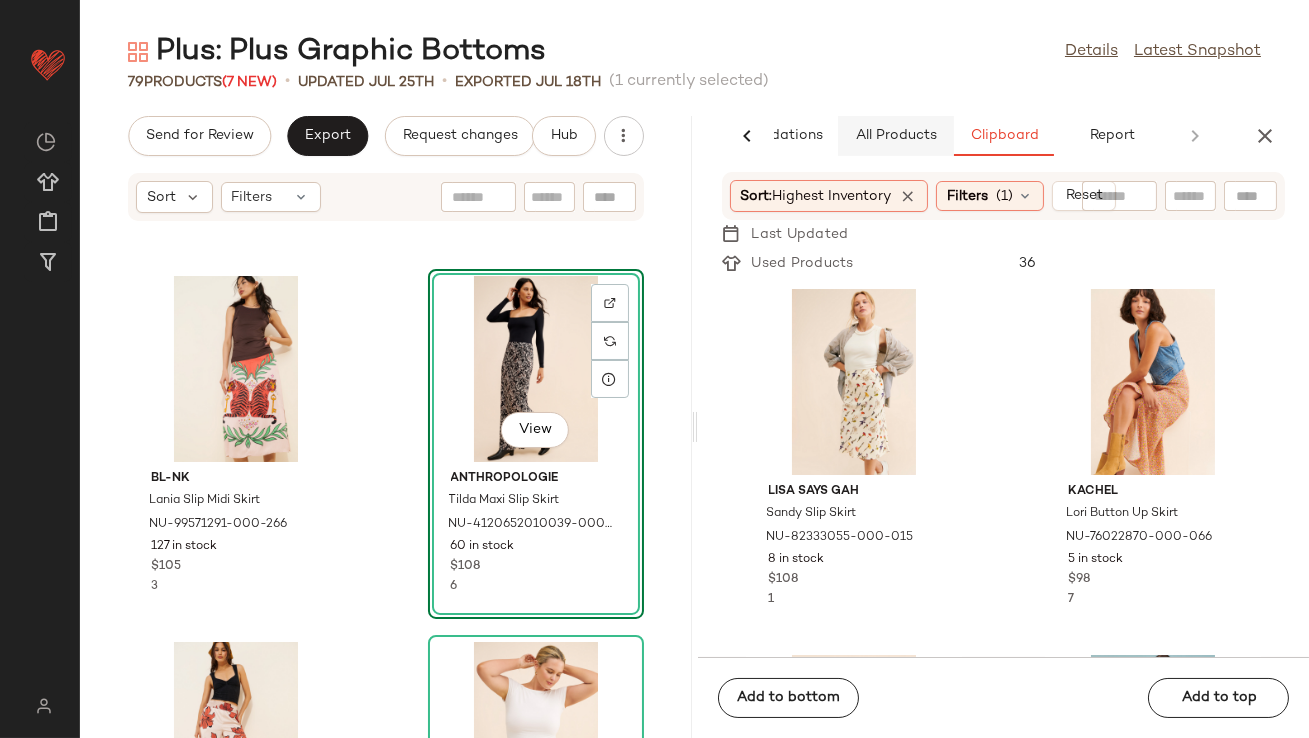 click on "All Products" 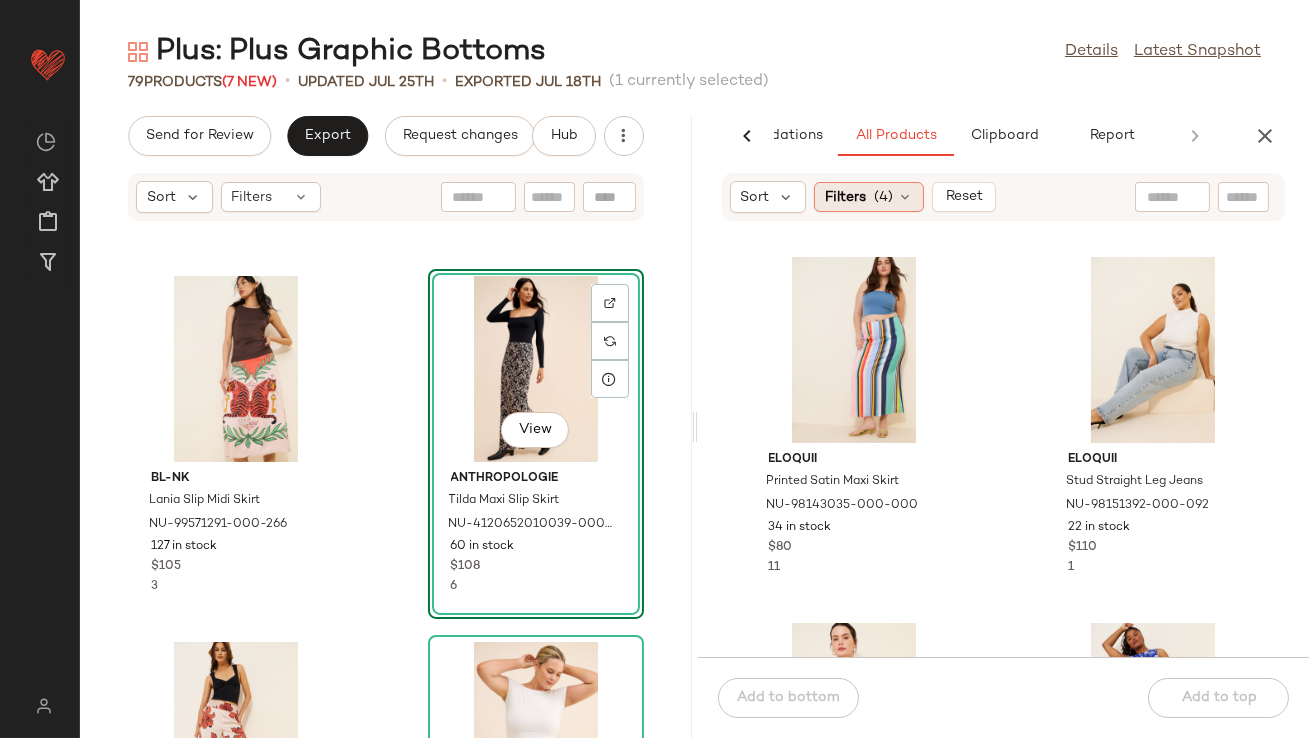 click on "Filters" at bounding box center (845, 197) 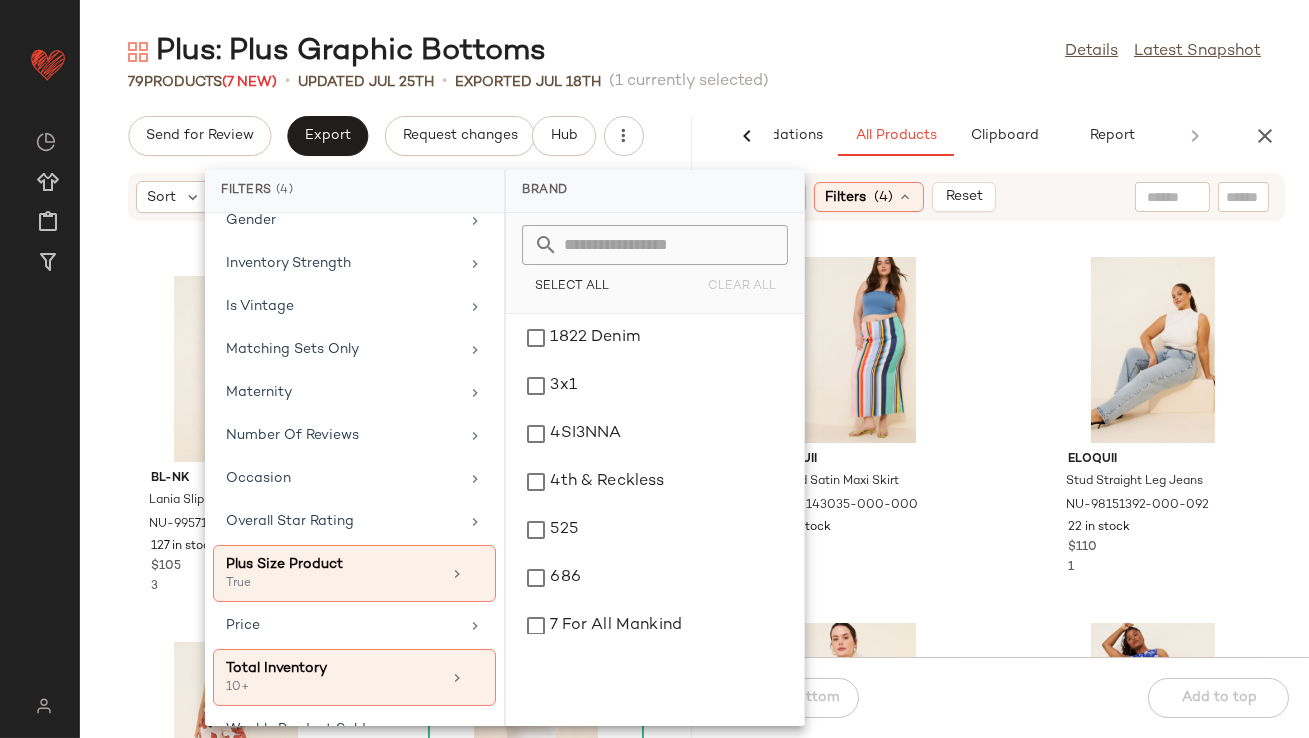 scroll, scrollTop: 488, scrollLeft: 0, axis: vertical 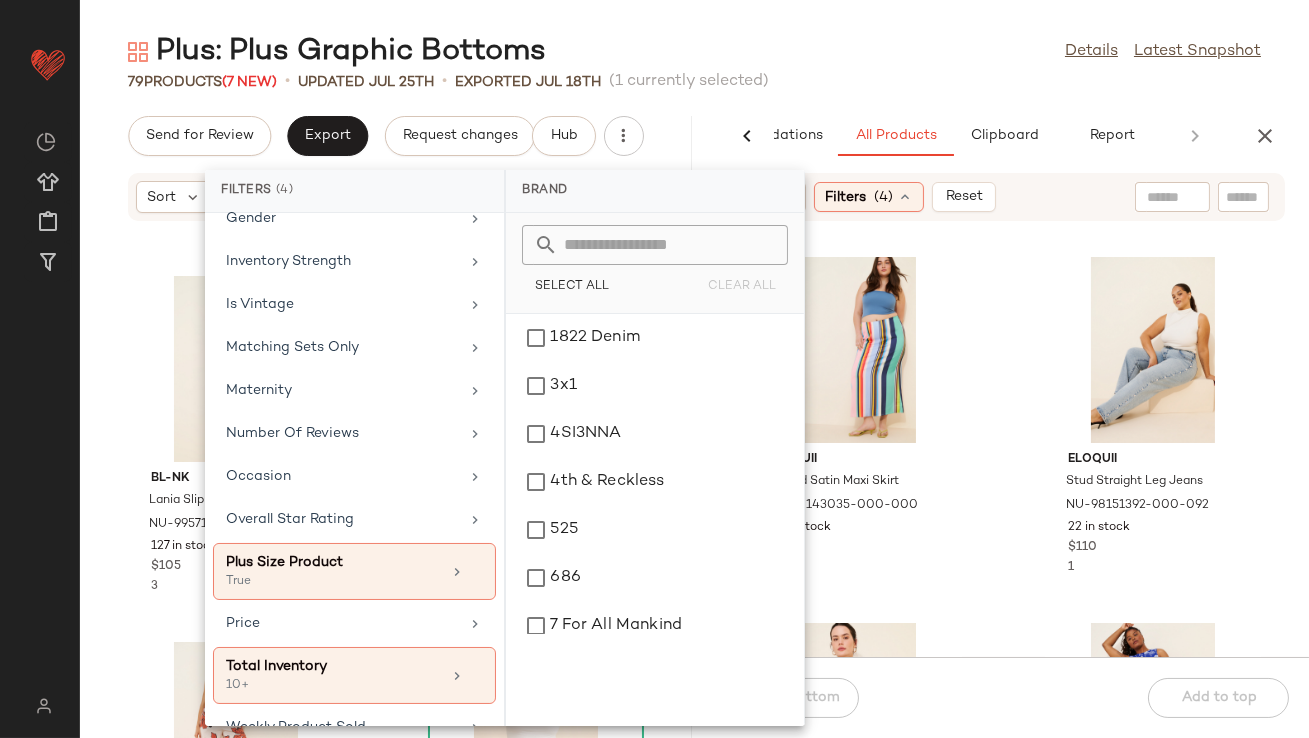 click on "Plus: Plus Graphic Bottoms  Details   Latest Snapshot" 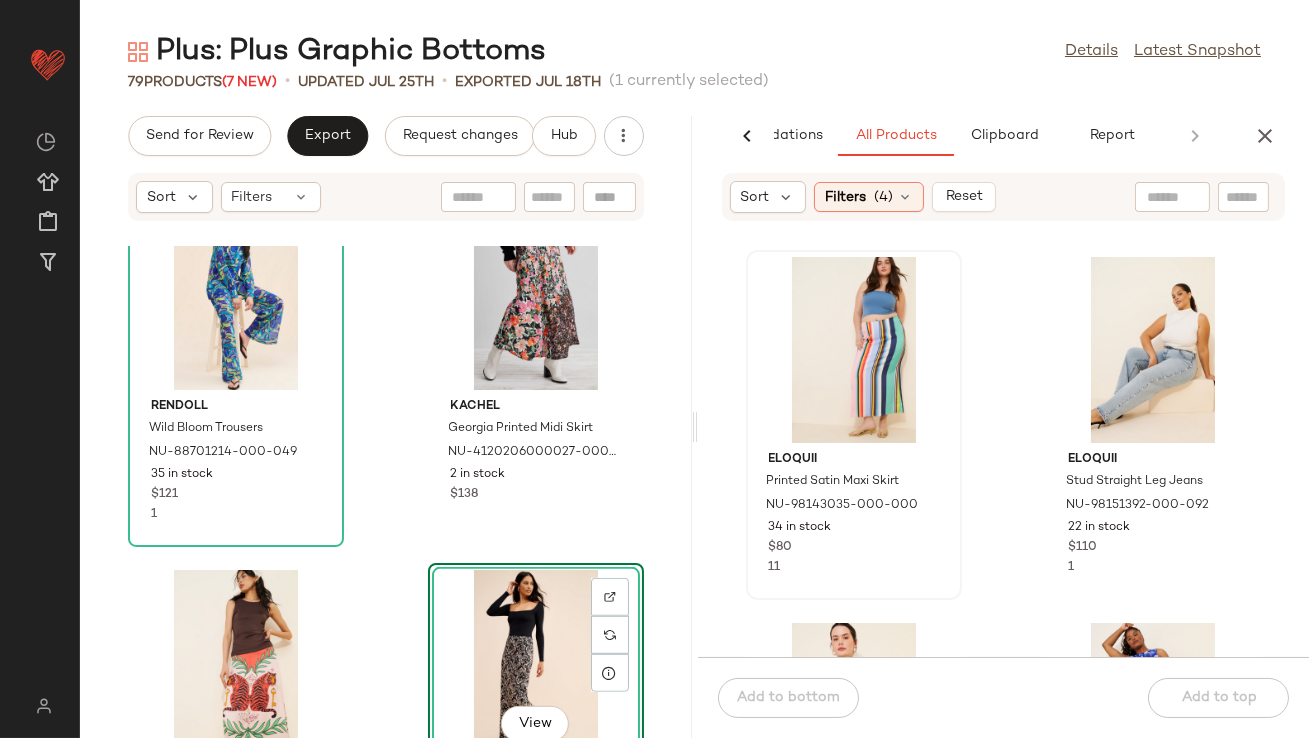 scroll, scrollTop: 2754, scrollLeft: 0, axis: vertical 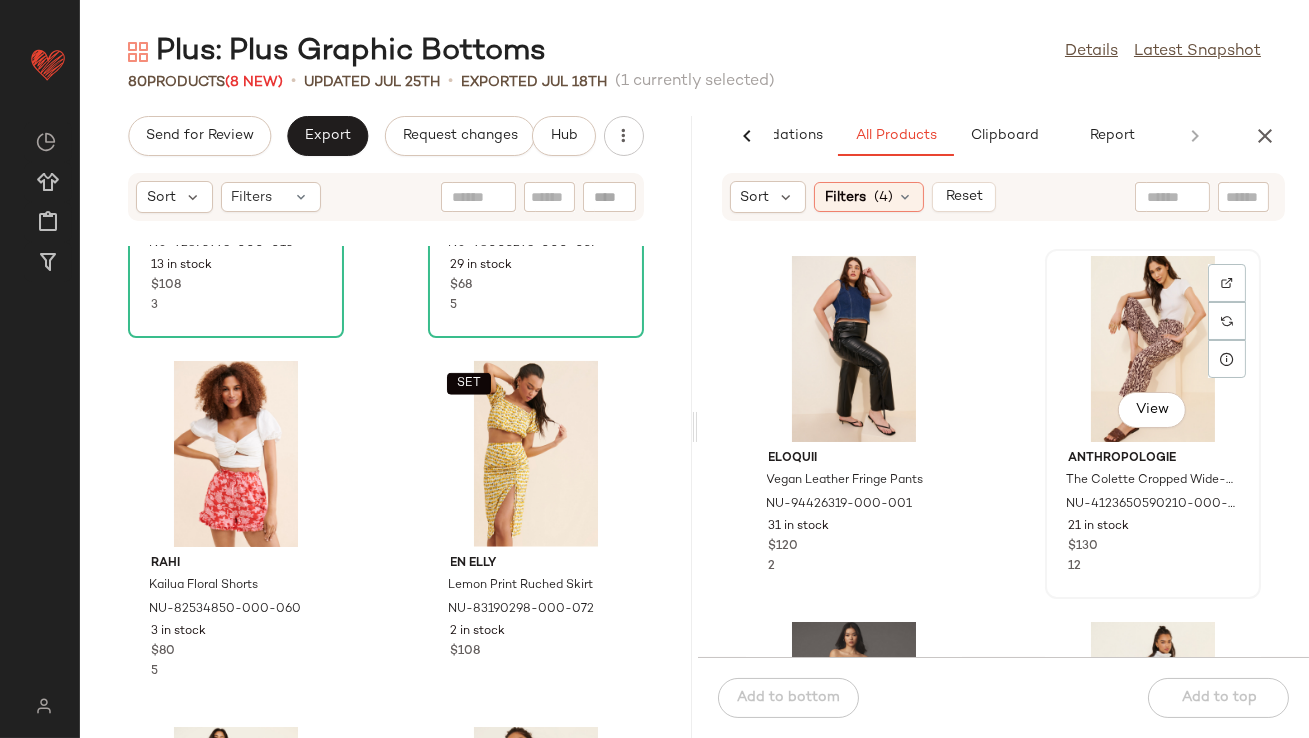 click on "View" 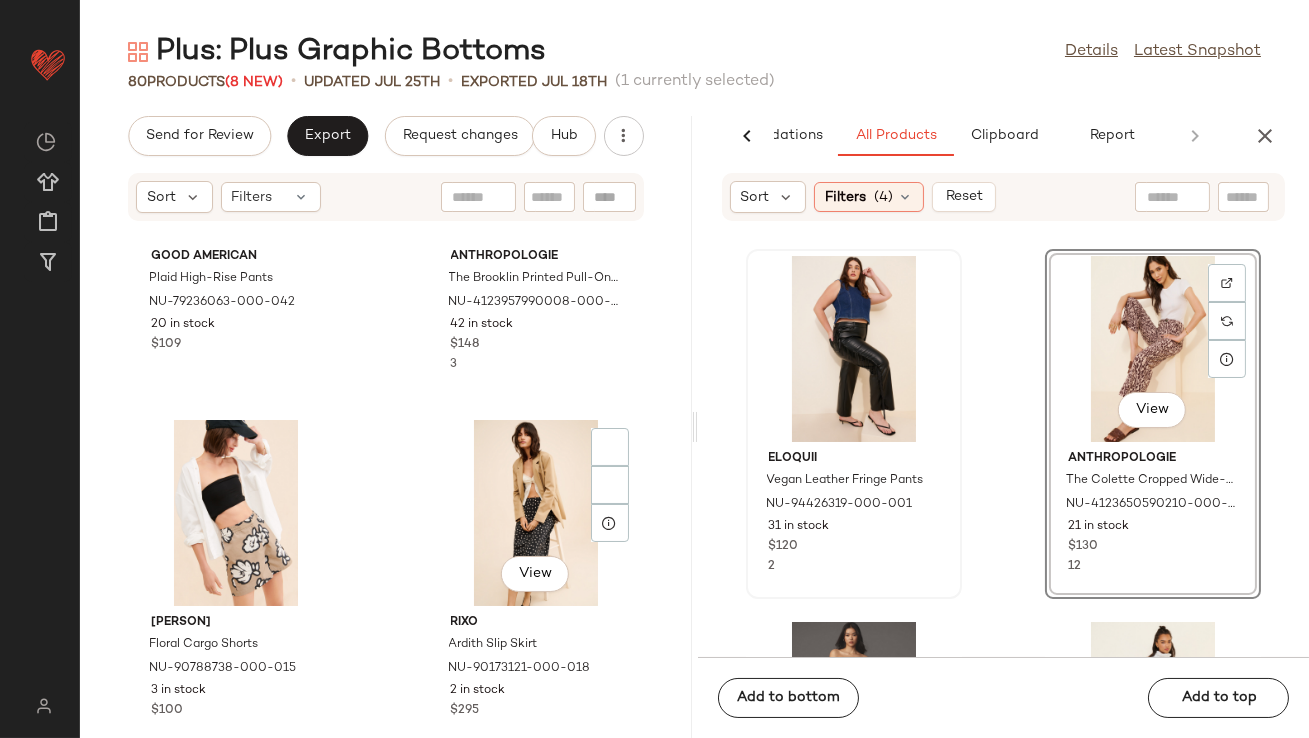 scroll, scrollTop: 6830, scrollLeft: 0, axis: vertical 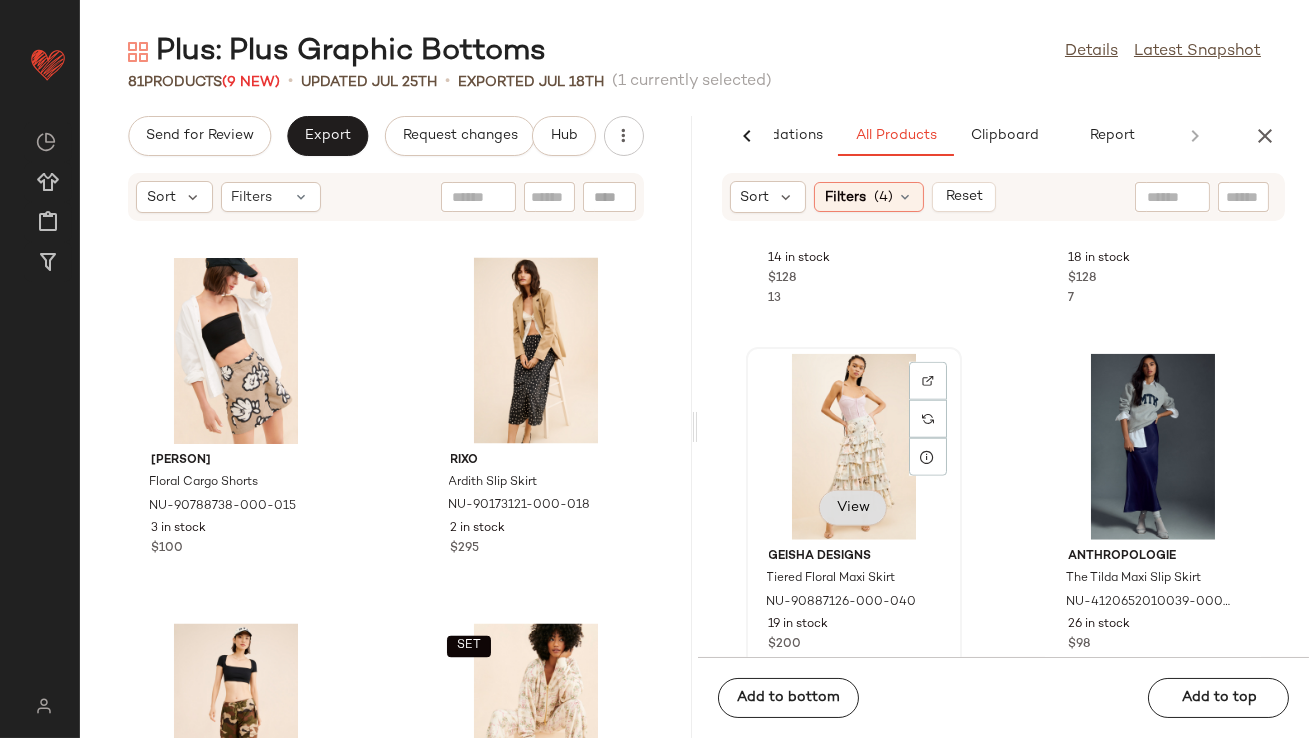 click on "View" 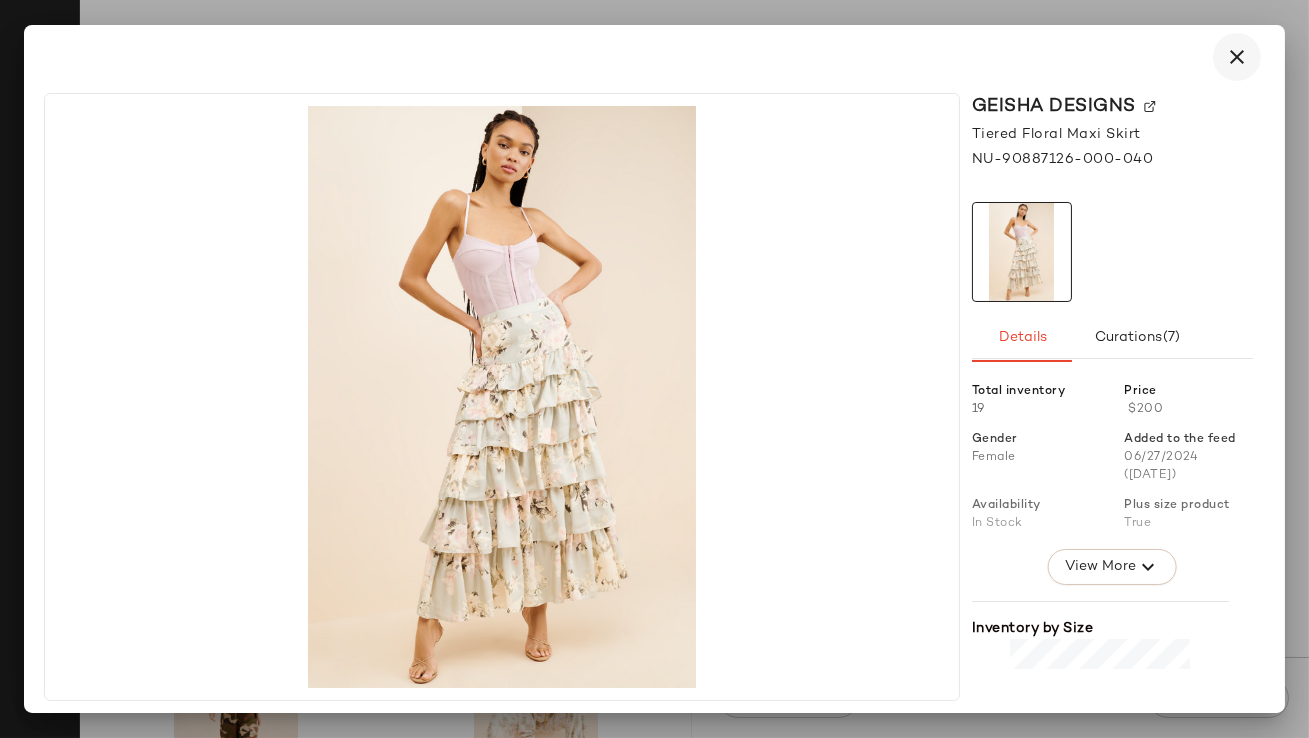 click at bounding box center (1237, 57) 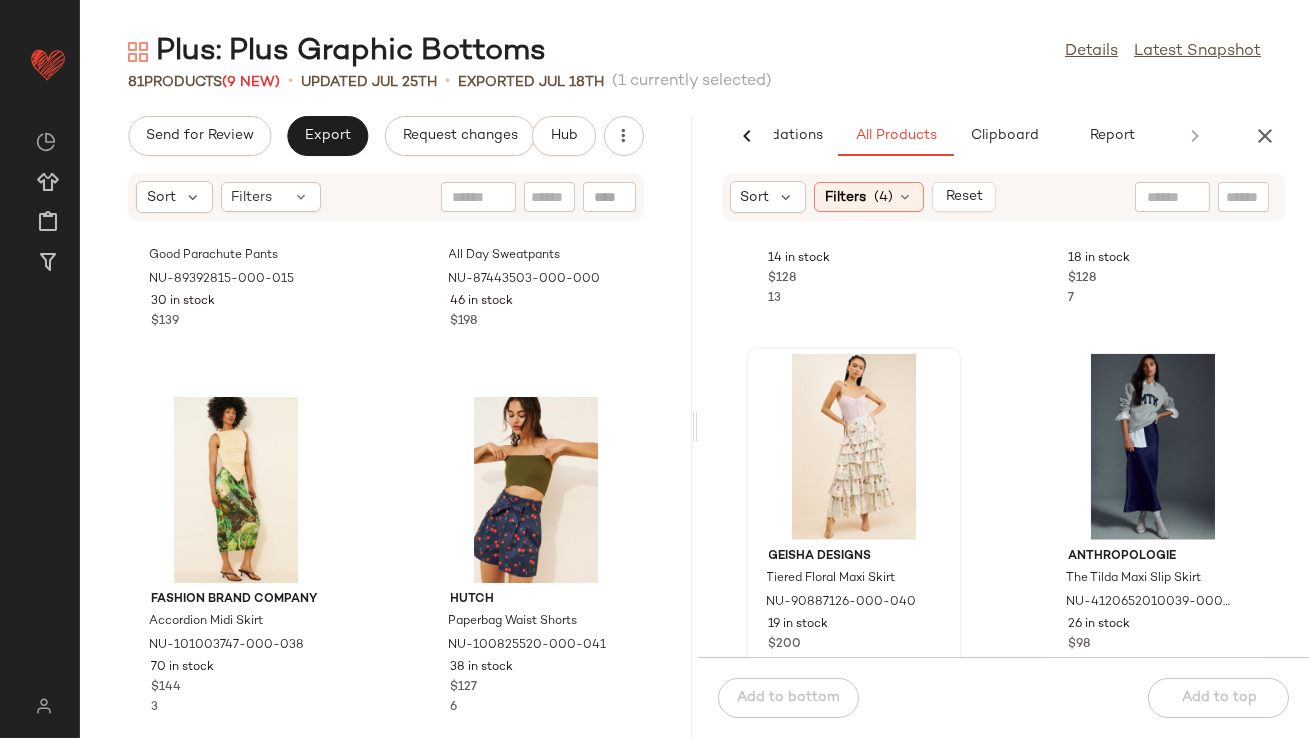 scroll, scrollTop: 7586, scrollLeft: 0, axis: vertical 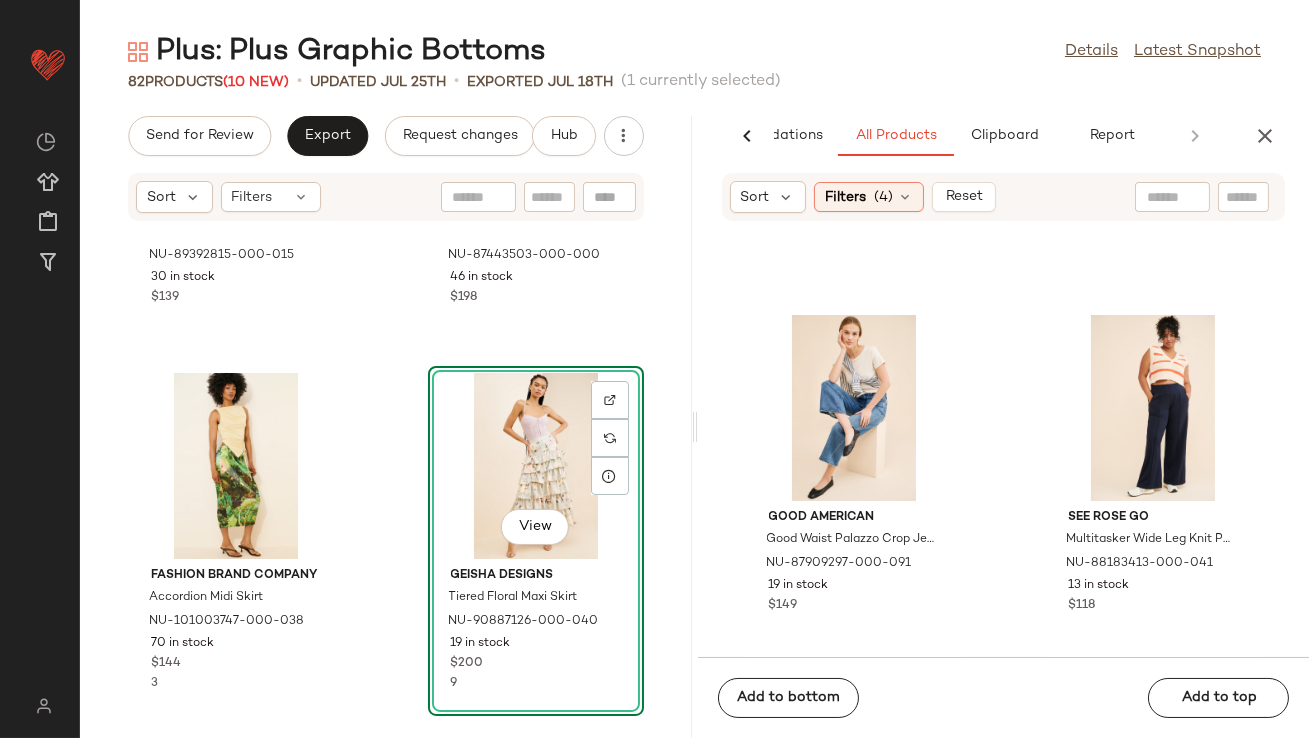 click at bounding box center [1265, 136] 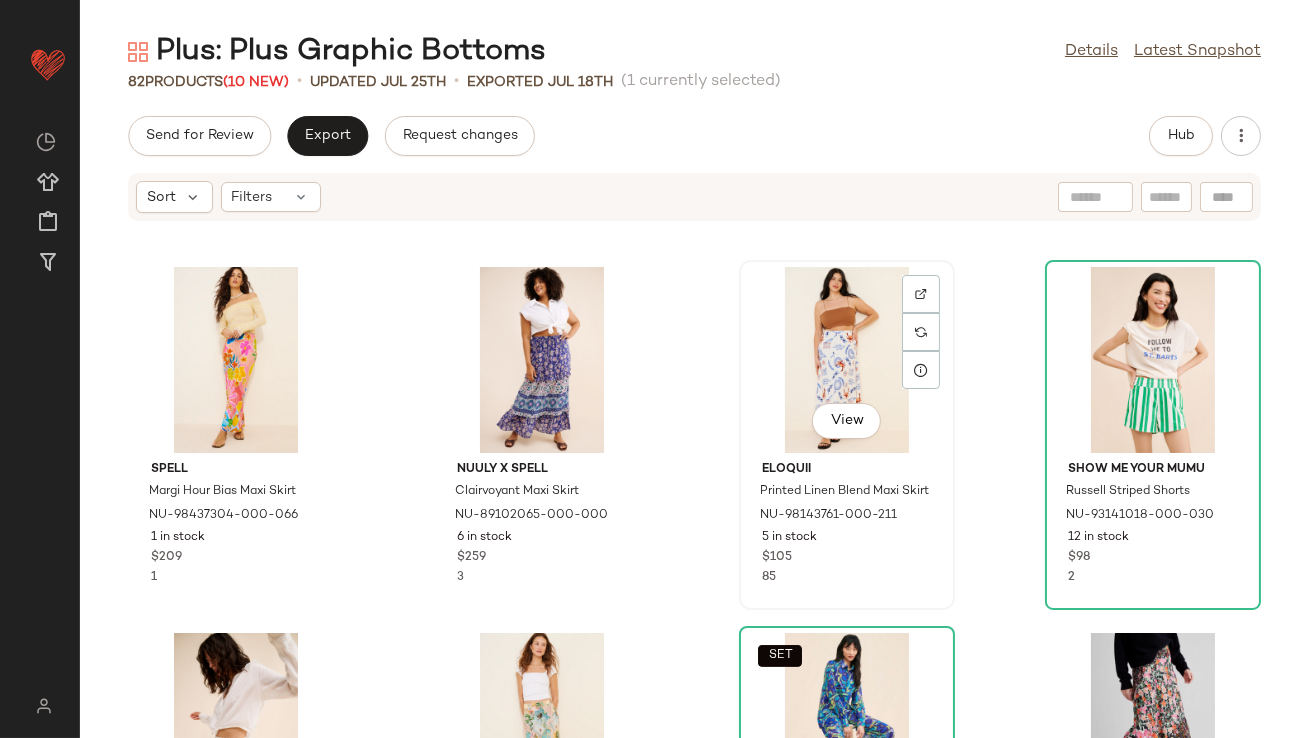 scroll, scrollTop: 993, scrollLeft: 0, axis: vertical 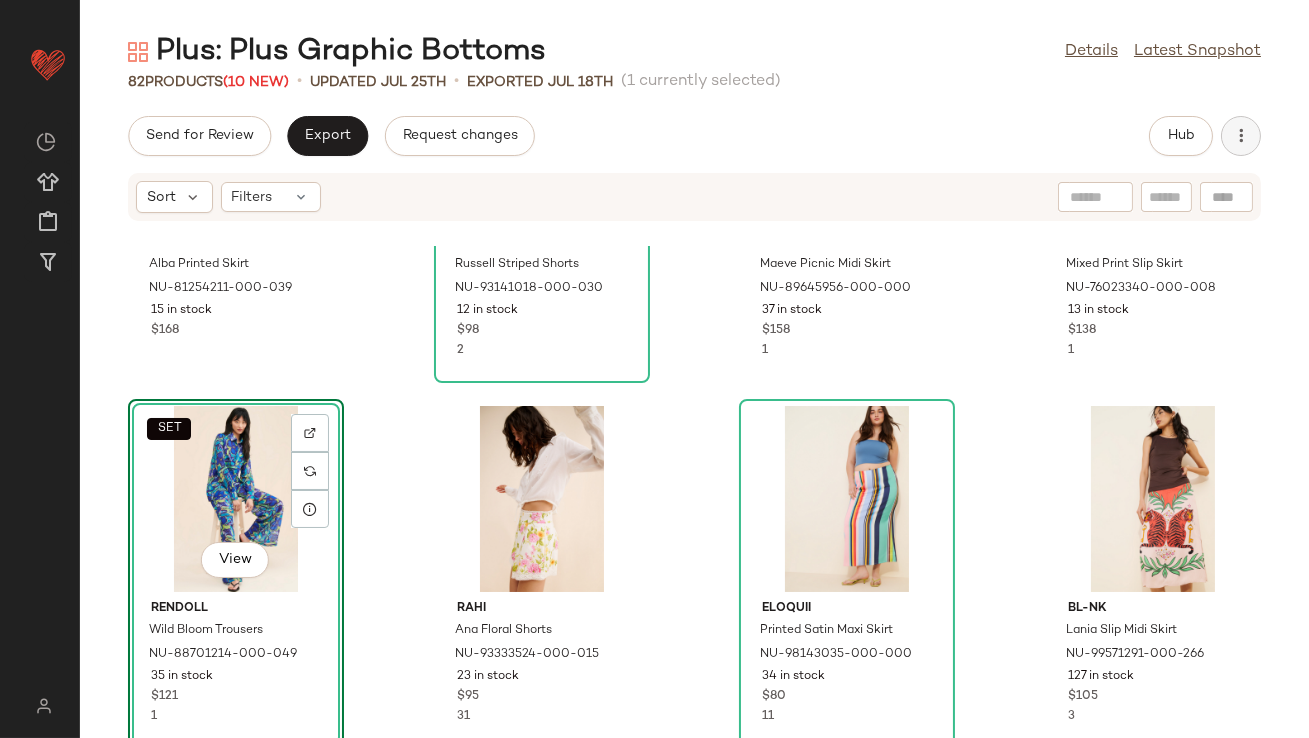 click 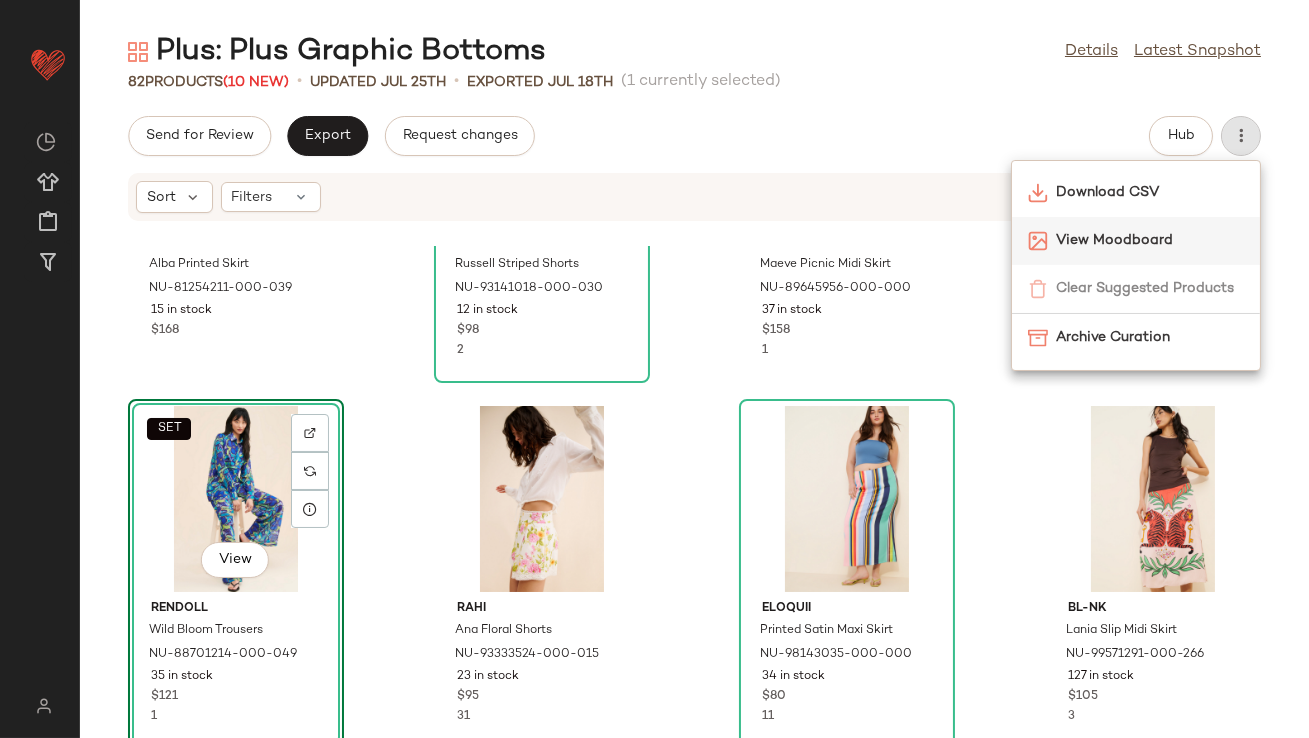 click on "View Moodboard" at bounding box center (1150, 240) 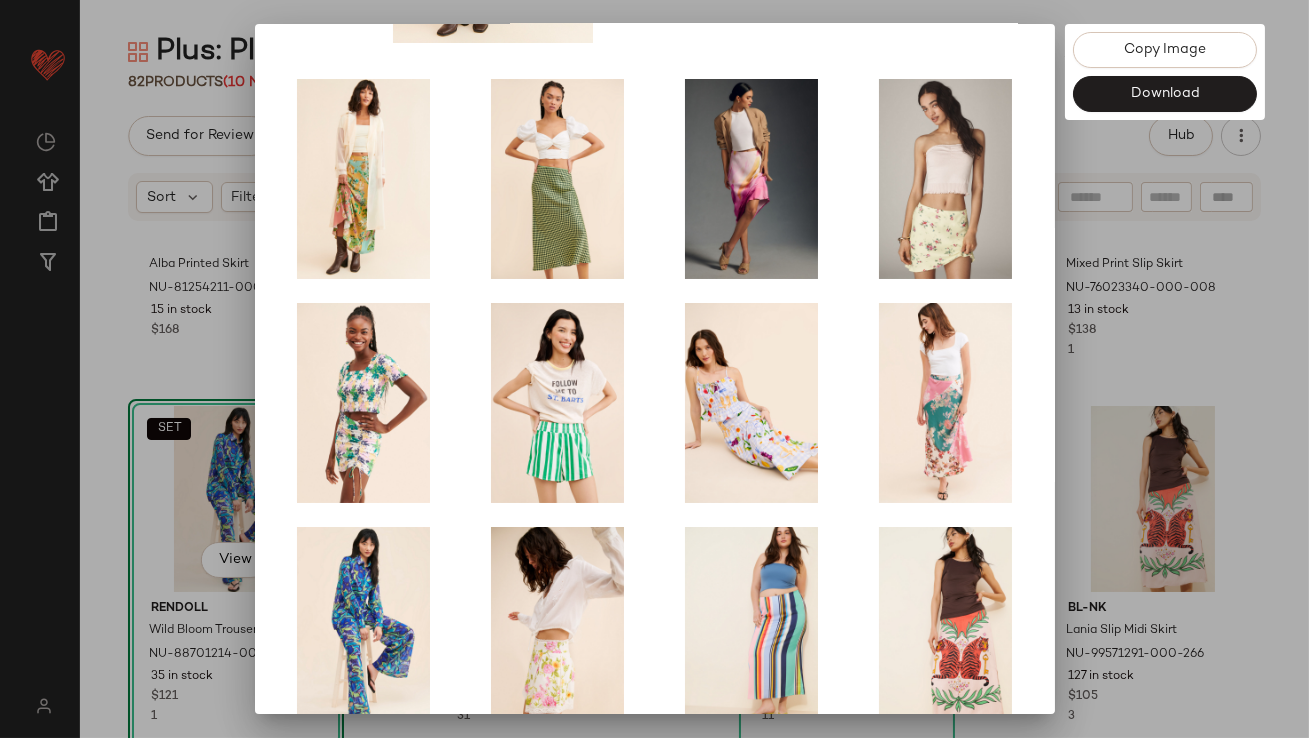 scroll, scrollTop: 341, scrollLeft: 0, axis: vertical 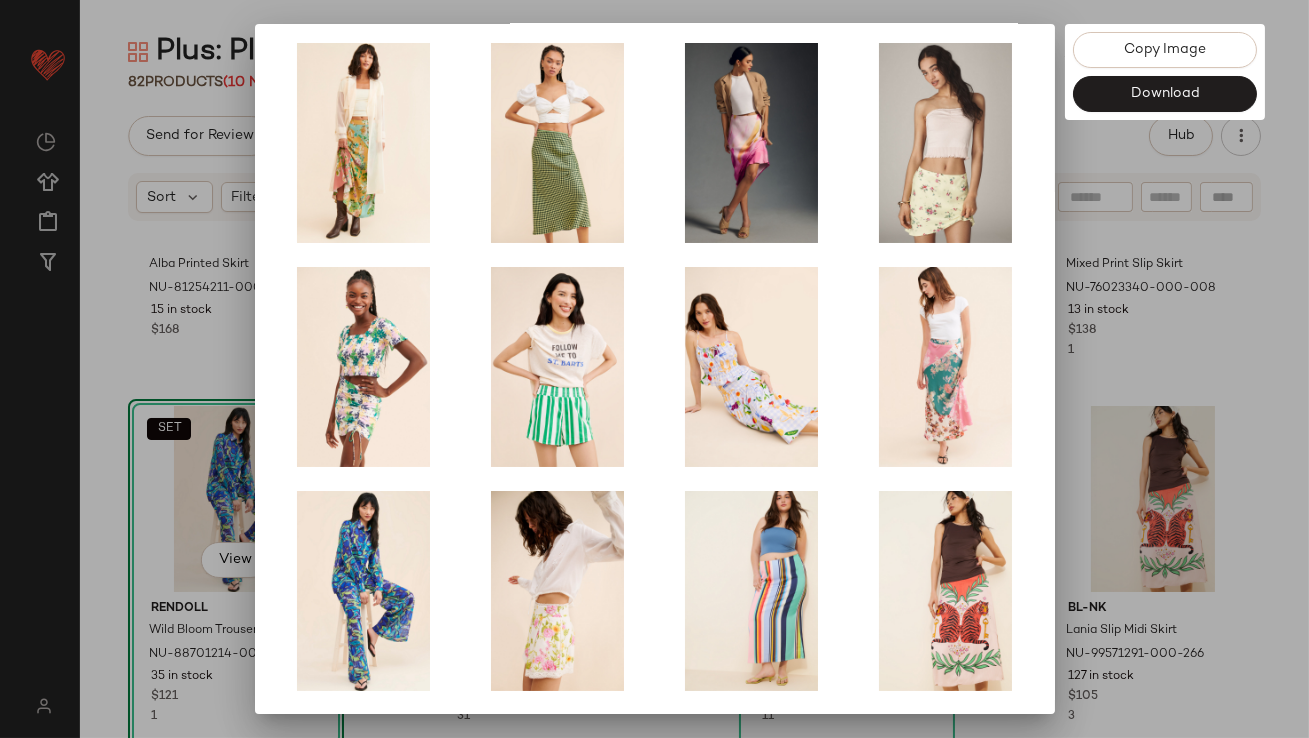 click at bounding box center [654, 369] 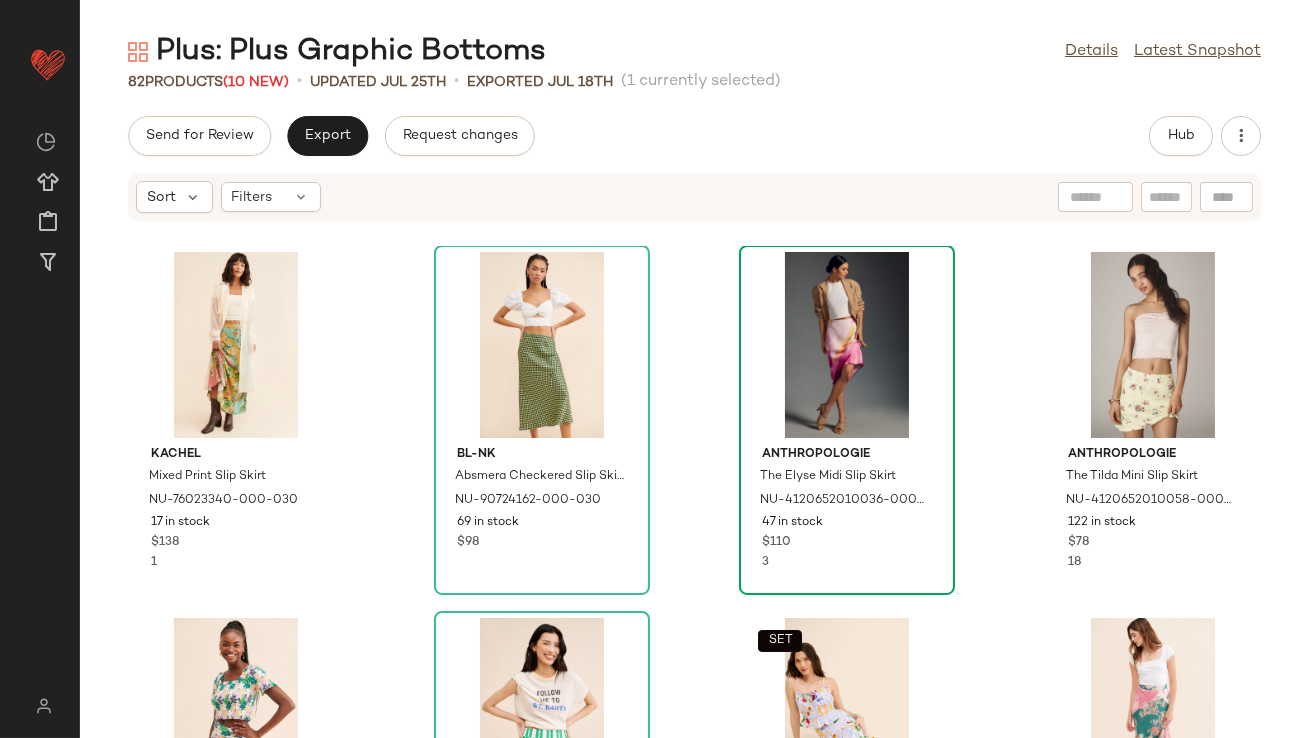 scroll, scrollTop: 0, scrollLeft: 0, axis: both 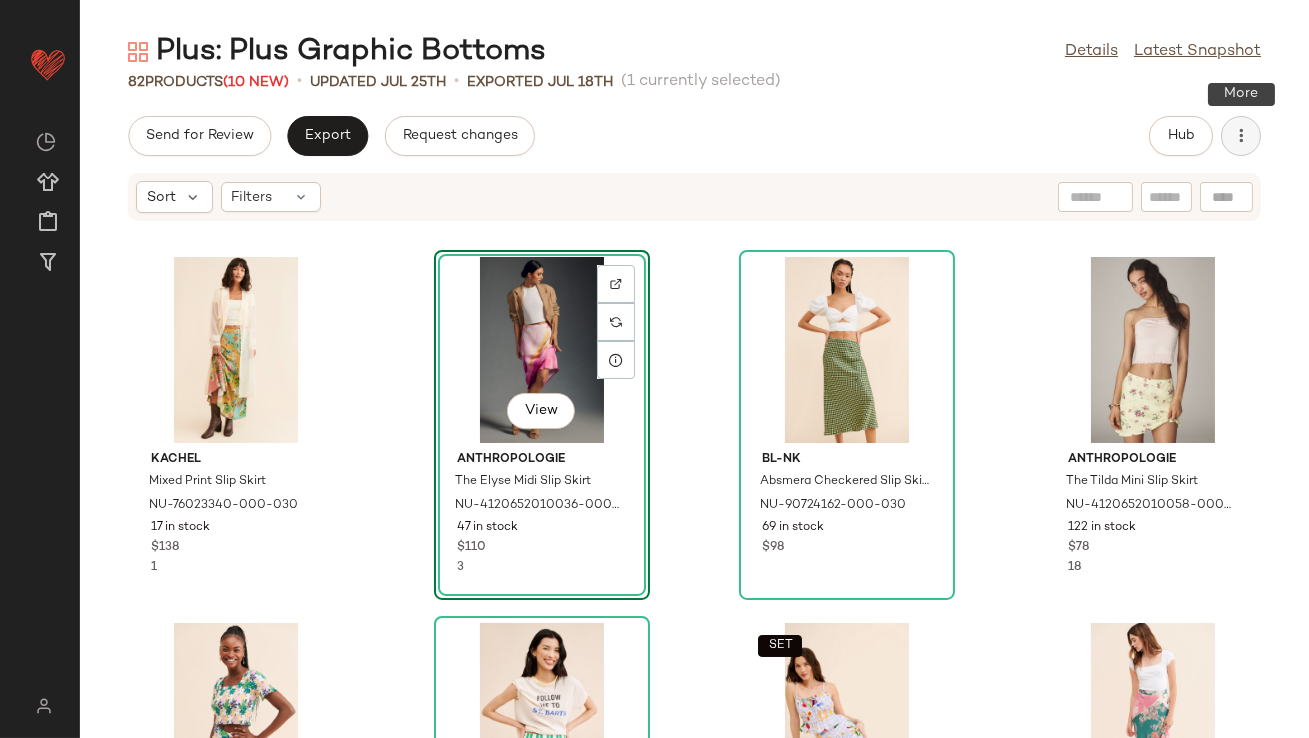 drag, startPoint x: 1239, startPoint y: 137, endPoint x: 1228, endPoint y: 147, distance: 14.866069 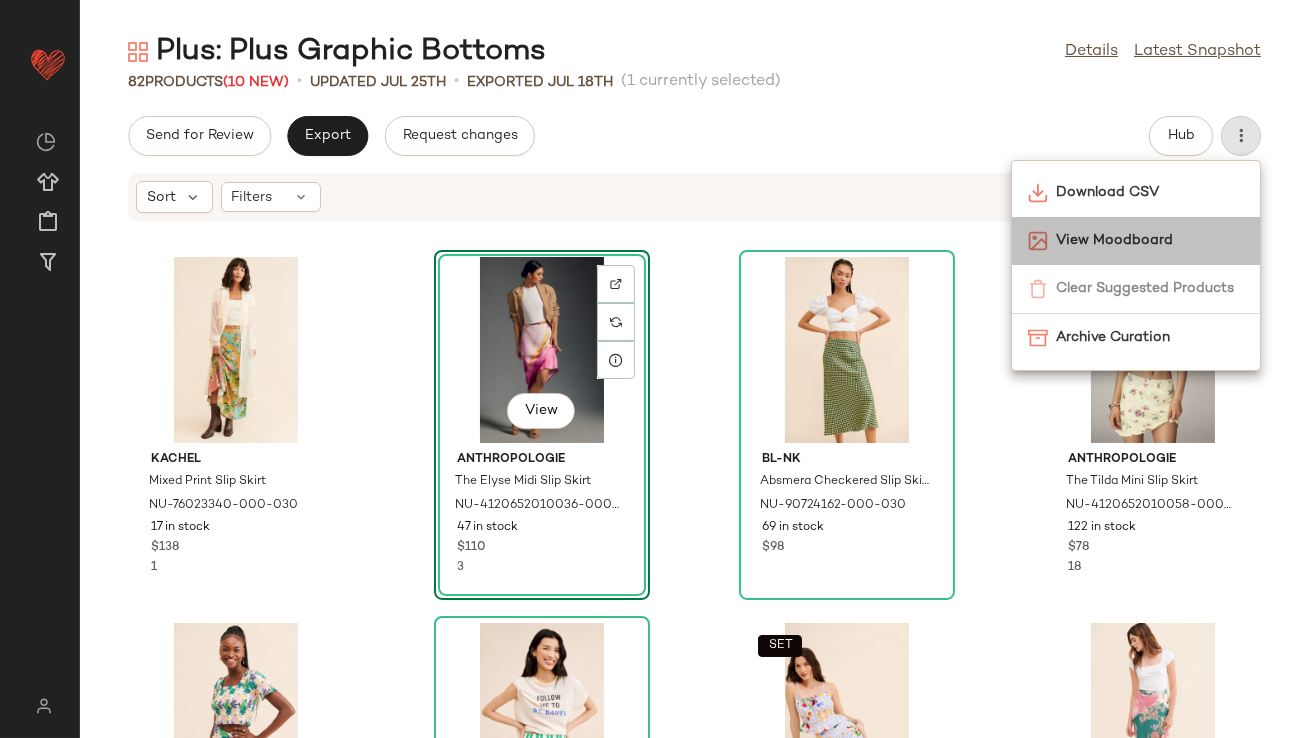 click on "View Moodboard" at bounding box center [1150, 240] 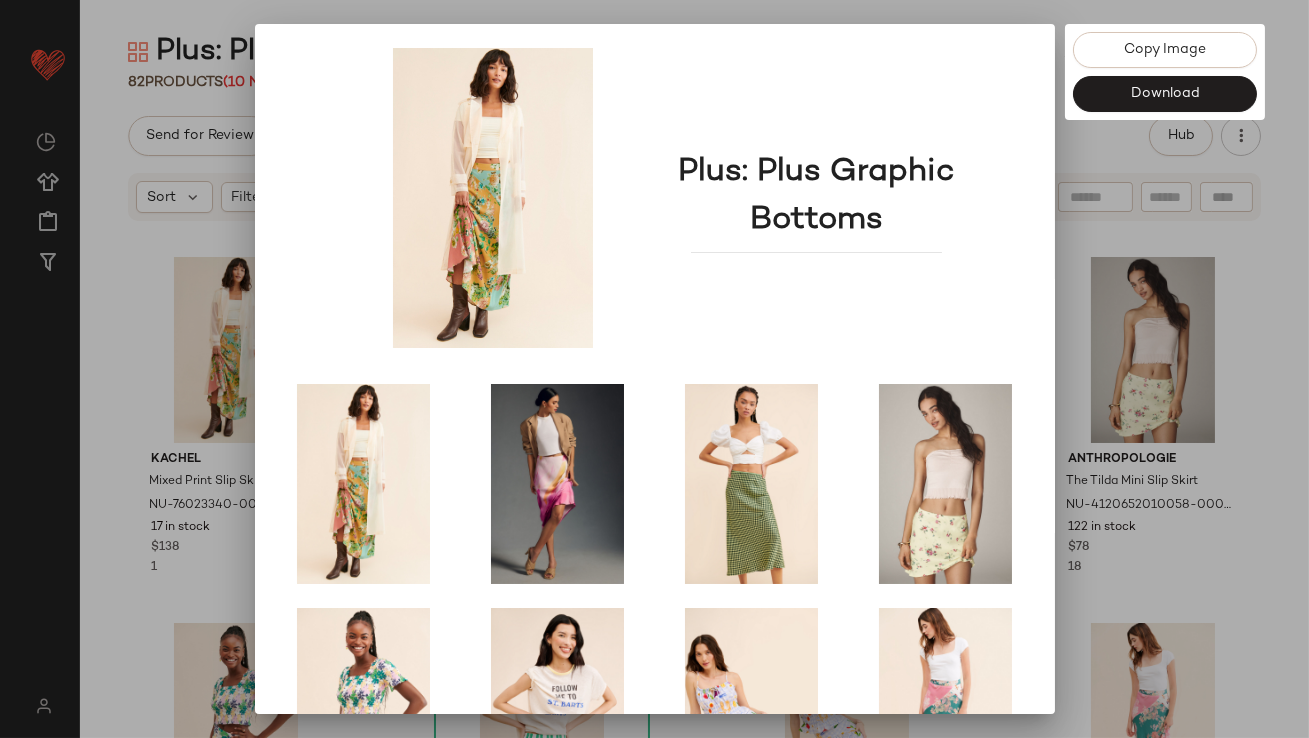 scroll, scrollTop: 341, scrollLeft: 0, axis: vertical 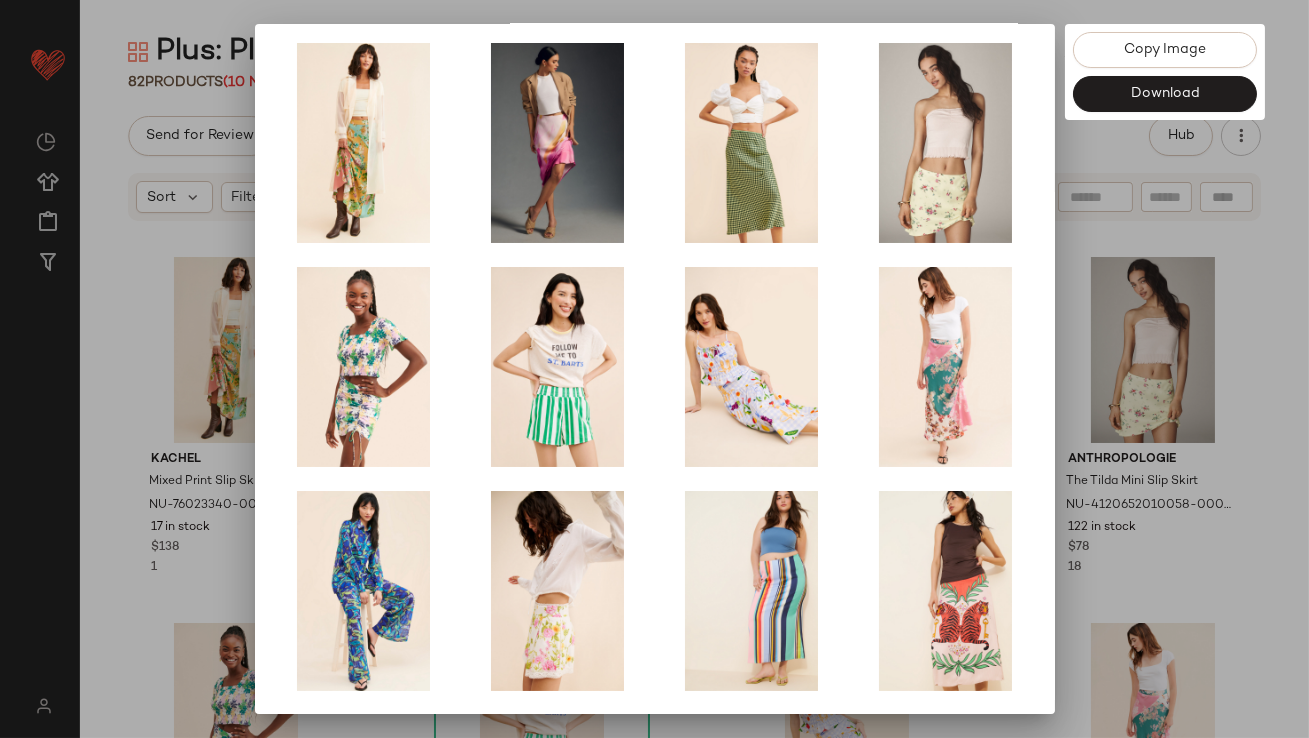 click at bounding box center [654, 369] 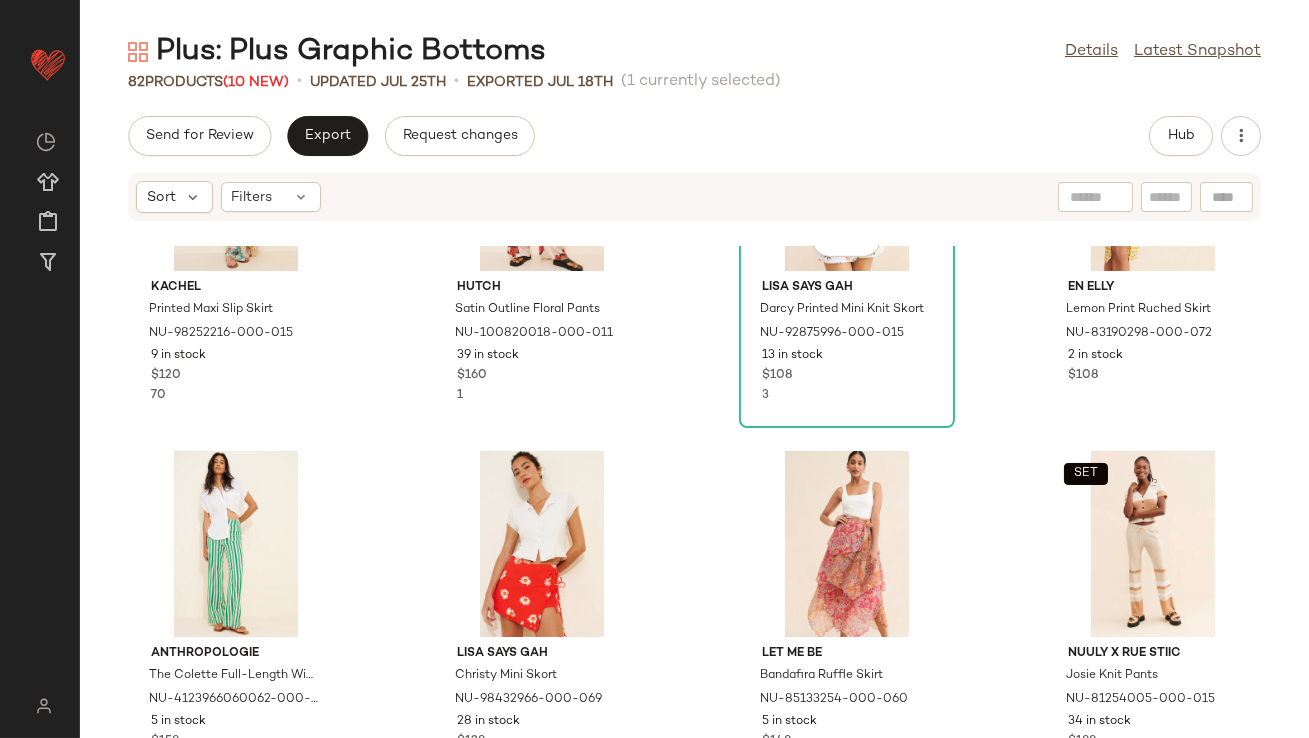 scroll, scrollTop: 2480, scrollLeft: 0, axis: vertical 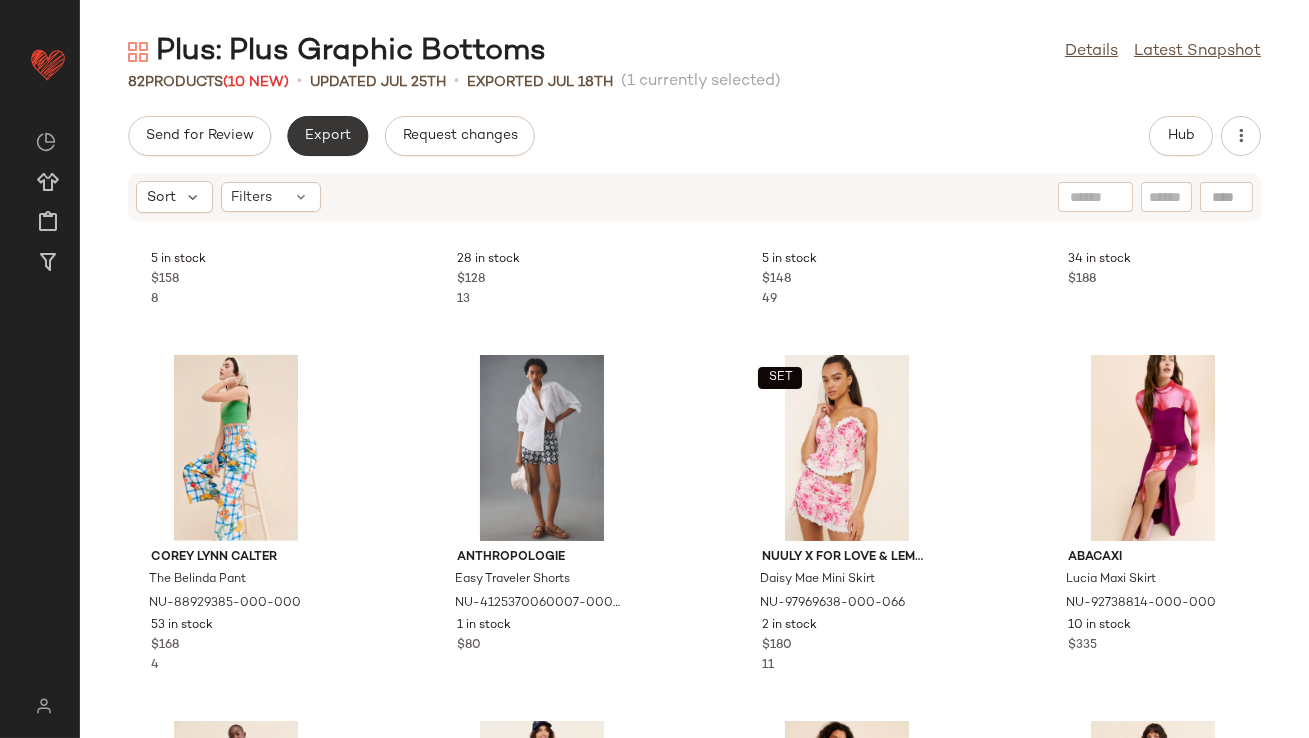 click on "Export" at bounding box center (327, 136) 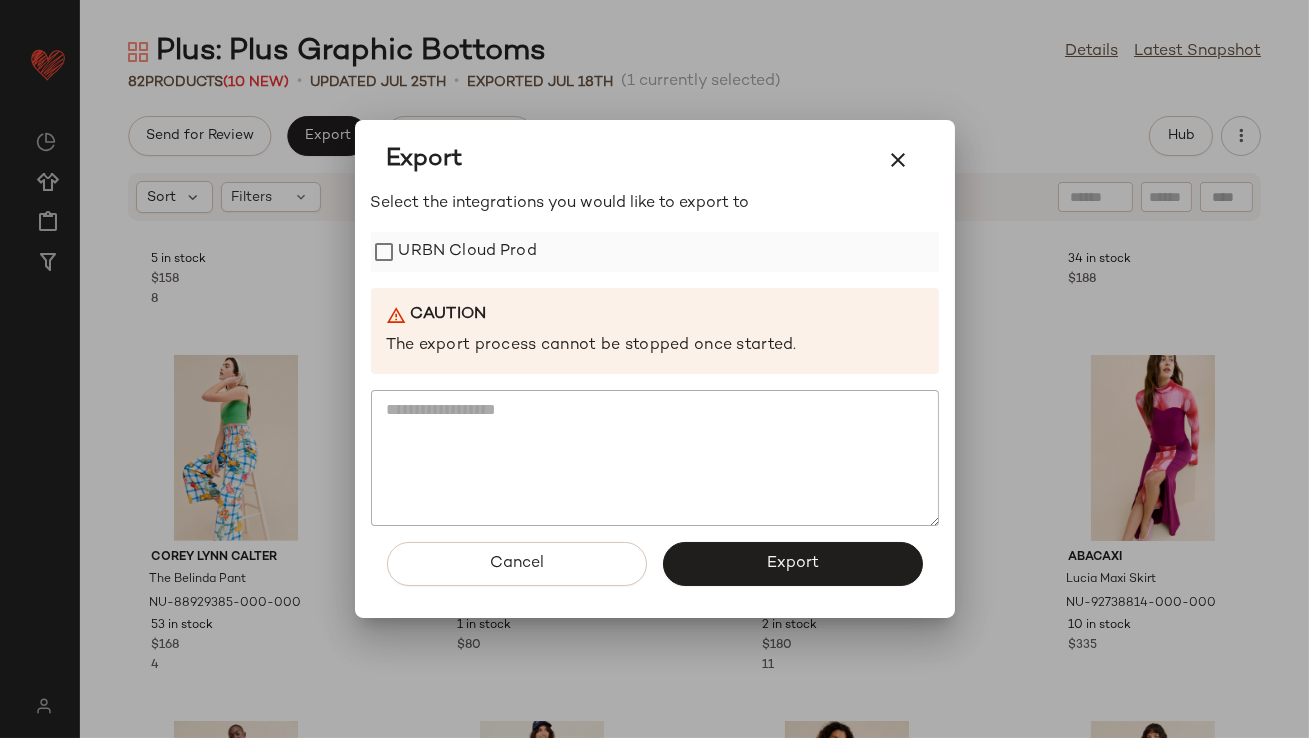 click on "URBN Cloud Prod" at bounding box center (468, 252) 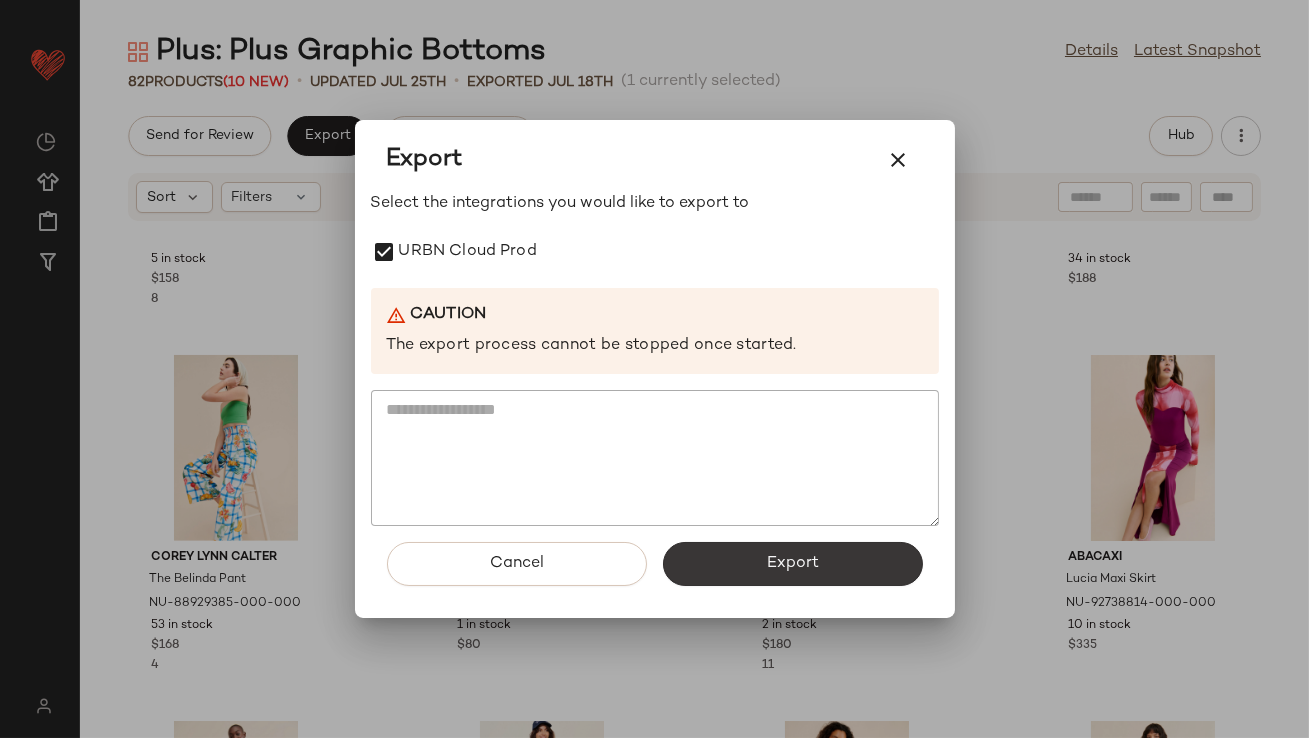 click on "Export" at bounding box center [793, 564] 